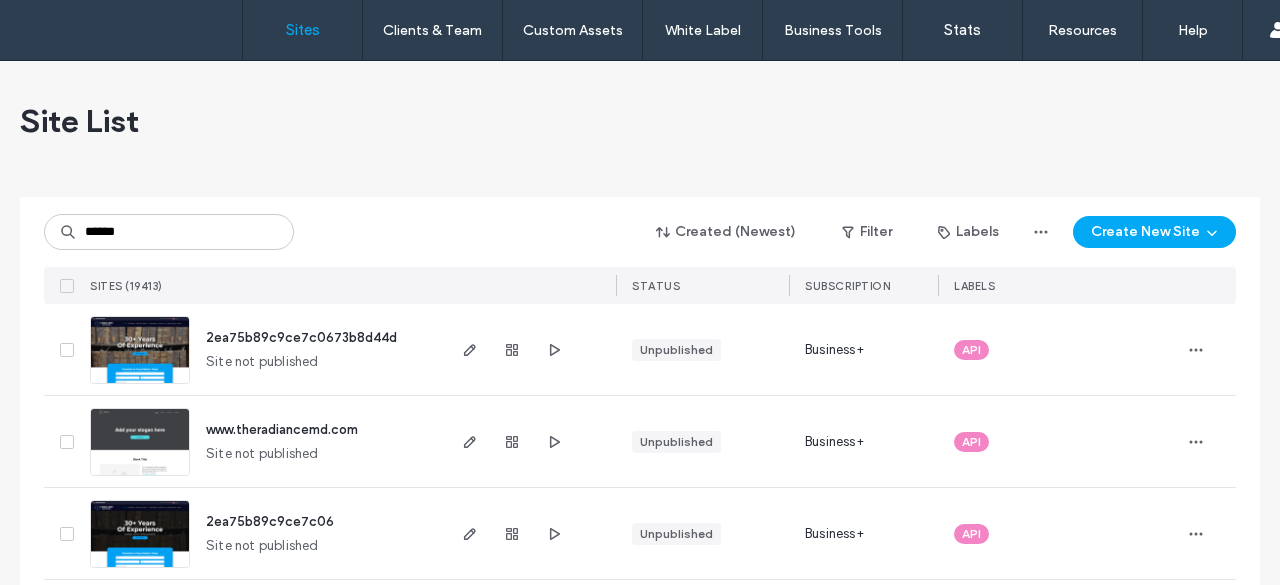 type on "******" 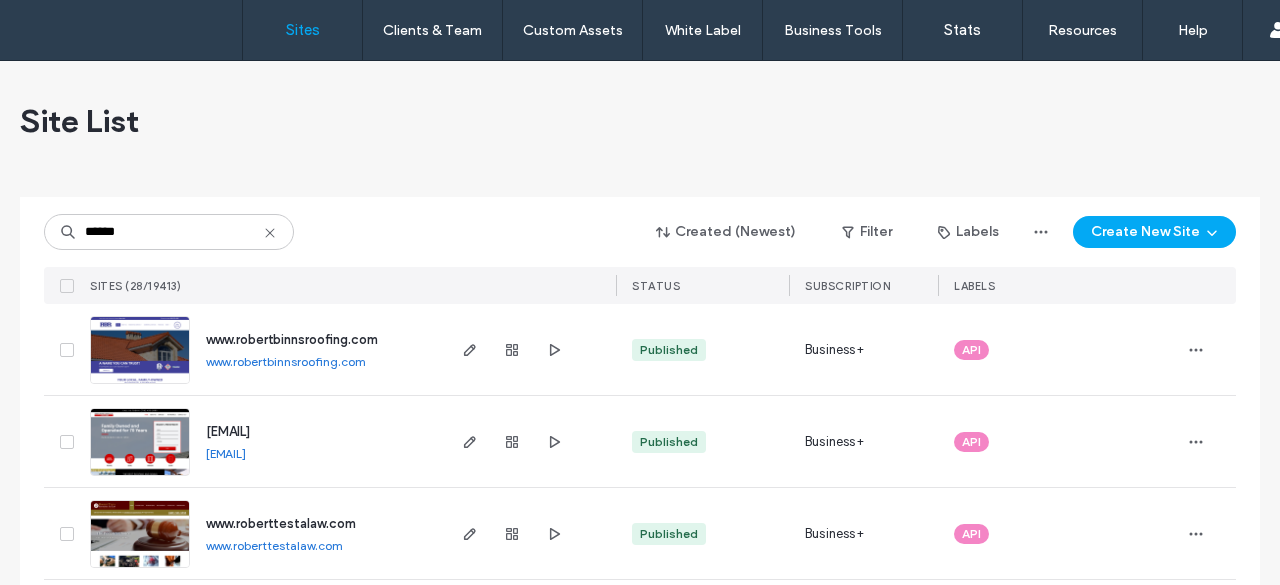 scroll, scrollTop: 100, scrollLeft: 0, axis: vertical 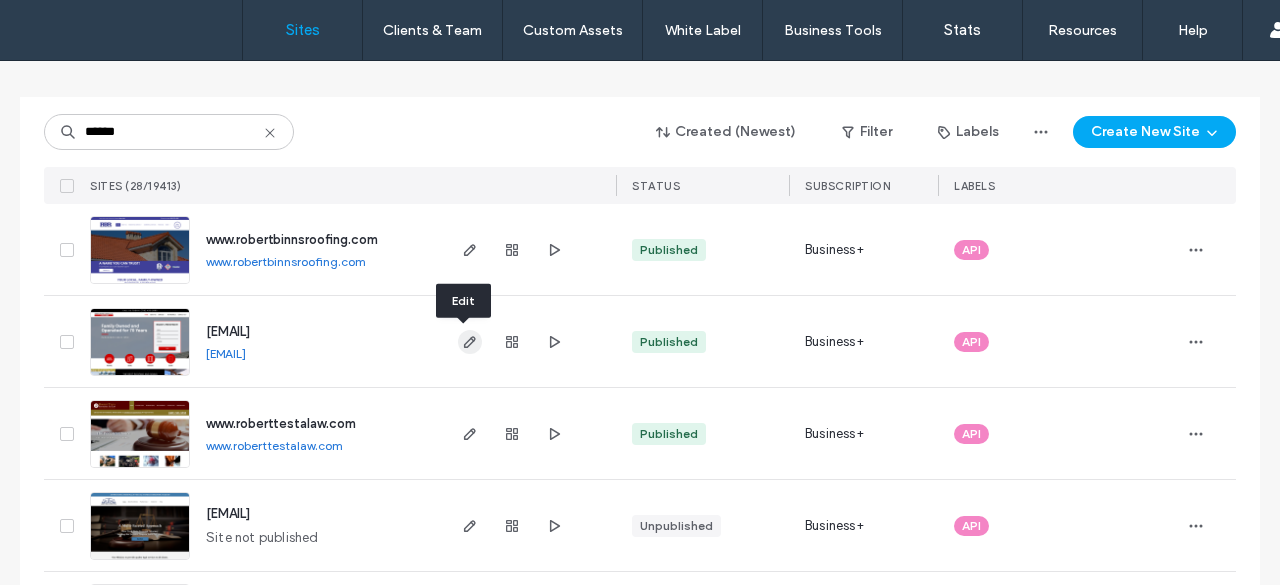 click 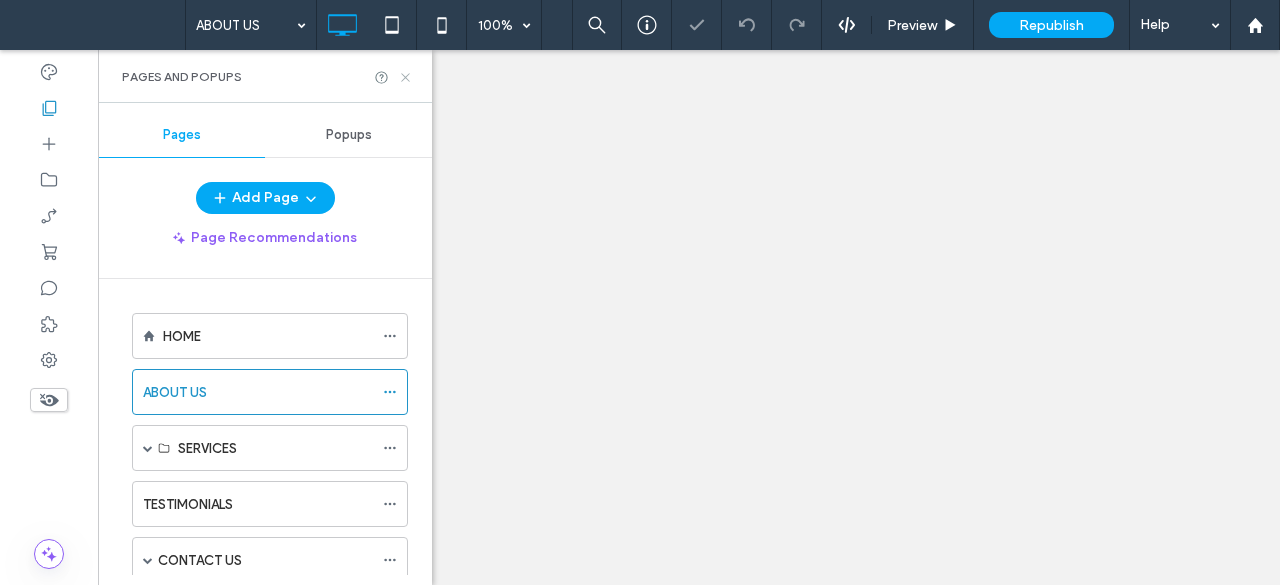 scroll, scrollTop: 0, scrollLeft: 0, axis: both 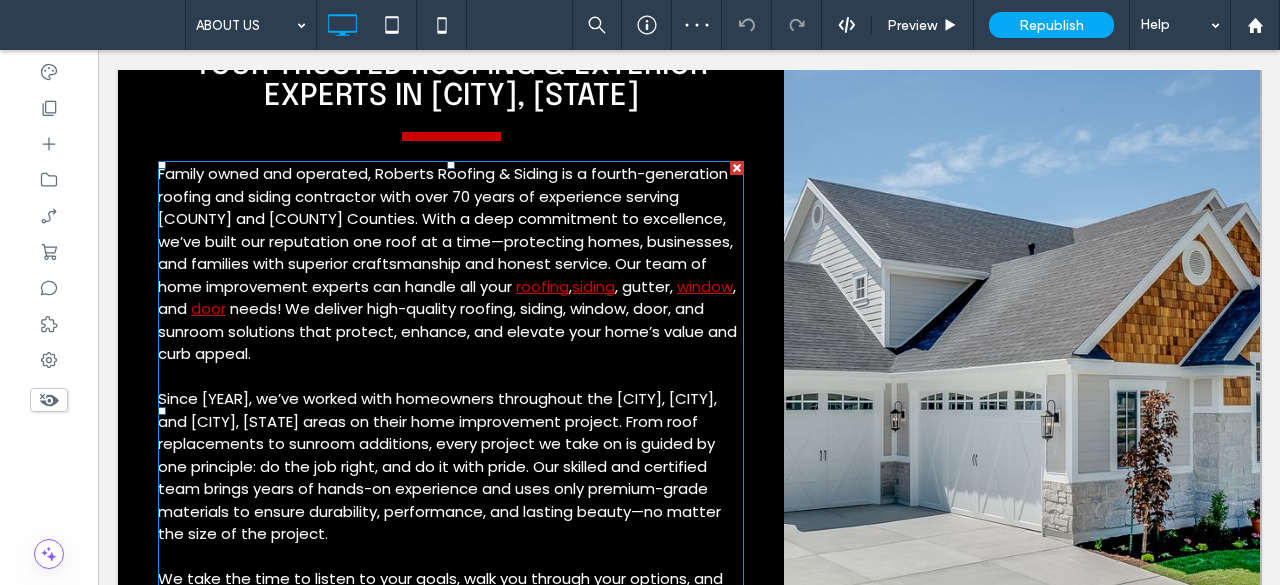click on "Family owned and operated, Roberts Roofing & Siding is a fourth-generation roofing and siding contractor with over 70 years of experience serving Niagara and Erie Counties. With a deep commitment to excellence, we’ve built our reputation one roof at a time—protecting homes, businesses, and families with superior craftsmanship and honest service. Our team of home improvement experts can handle all your" at bounding box center [445, 230] 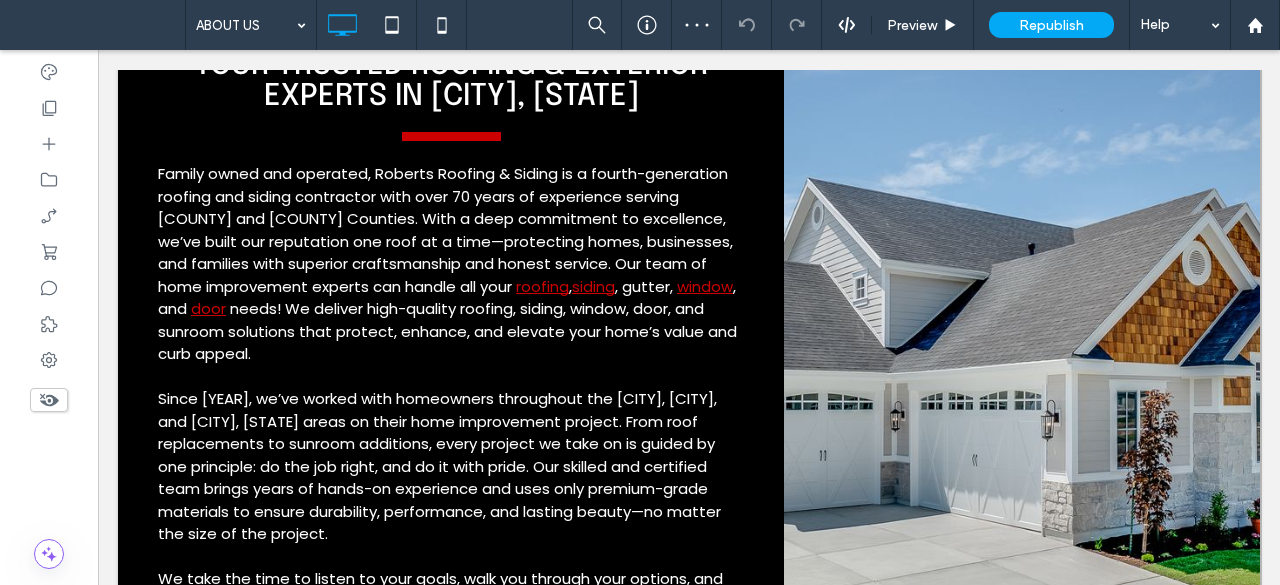 scroll, scrollTop: 706, scrollLeft: 0, axis: vertical 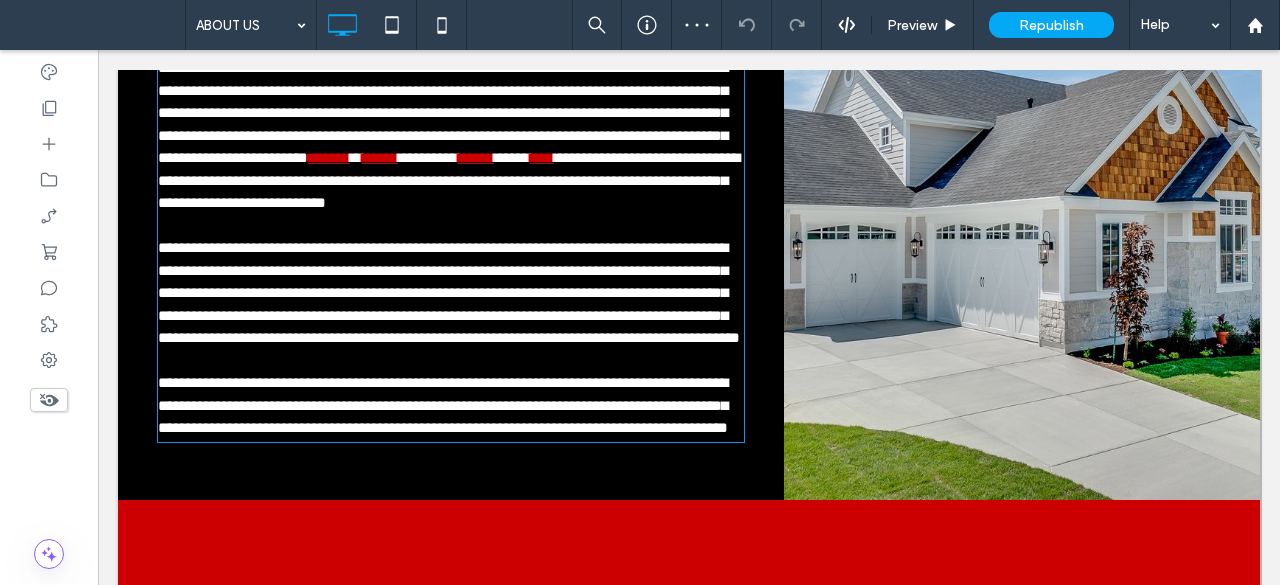 type on "*******" 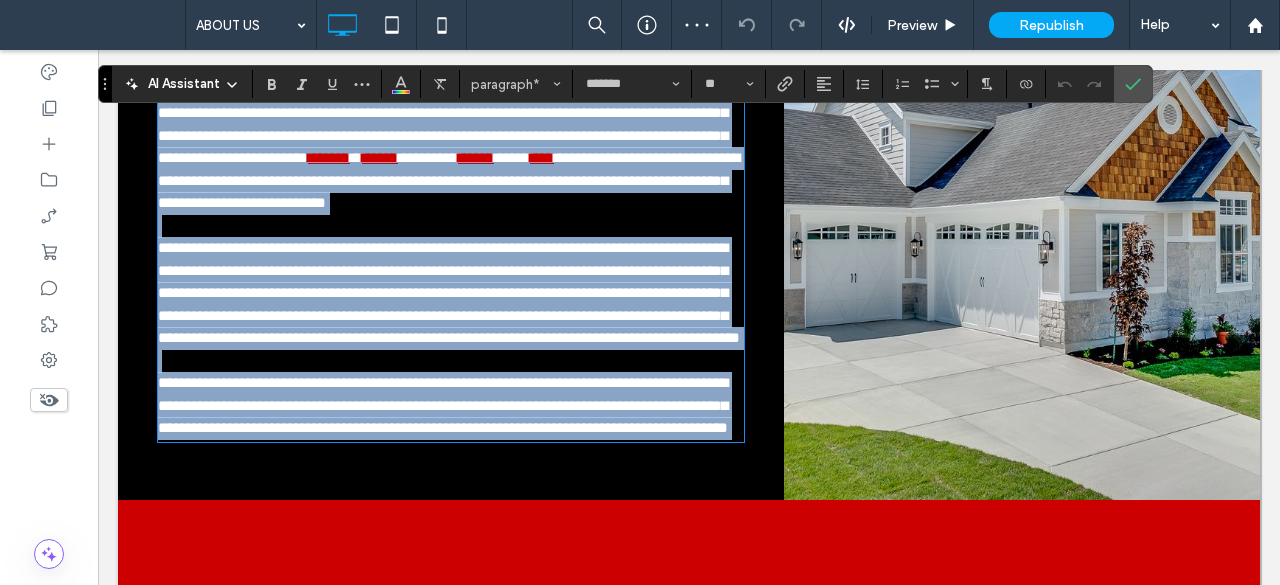 click on "**********" at bounding box center (443, 112) 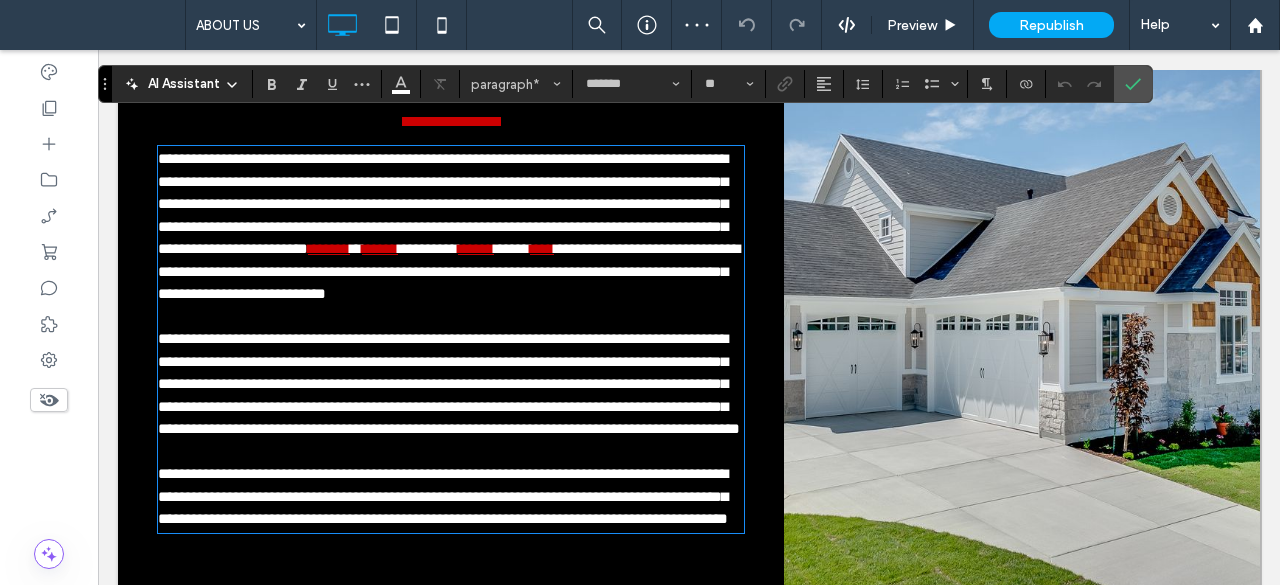 scroll, scrollTop: 606, scrollLeft: 0, axis: vertical 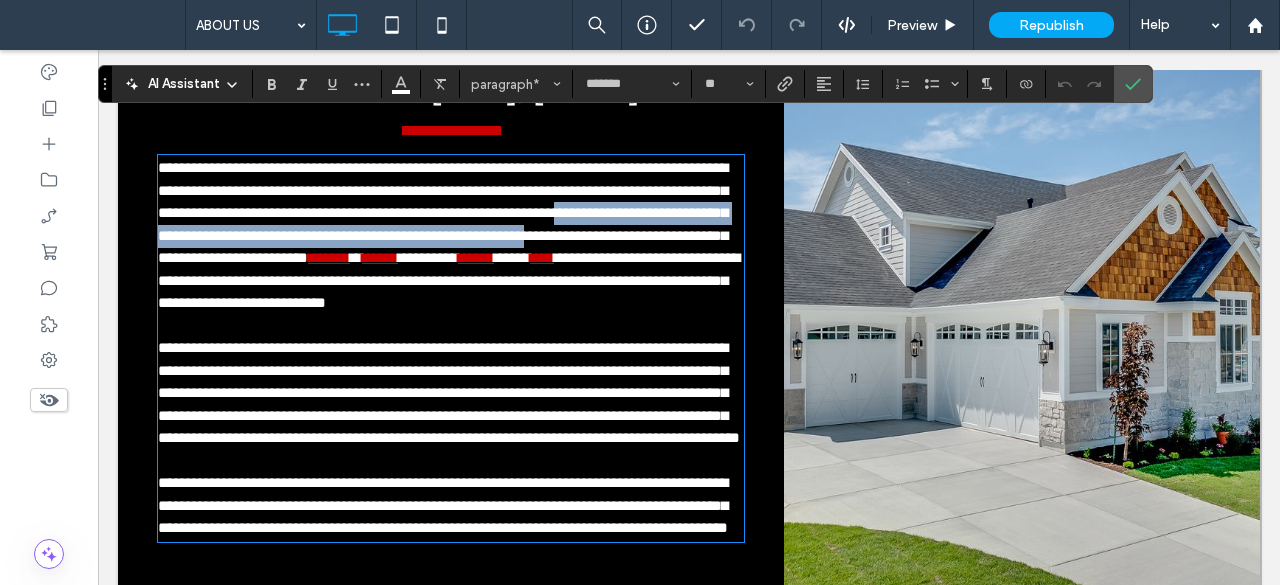 drag, startPoint x: 444, startPoint y: 239, endPoint x: 575, endPoint y: 263, distance: 133.18033 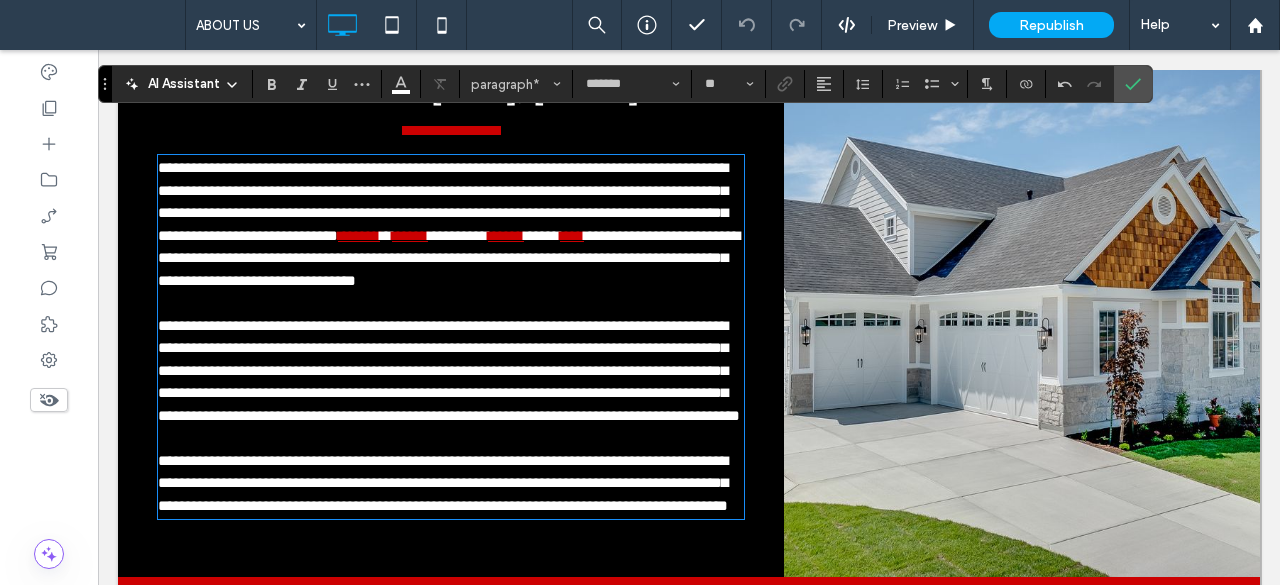 type 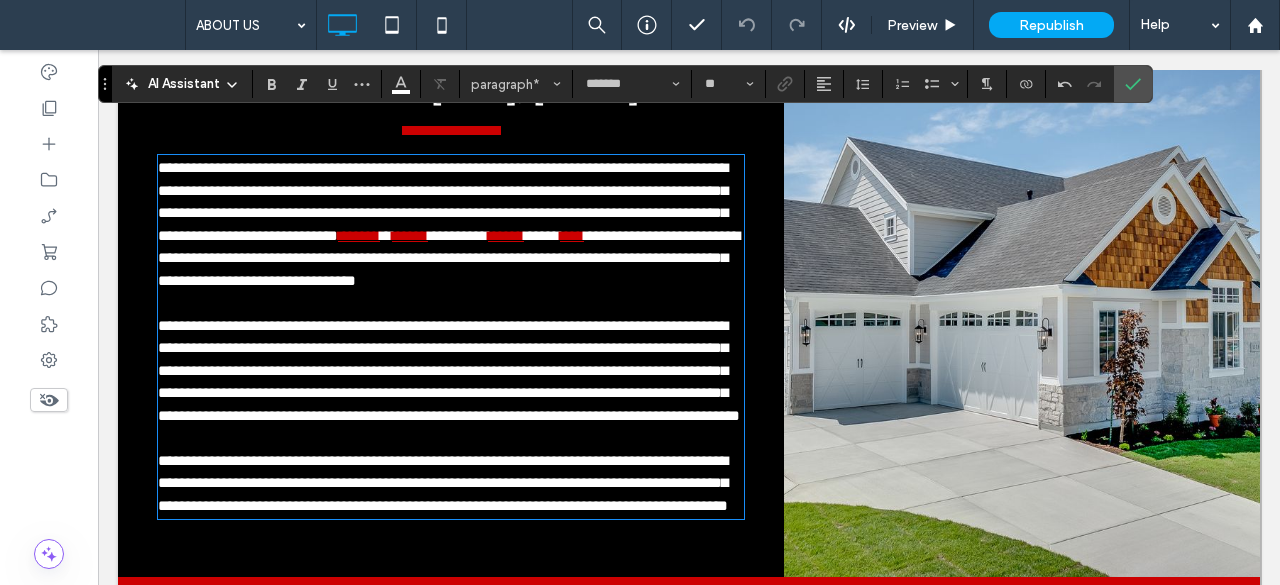 click at bounding box center (451, 303) 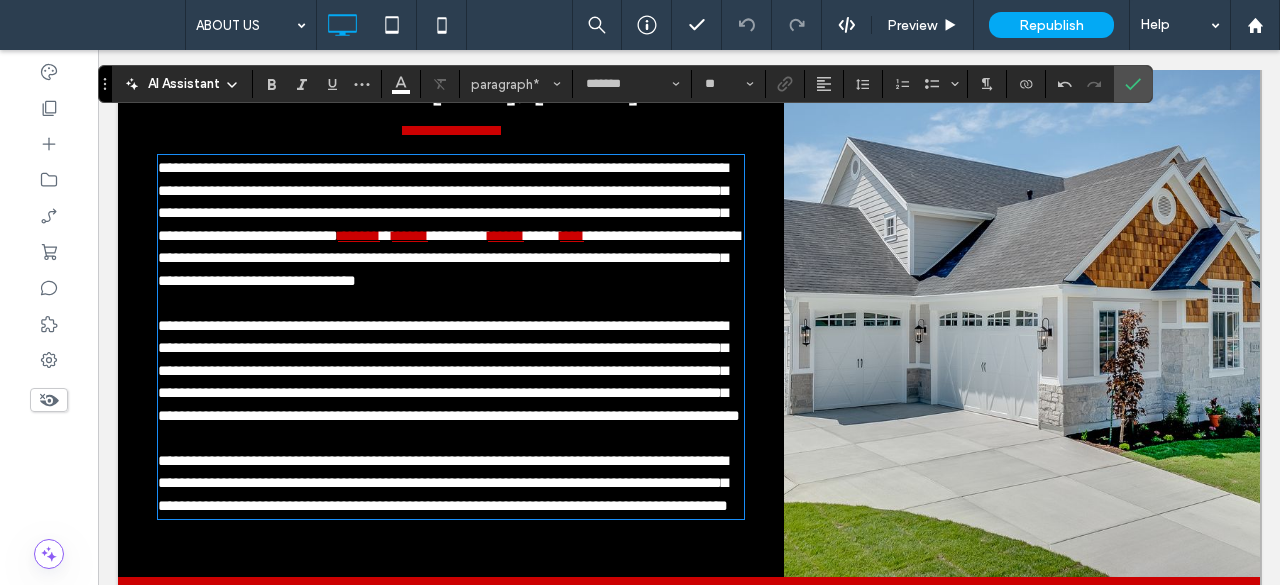 click on "**********" at bounding box center (449, 258) 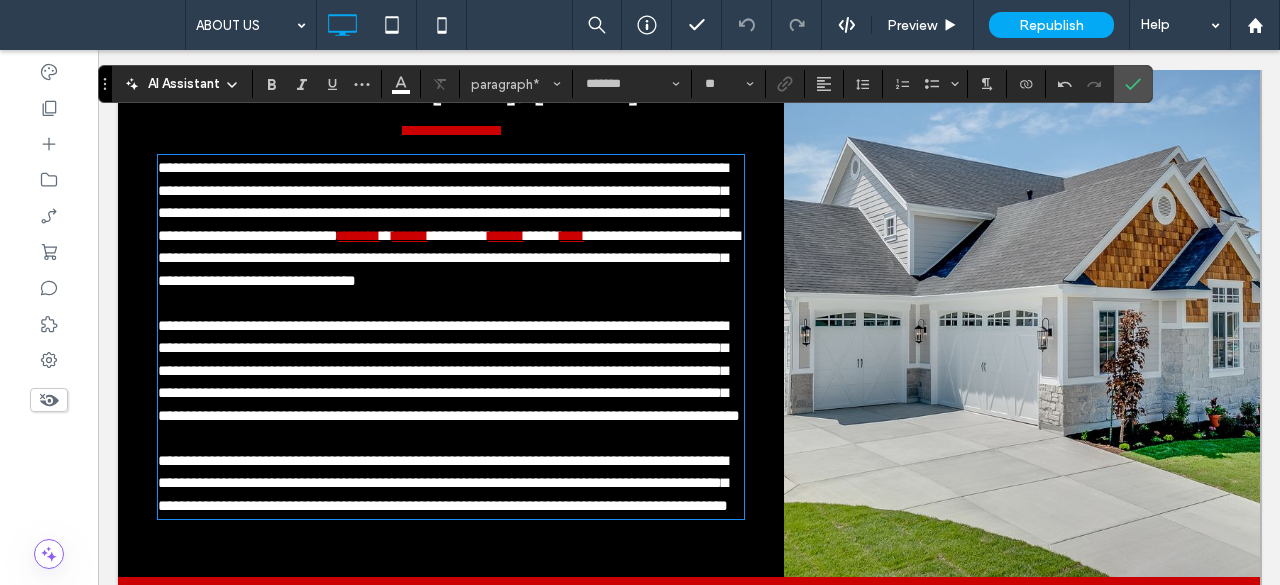 click on "**********" at bounding box center (449, 370) 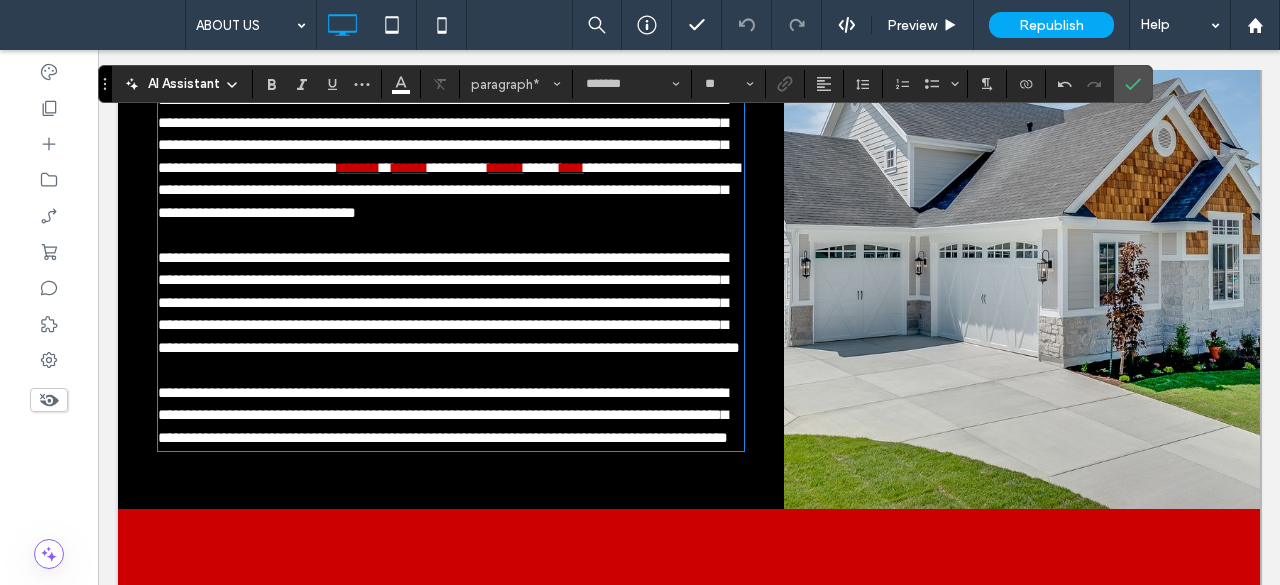 scroll, scrollTop: 706, scrollLeft: 0, axis: vertical 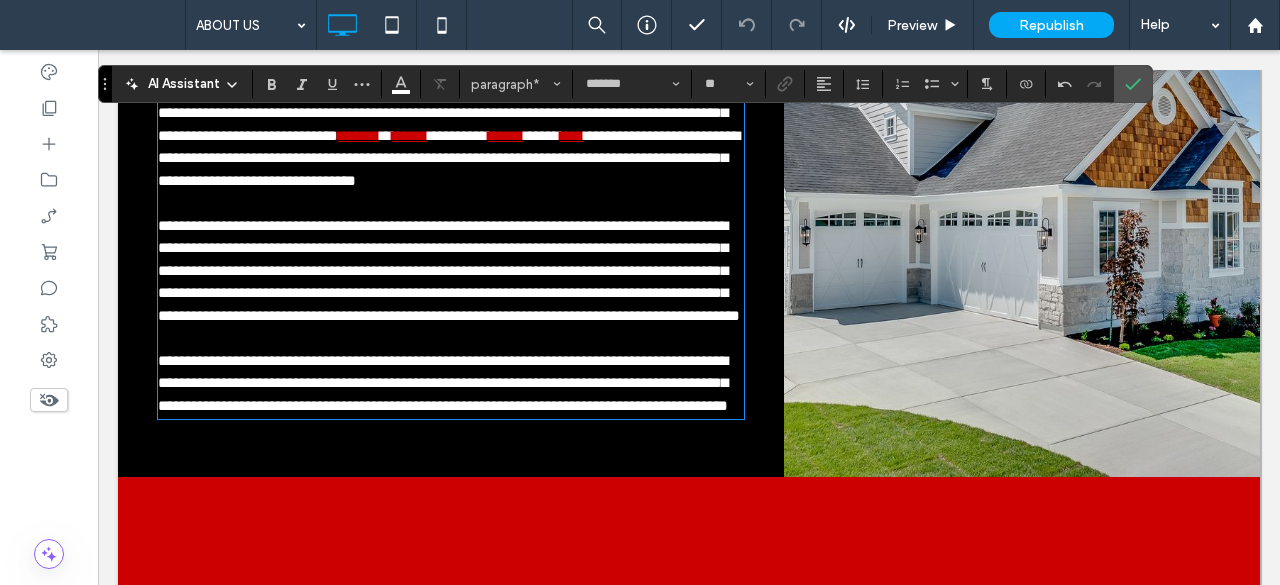 click on "**********" at bounding box center [449, 270] 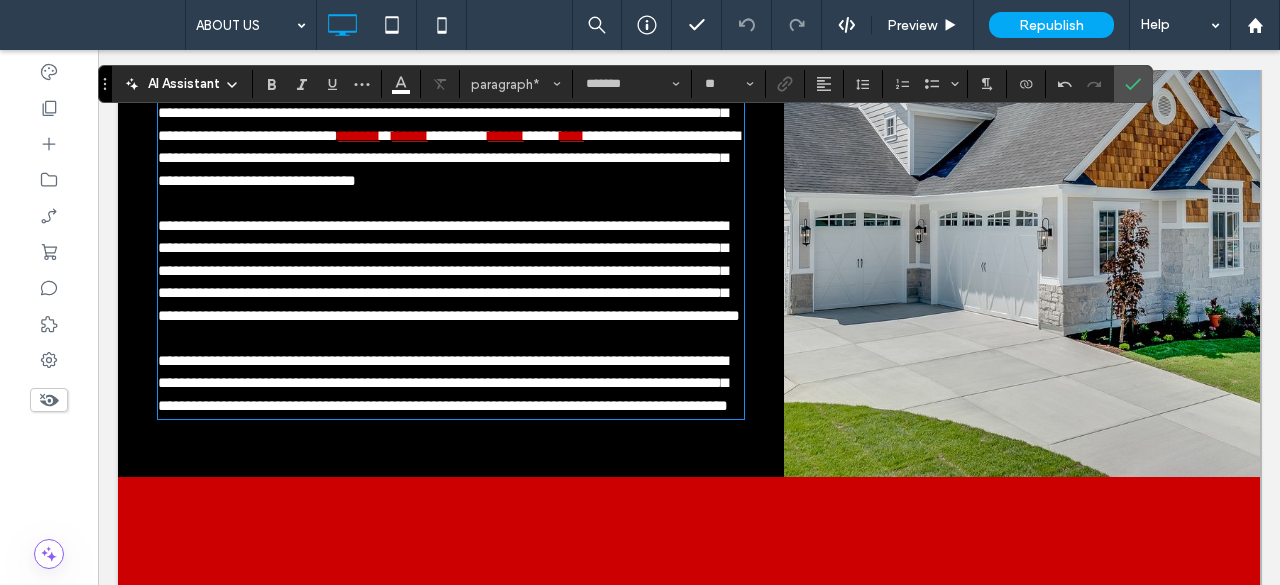 click on "**********" at bounding box center [449, 270] 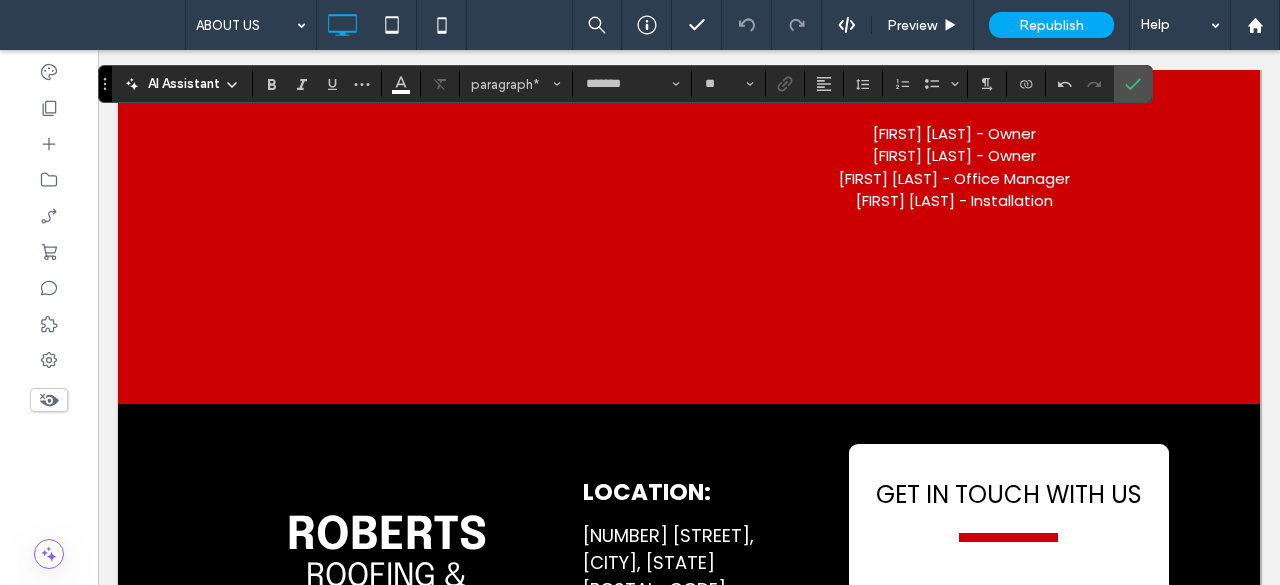 scroll, scrollTop: 1306, scrollLeft: 0, axis: vertical 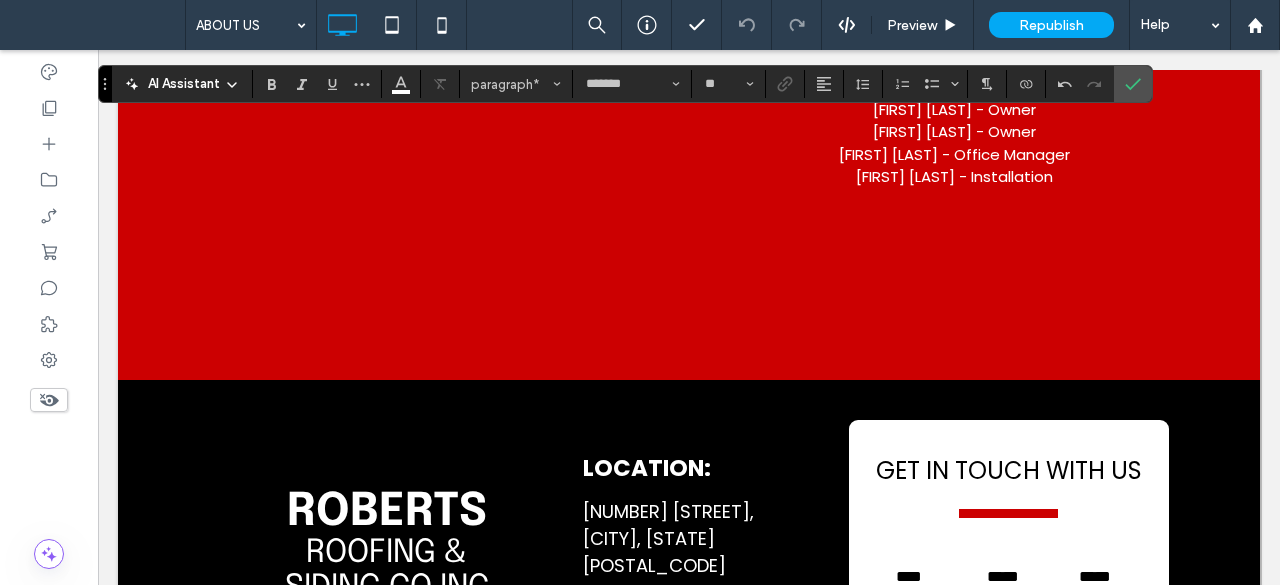 click at bounding box center [1080, 84] 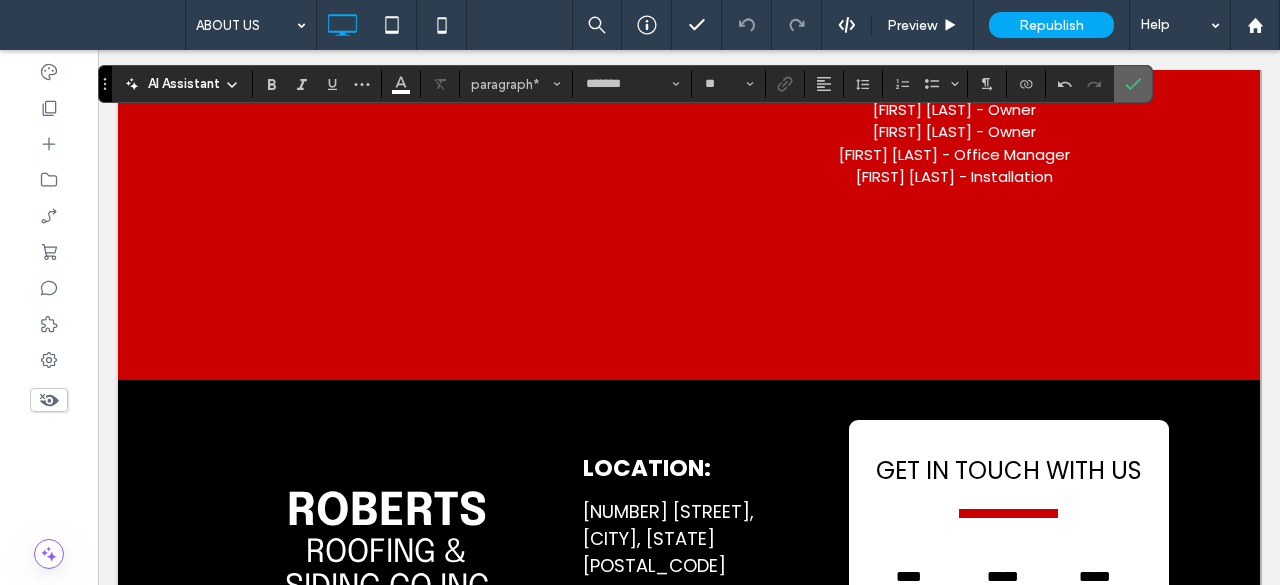 click at bounding box center [1133, 84] 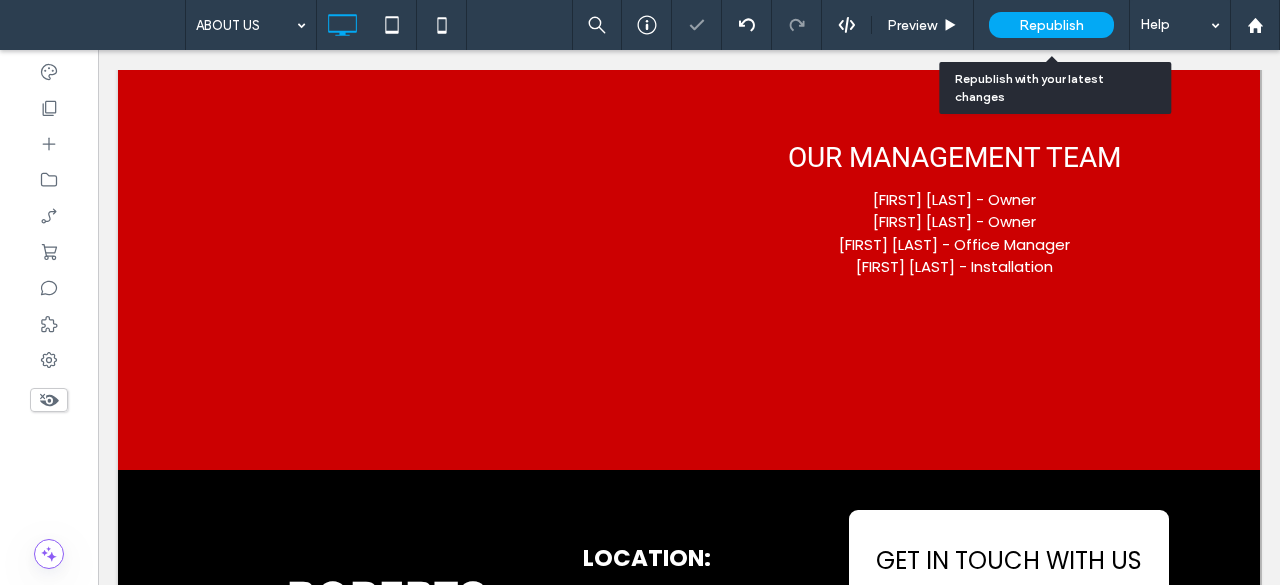 click on "Republish" at bounding box center (1051, 25) 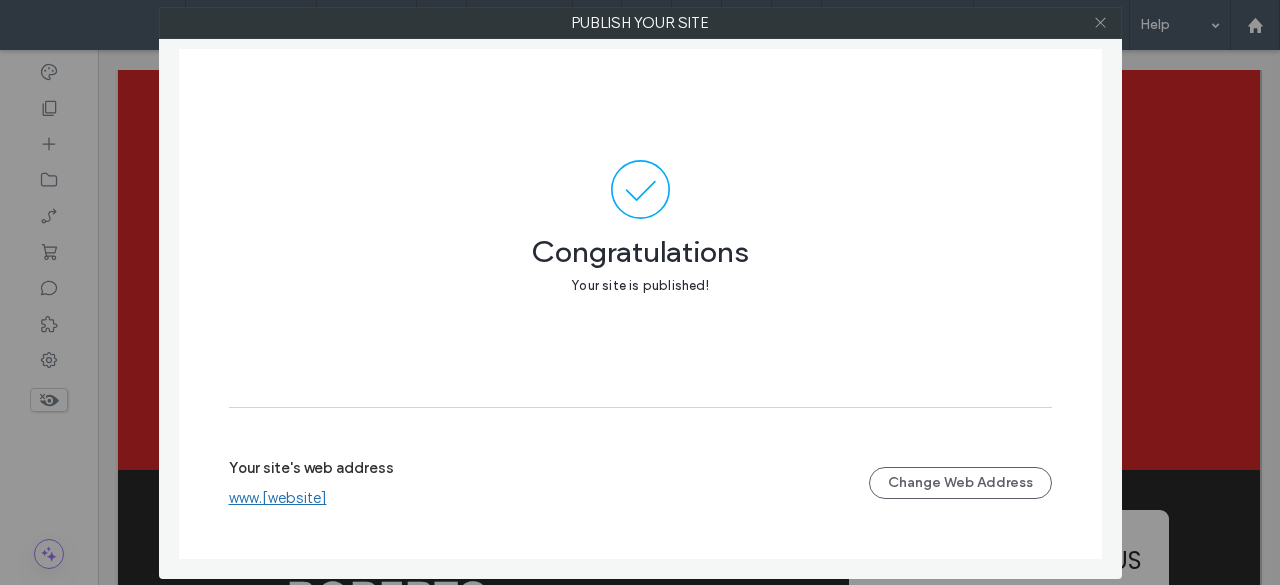 click 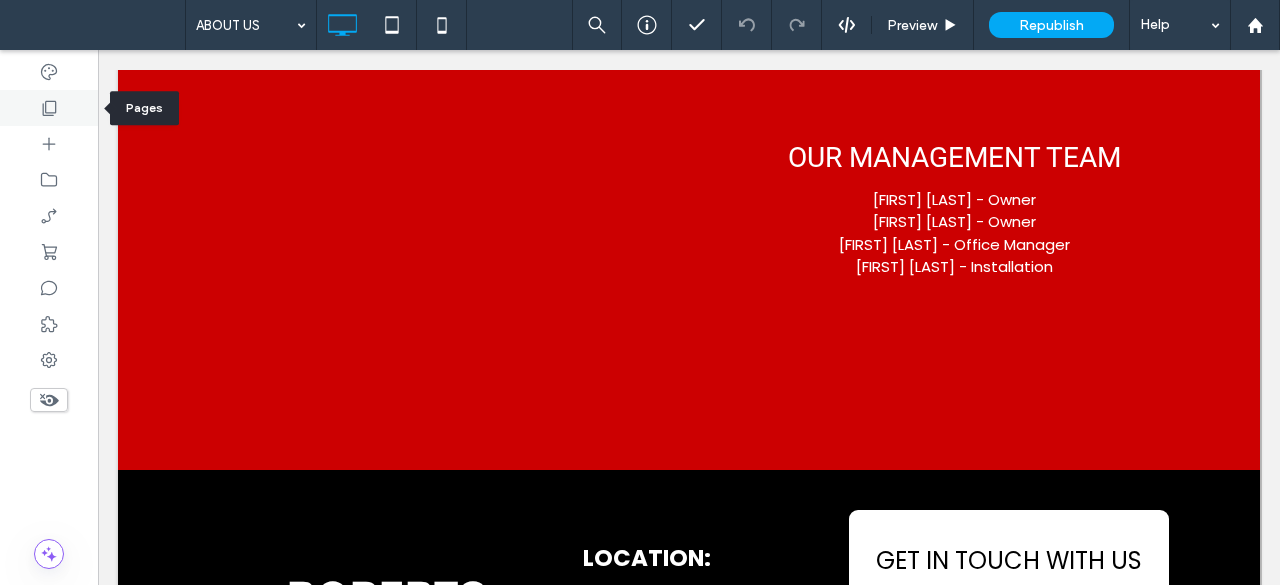 click 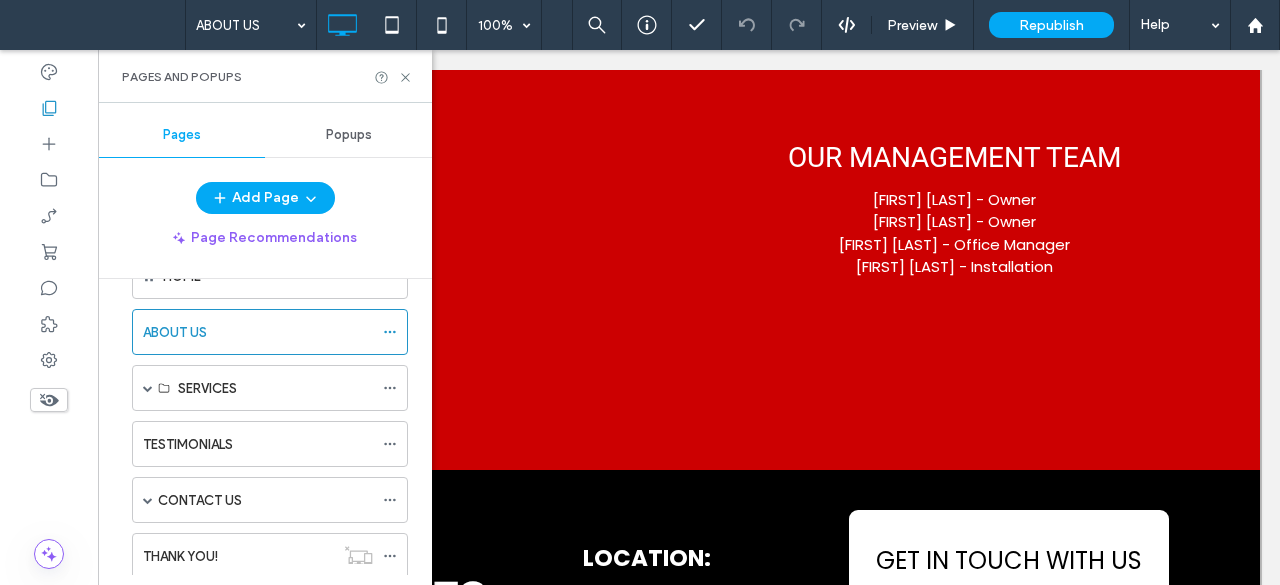 scroll, scrollTop: 100, scrollLeft: 0, axis: vertical 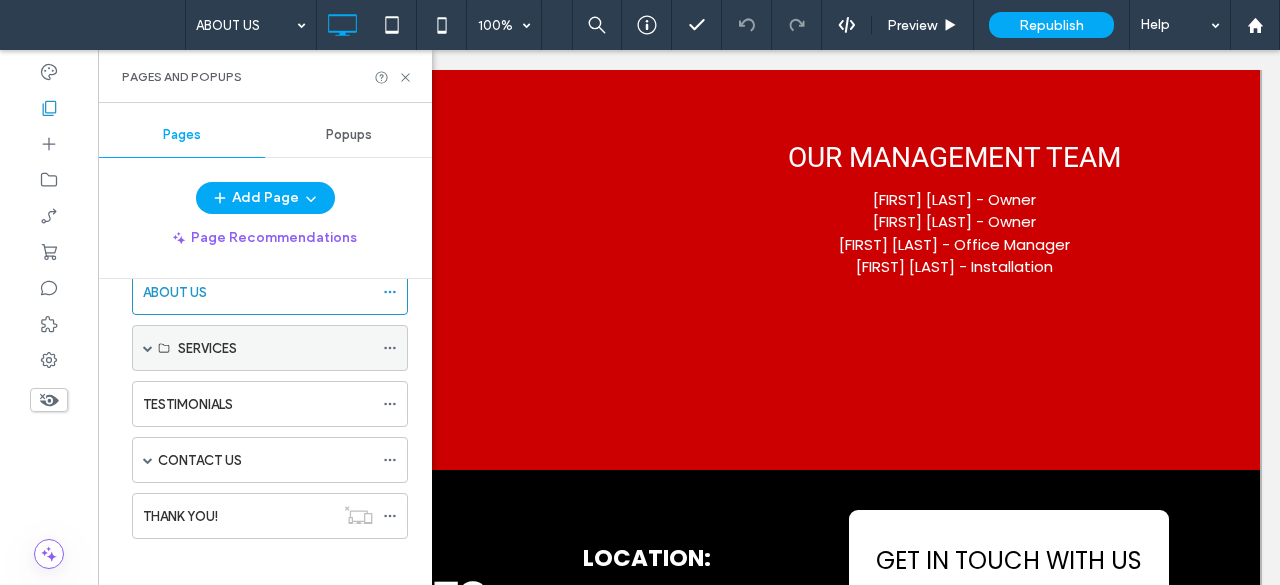 click at bounding box center [148, 348] 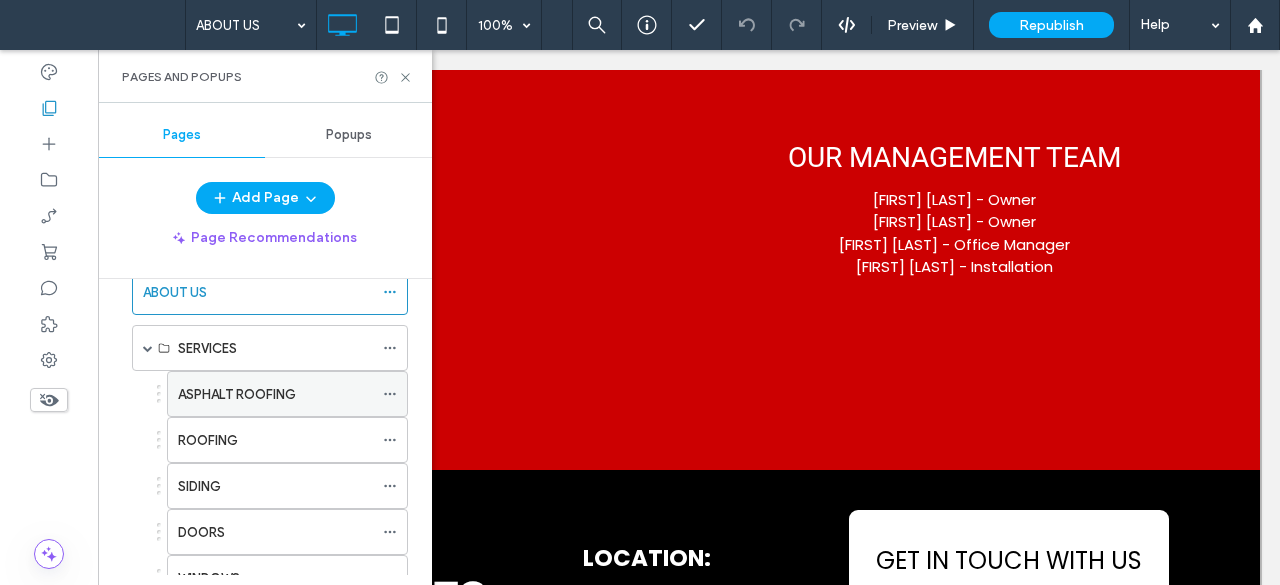 click on "ASPHALT ROOFING" at bounding box center [237, 394] 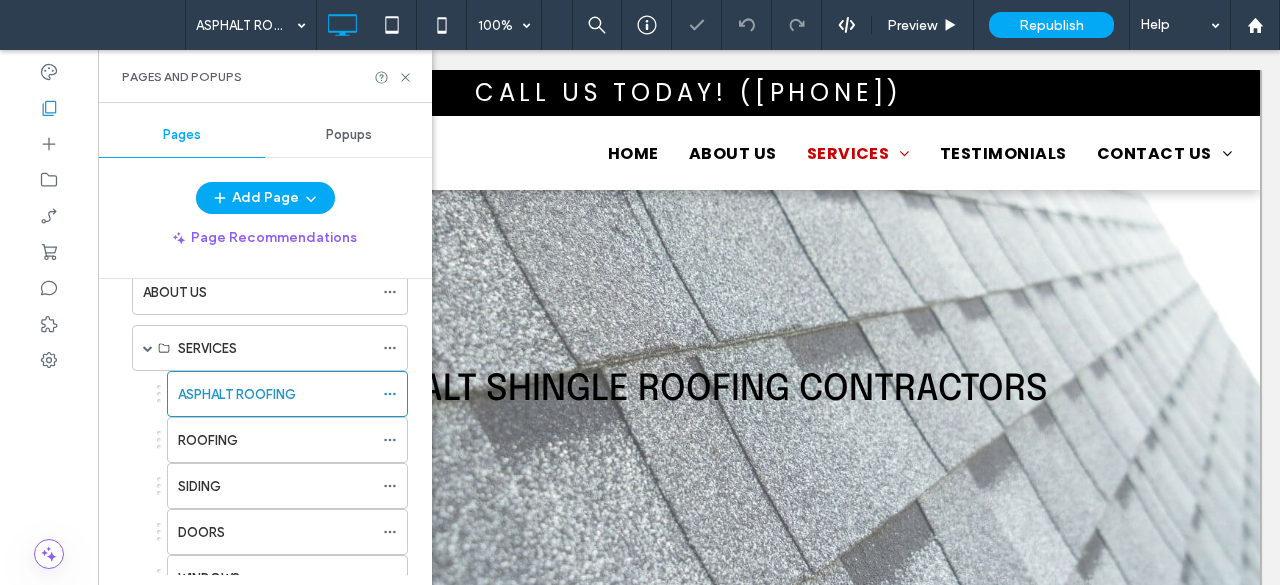 scroll, scrollTop: 0, scrollLeft: 0, axis: both 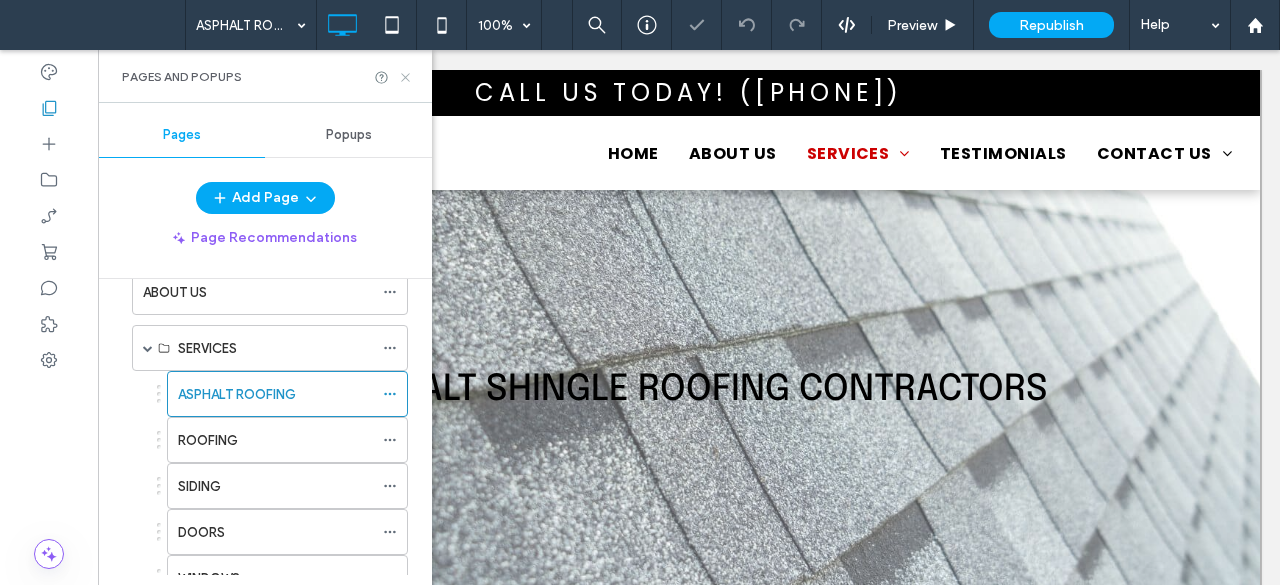 click 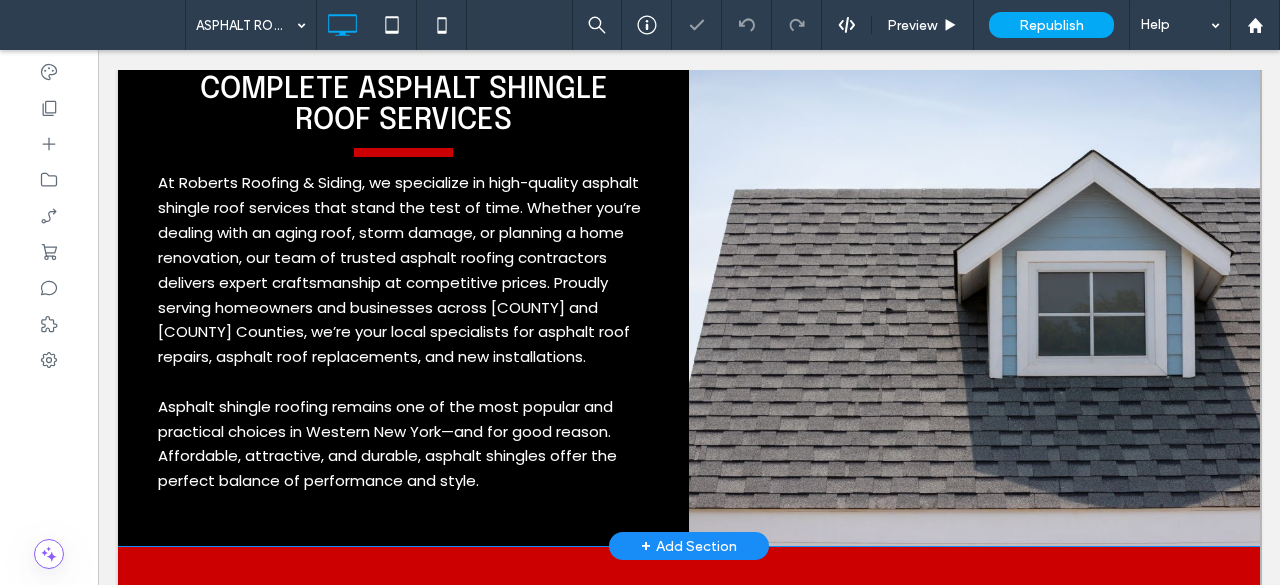 scroll, scrollTop: 600, scrollLeft: 0, axis: vertical 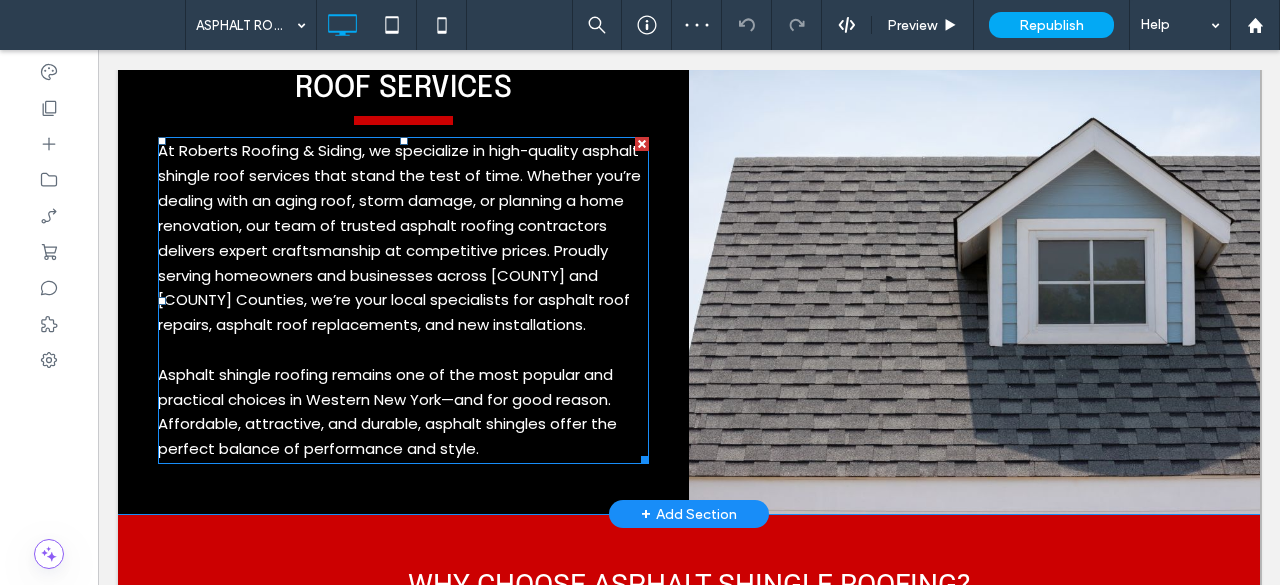click on "At Roberts Roofing & Siding, we specialize in high-quality asphalt shingle roof services that stand the test of time. Whether you’re dealing with an aging roof, storm damage, or planning a home renovation, our team of trusted asphalt roofing contractors delivers expert craftsmanship at competitive prices. Proudly serving homeowners and businesses across Erie and Niagara Counties, we’re your local specialists for asphalt roof repairs, asphalt roof replacements, and new installations." at bounding box center (399, 237) 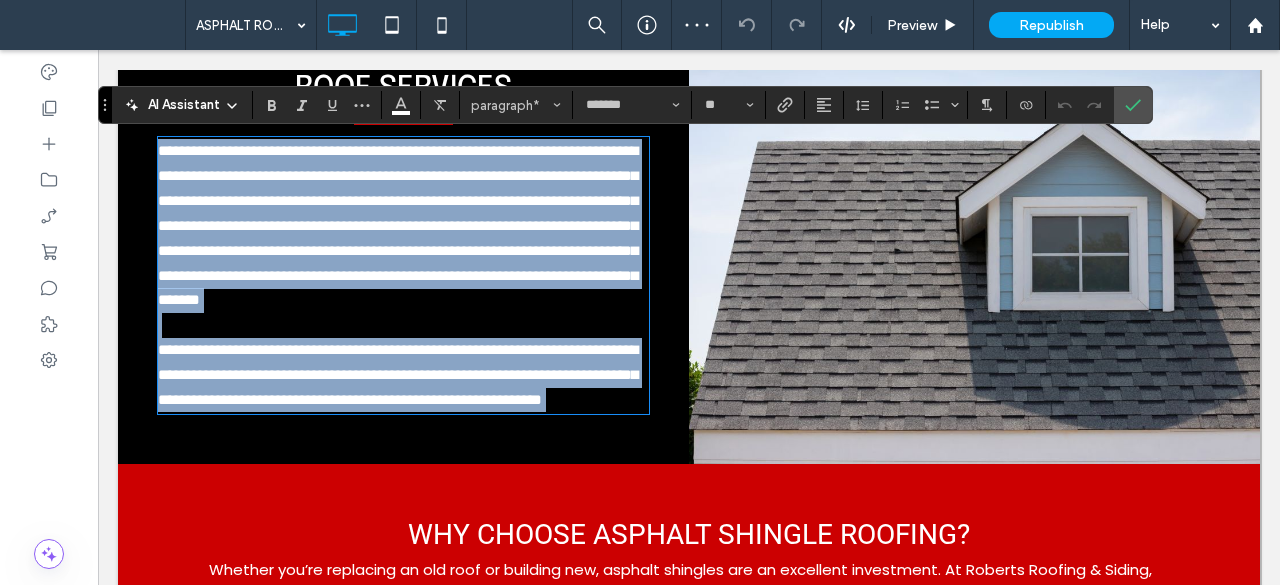 click on "**********" at bounding box center [398, 225] 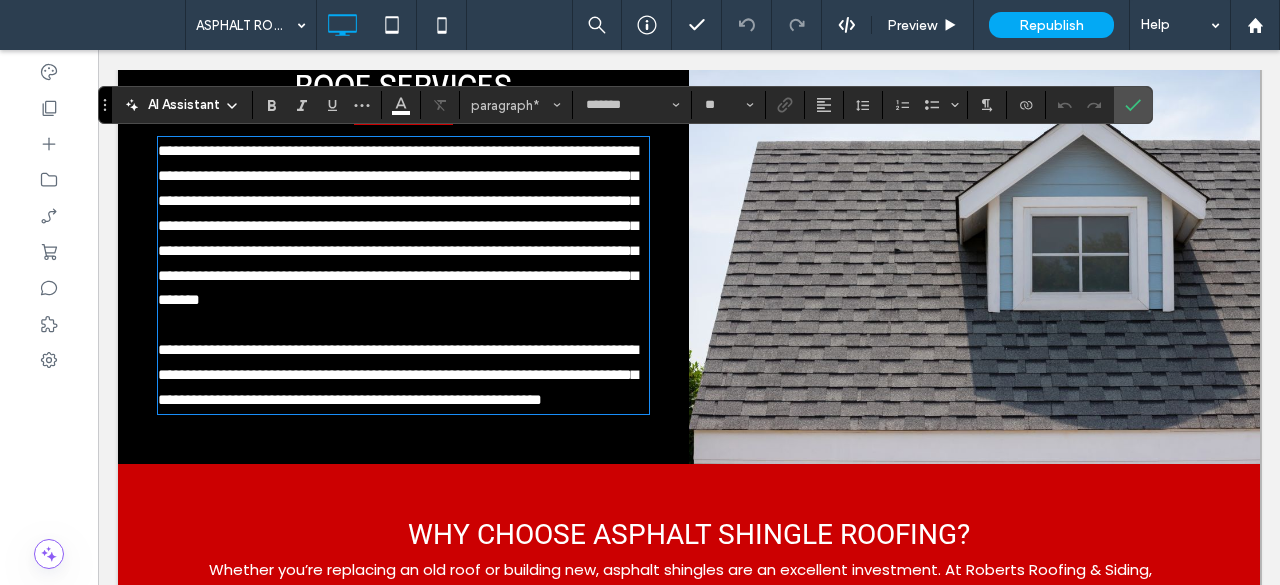 click on "**********" at bounding box center (398, 374) 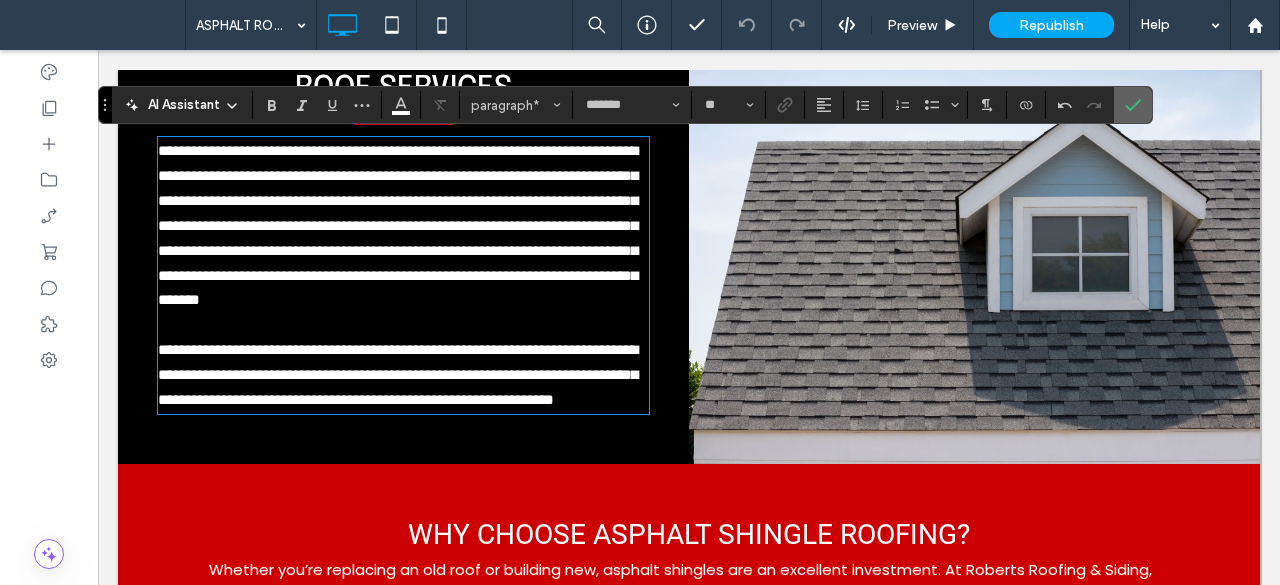 click 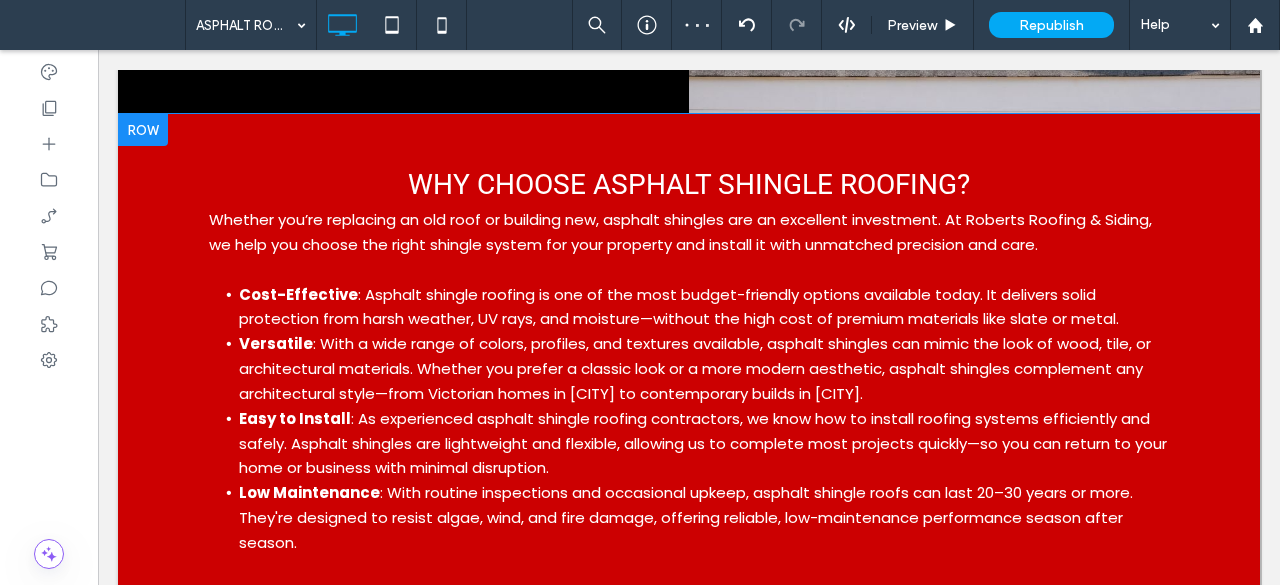 scroll, scrollTop: 1100, scrollLeft: 0, axis: vertical 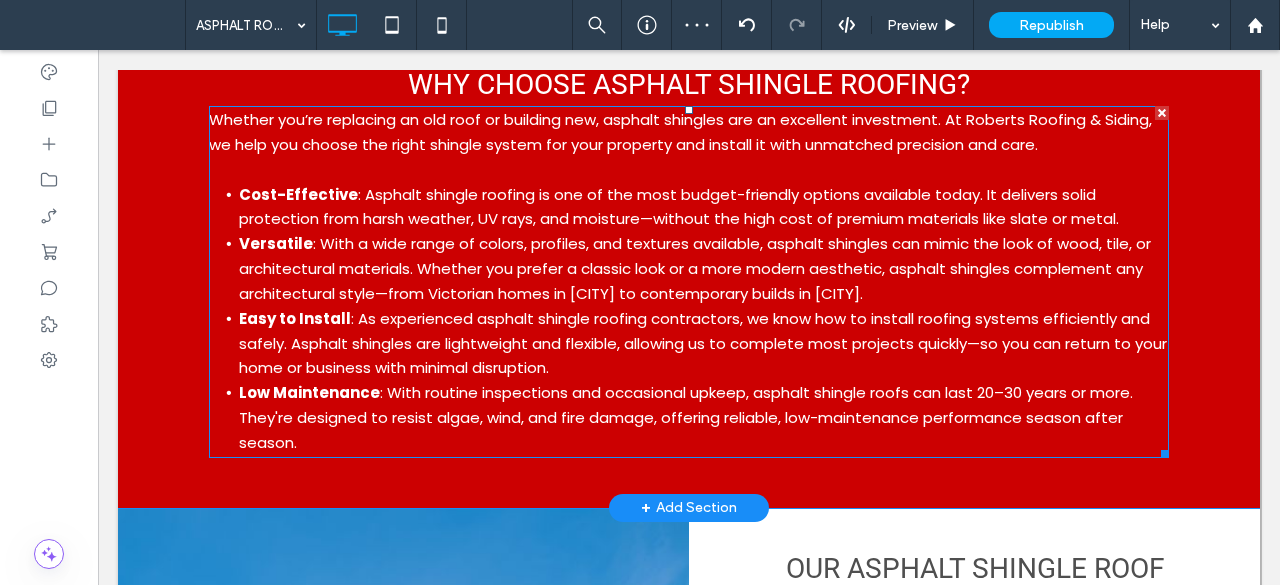 click on ": With a wide range of colors, profiles, and textures available, asphalt shingles can mimic the look of wood, tile, or architectural materials. Whether you prefer a classic look or a more modern aesthetic, asphalt shingles complement any architectural style—from Victorian homes in Buffalo to contemporary builds in Amherst." at bounding box center (695, 268) 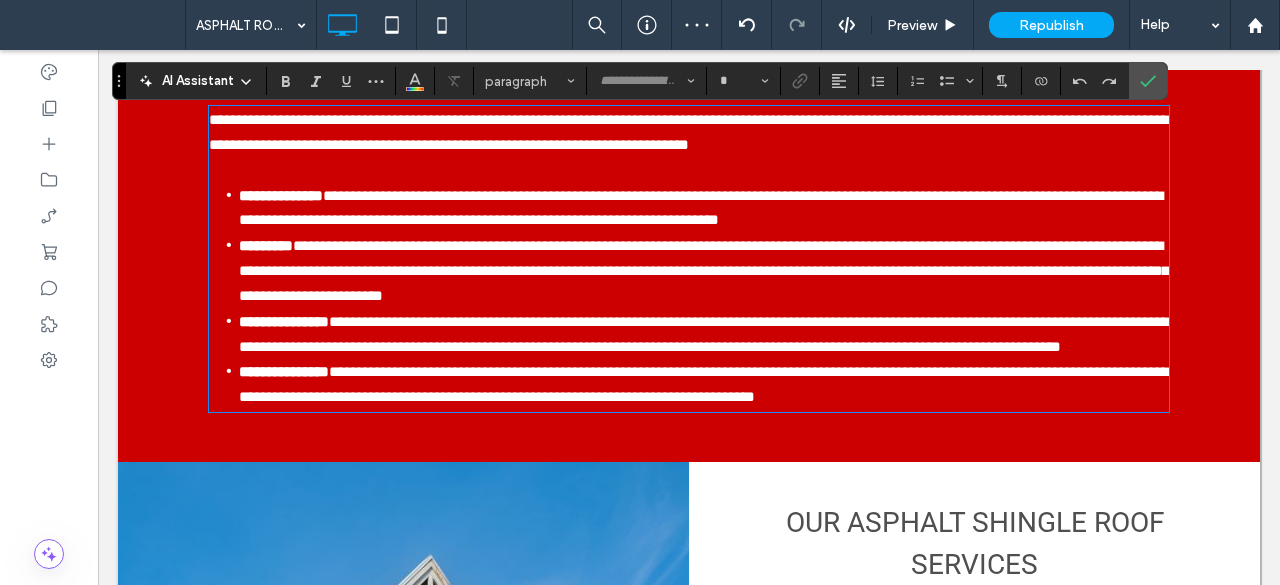 type on "*******" 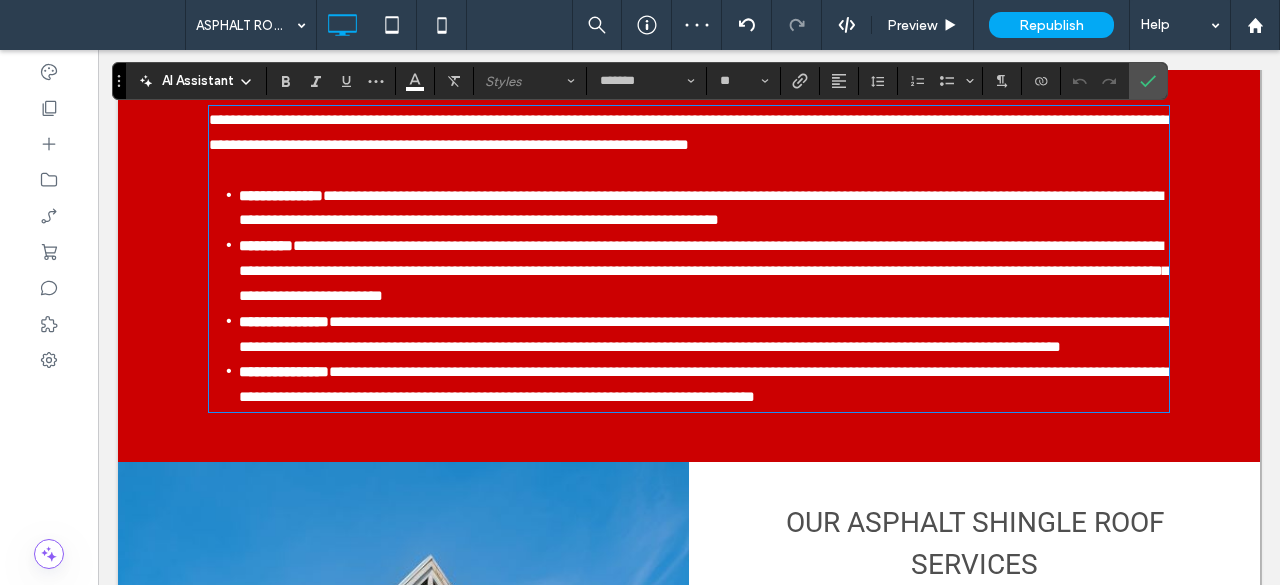 click on "**********" at bounding box center [701, 208] 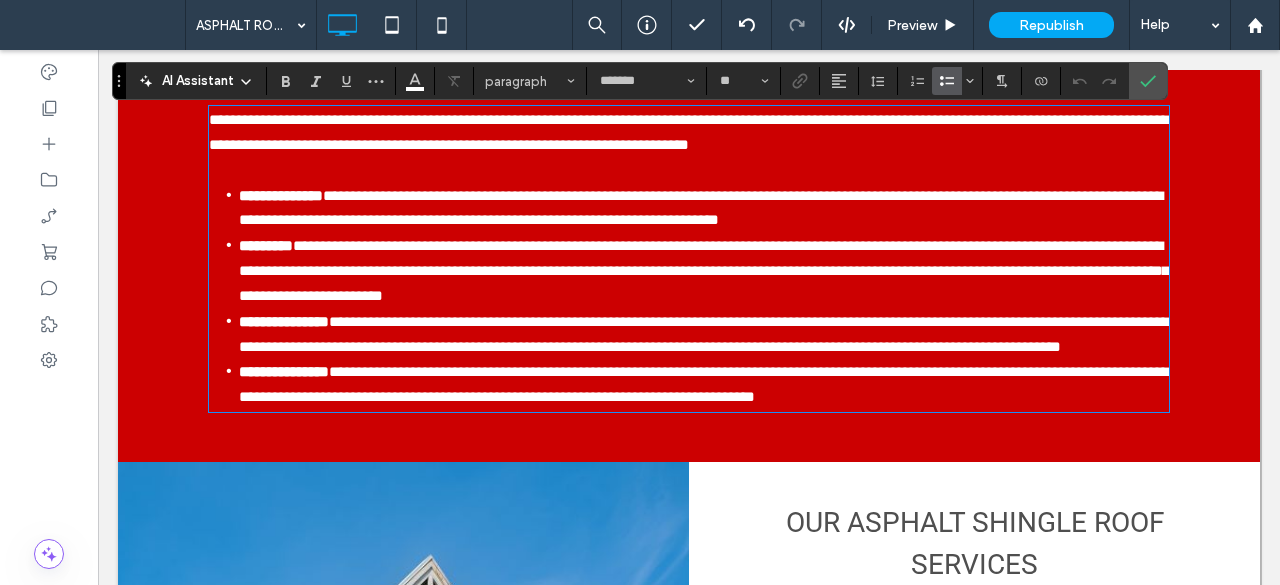 click on "**********" at bounding box center [701, 208] 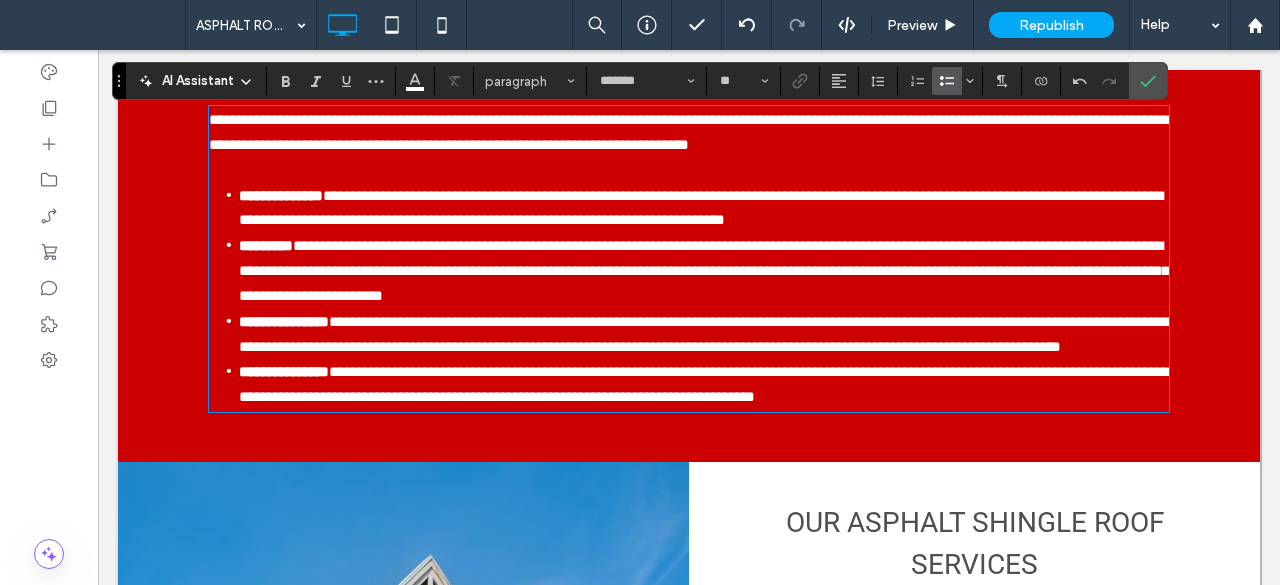 drag, startPoint x: 380, startPoint y: 295, endPoint x: 400, endPoint y: 286, distance: 21.931713 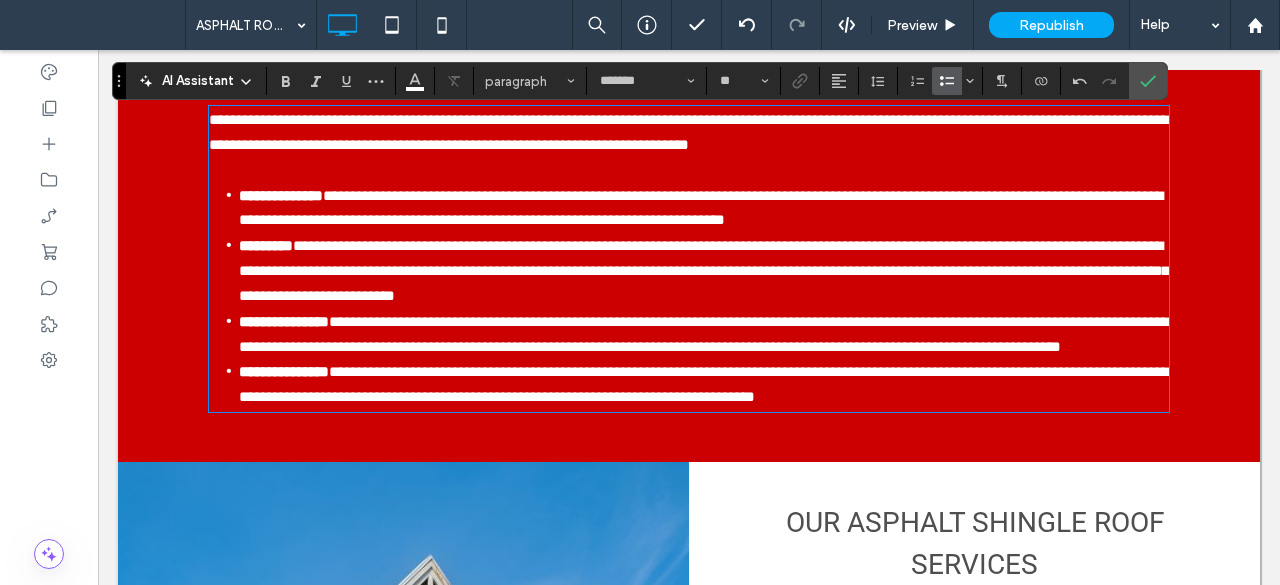 click on "**********" at bounding box center [704, 334] 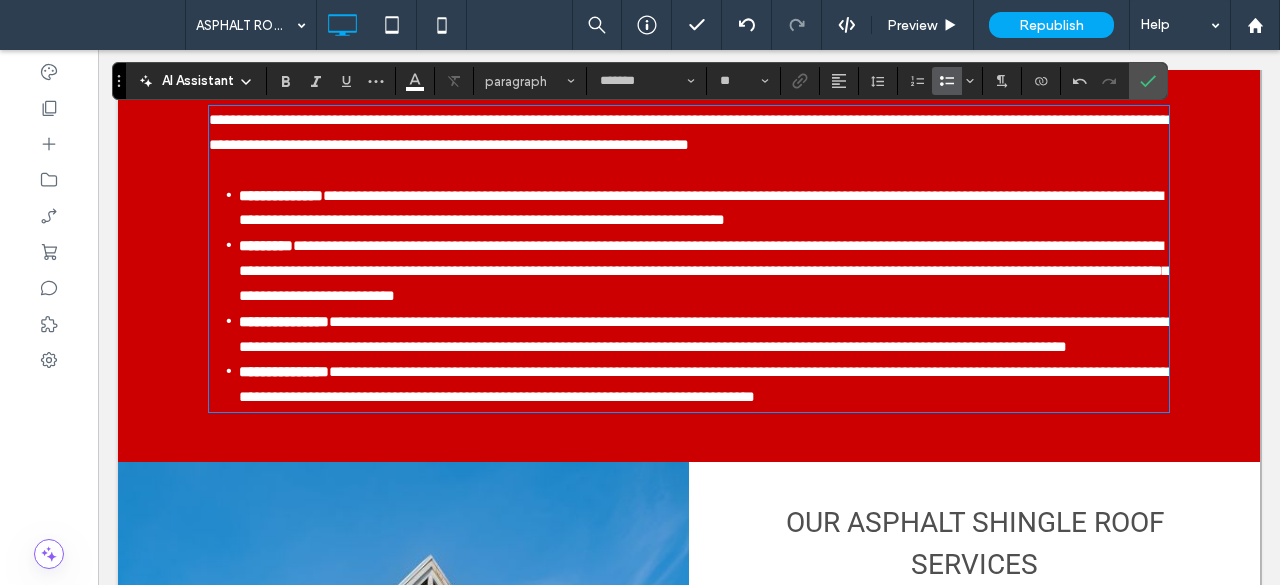 click on "**********" at bounding box center (704, 270) 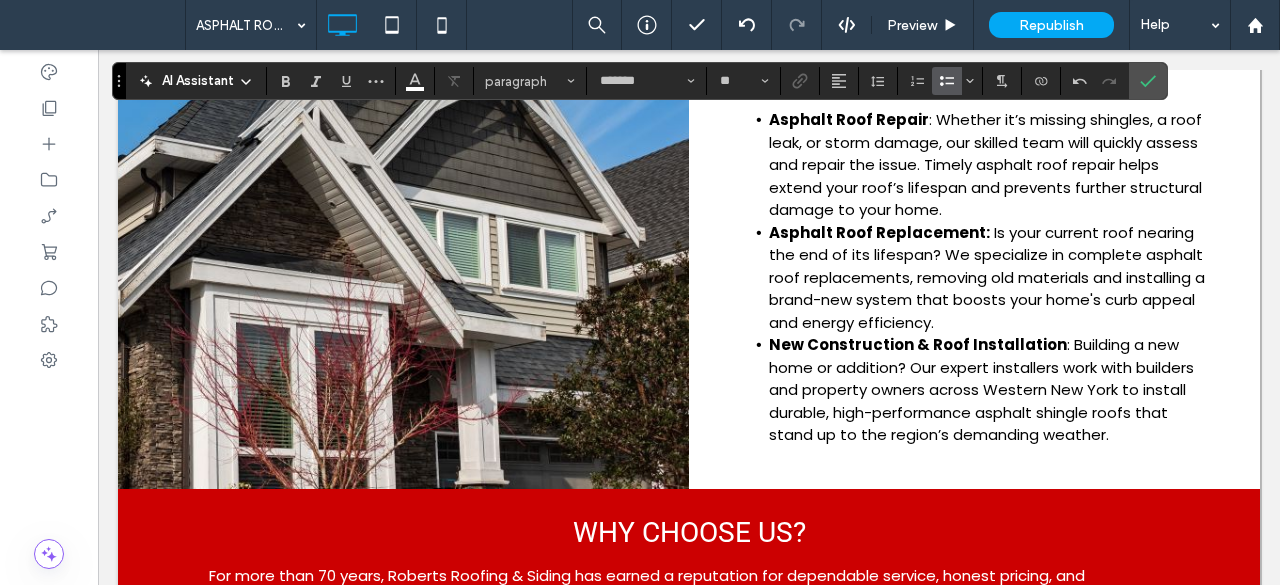 scroll, scrollTop: 1600, scrollLeft: 0, axis: vertical 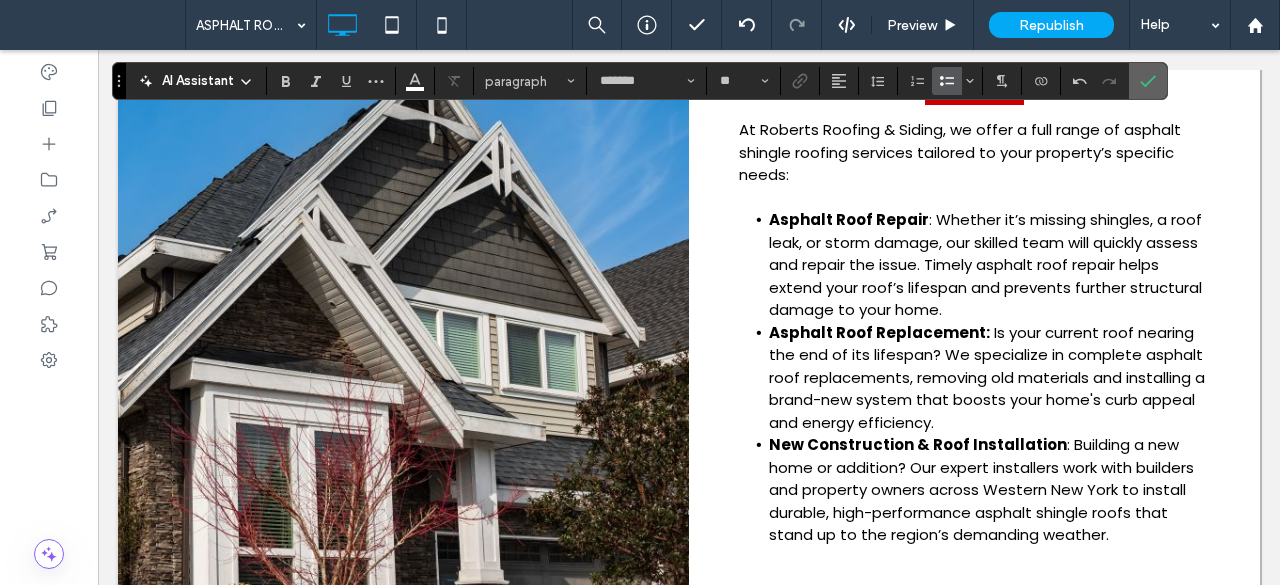click at bounding box center [1148, 81] 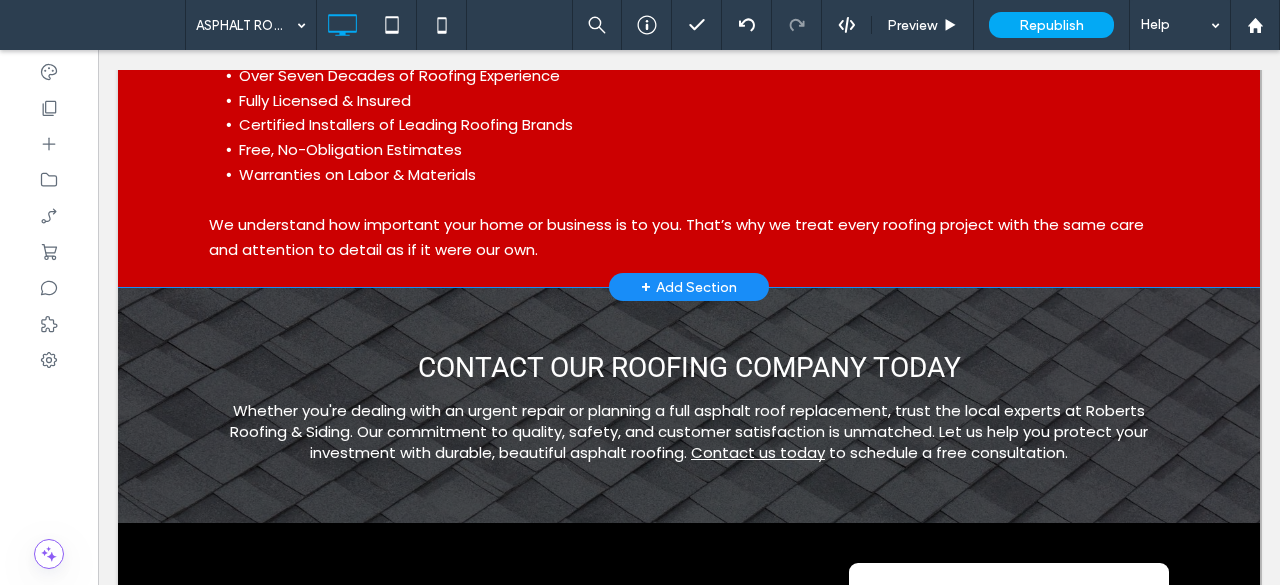scroll, scrollTop: 2400, scrollLeft: 0, axis: vertical 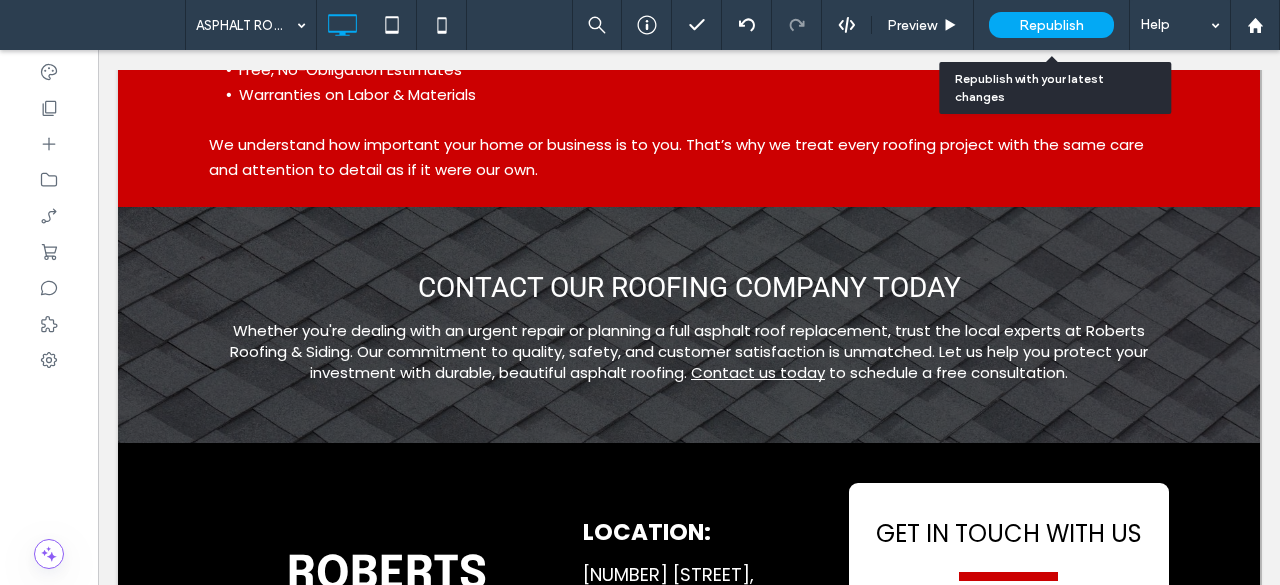 click on "Republish" at bounding box center (1051, 25) 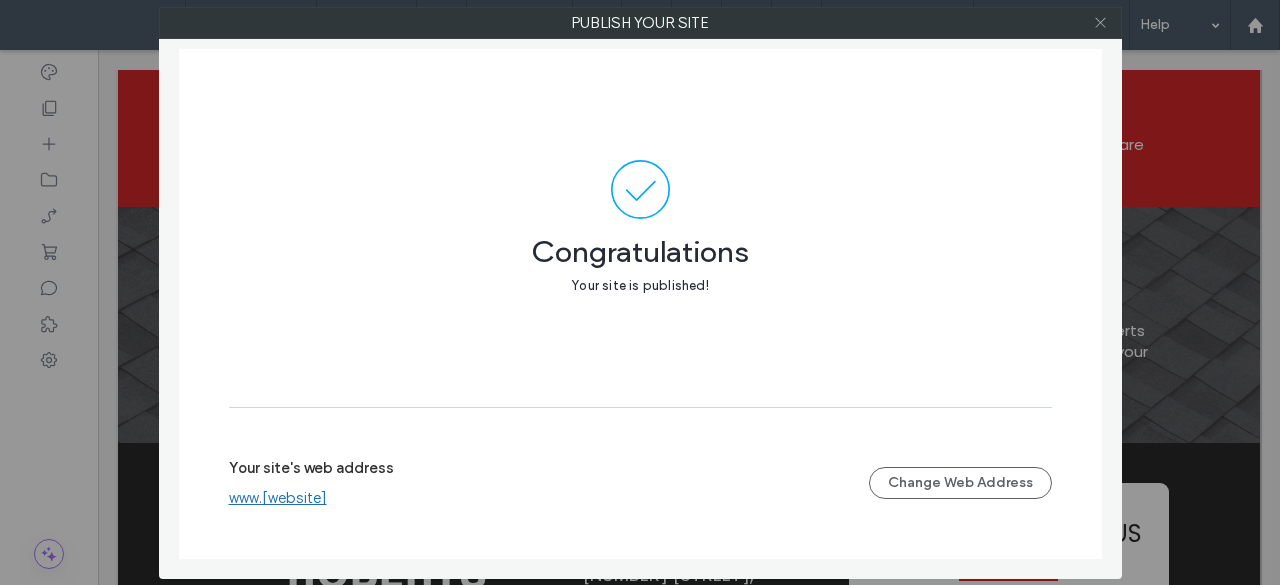 click 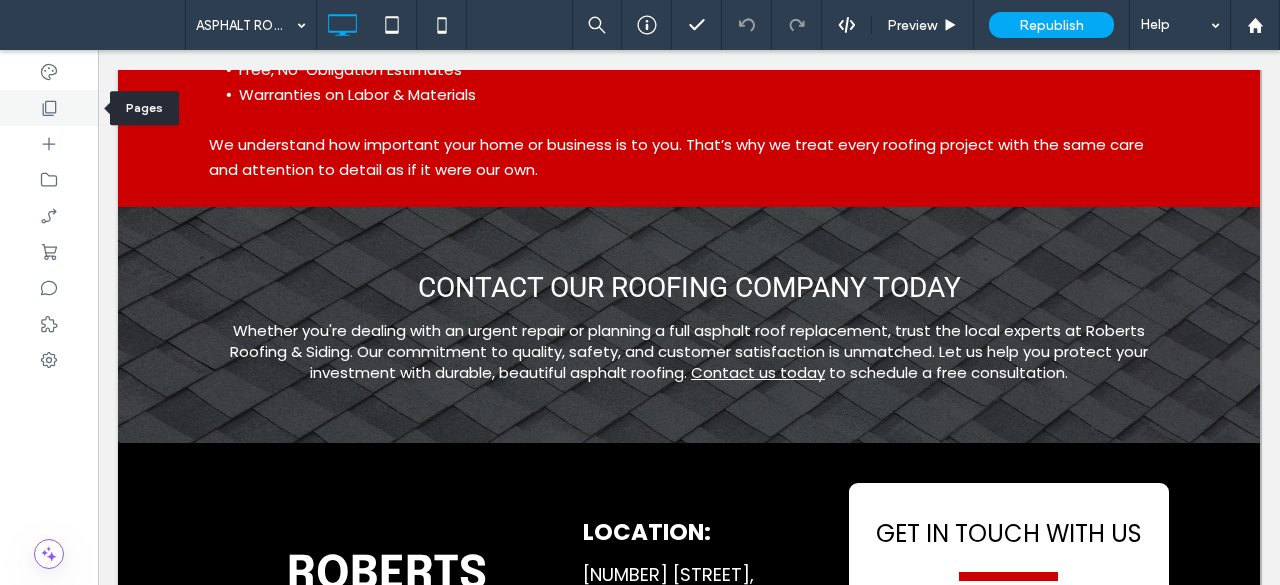 click at bounding box center (49, 108) 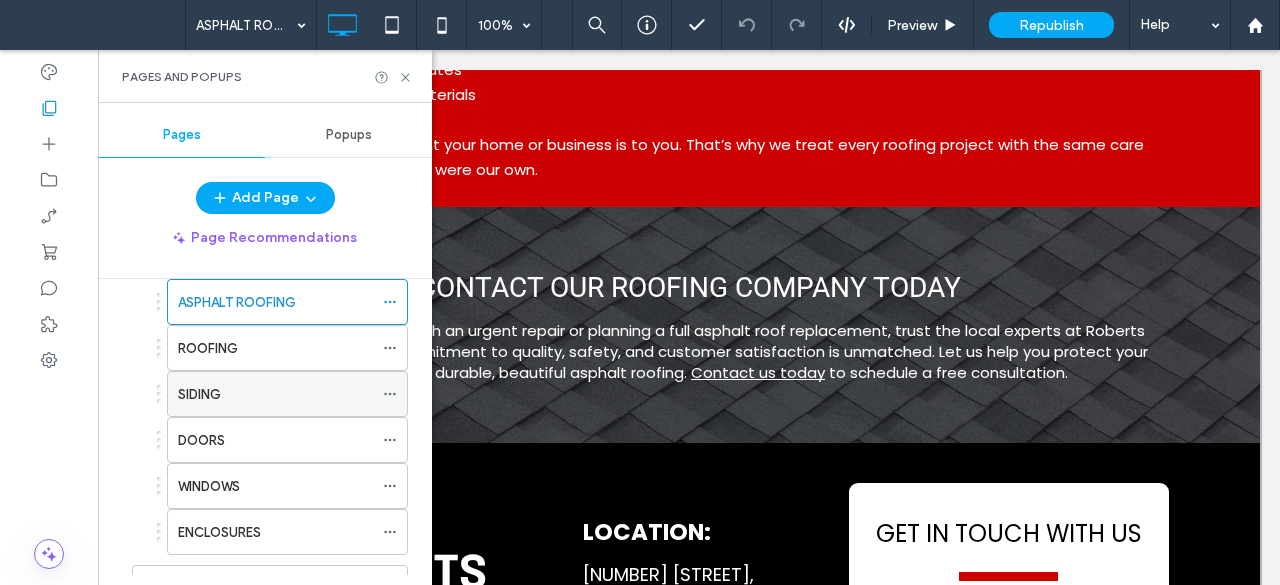 scroll, scrollTop: 200, scrollLeft: 0, axis: vertical 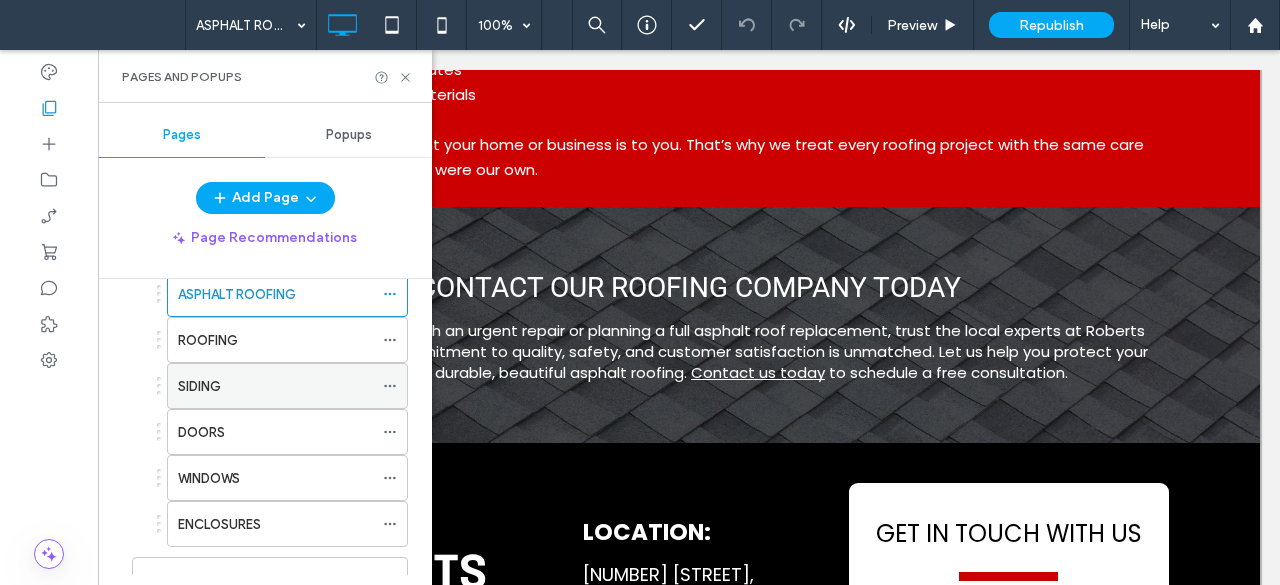 click on "SIDING" at bounding box center [275, 386] 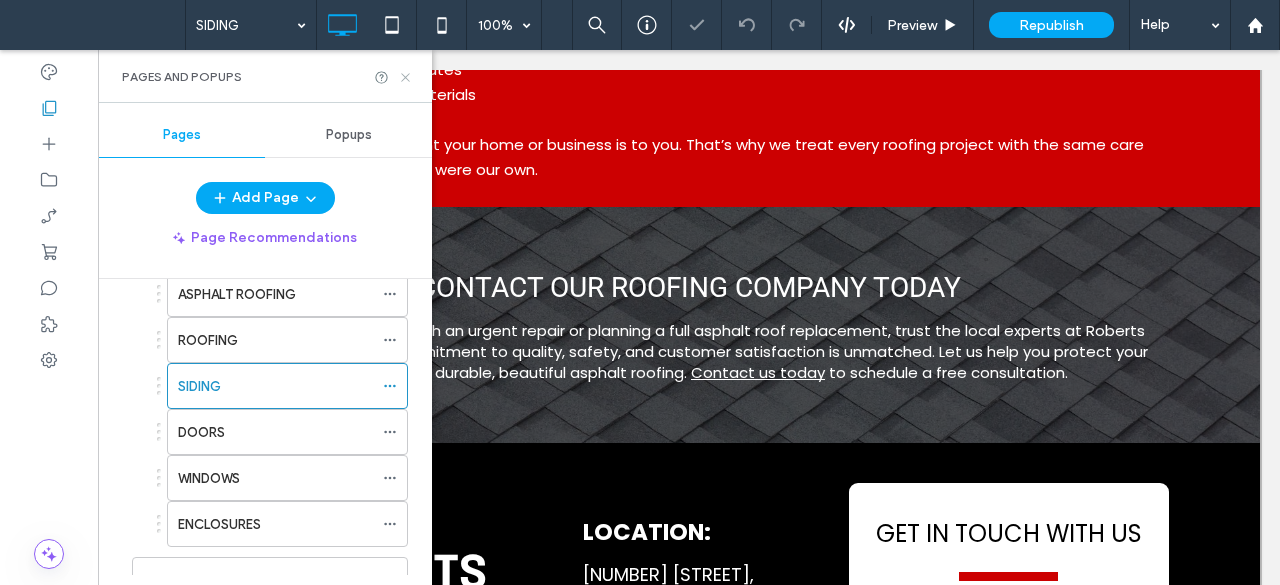 click 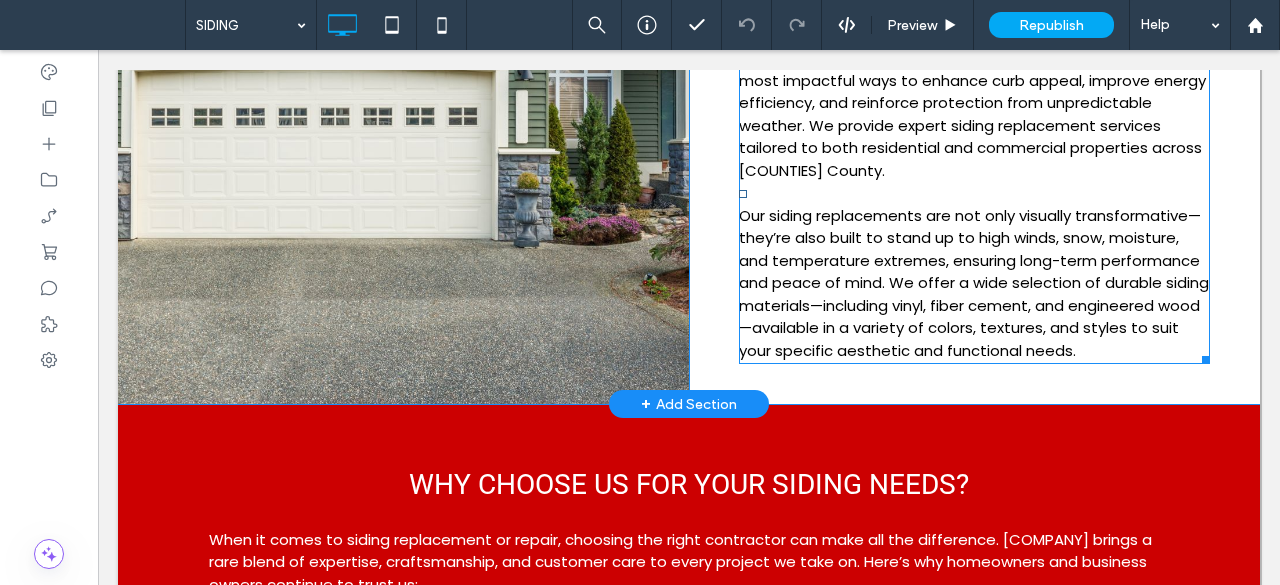 scroll, scrollTop: 1500, scrollLeft: 0, axis: vertical 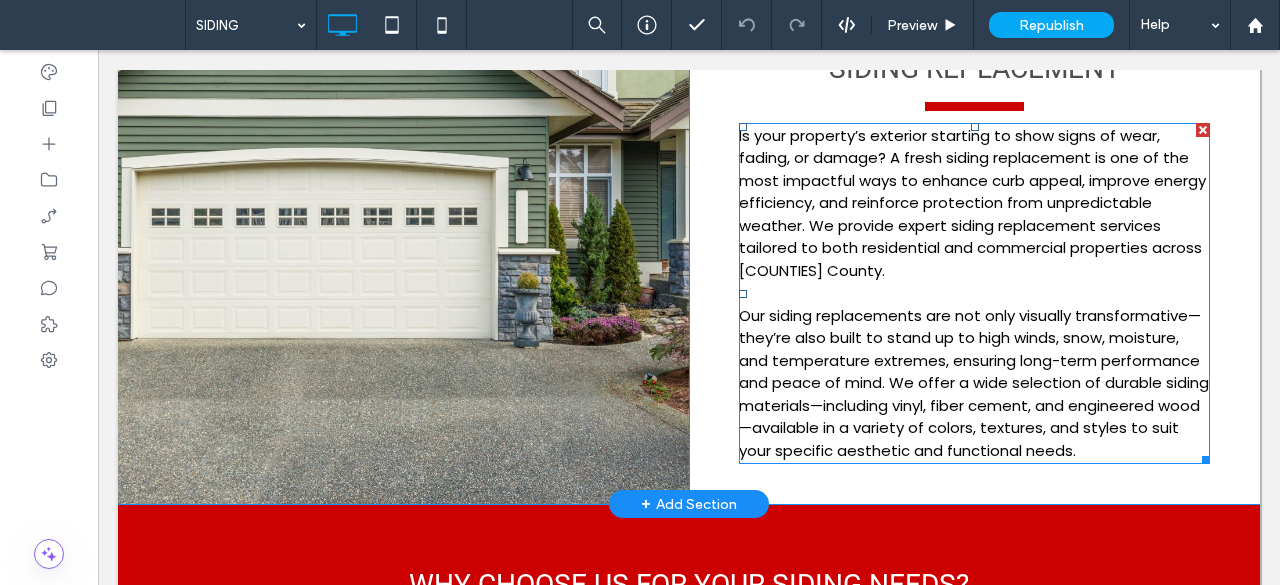 click on "Our siding replacements are not only visually transformative—they’re also built to stand up to high winds, snow, moisture, and temperature extremes, ensuring long-term performance and peace of mind. We offer a wide selection of durable siding materials—including vinyl, fiber cement, and engineered wood—available in a variety of colors, textures, and styles to suit your specific aesthetic and functional needs." at bounding box center (974, 383) 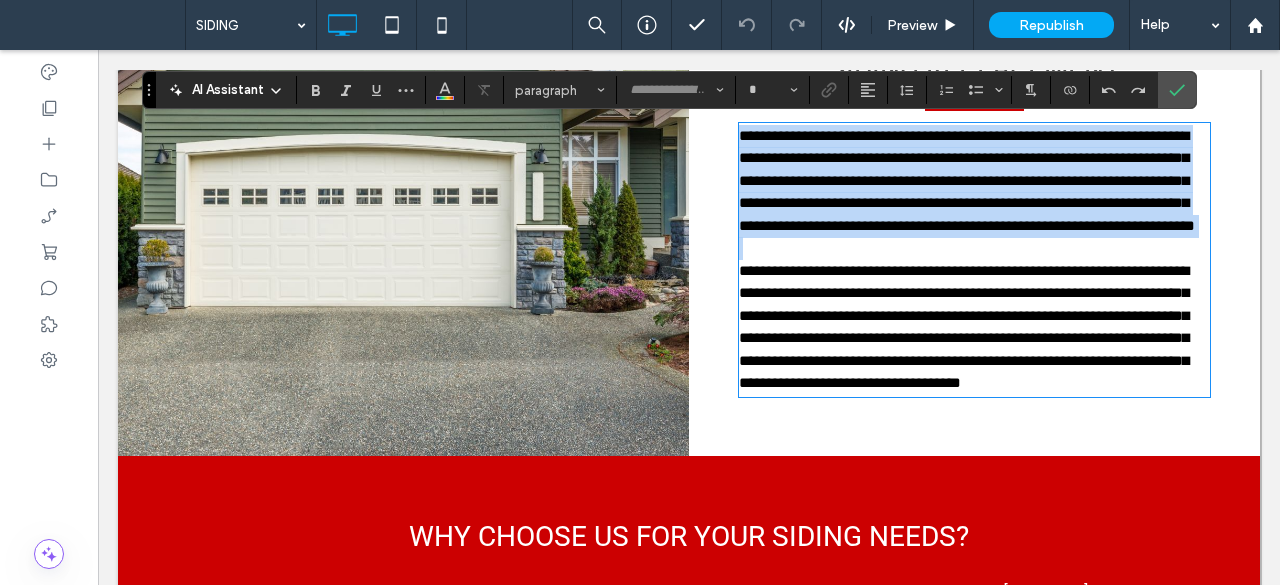type on "*******" 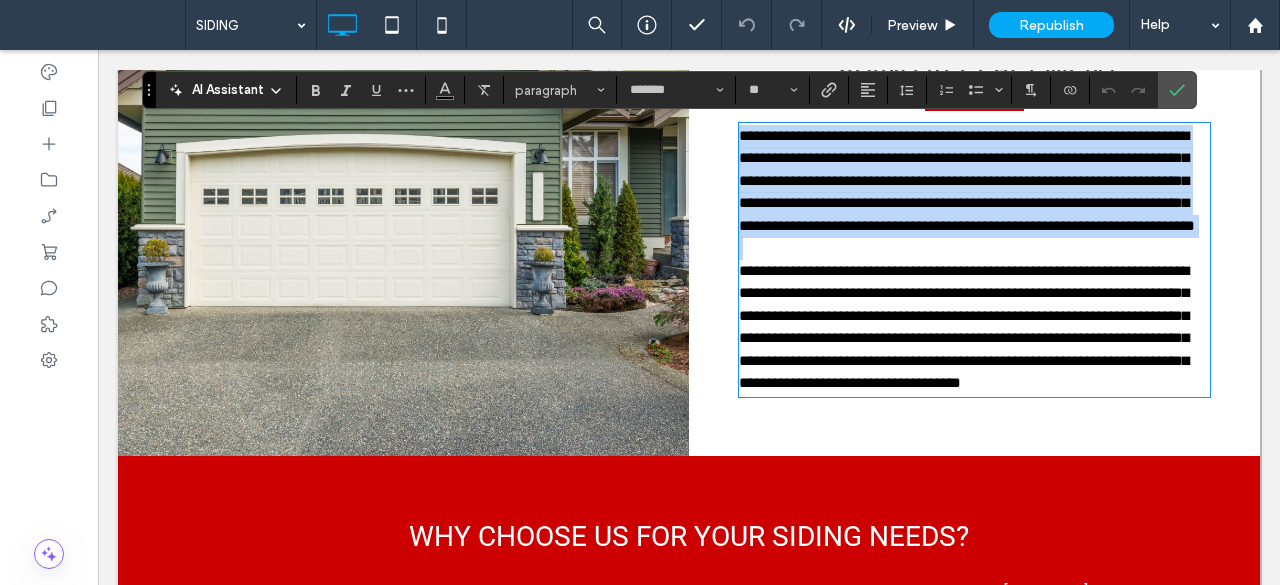 click on "**********" at bounding box center [967, 180] 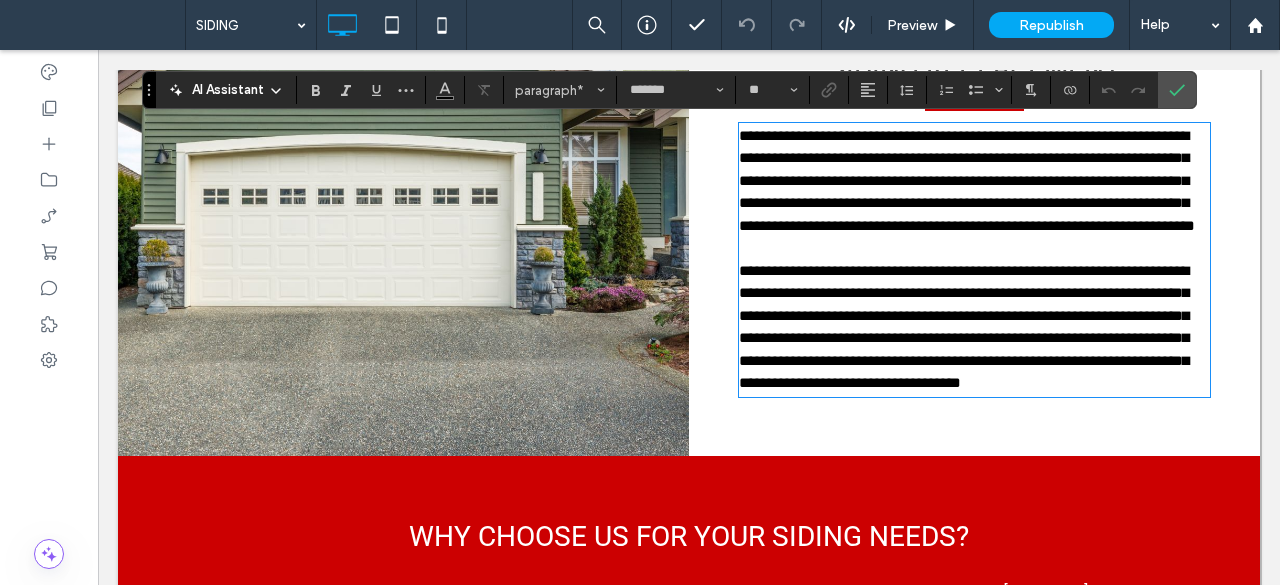 click on "**********" at bounding box center (964, 327) 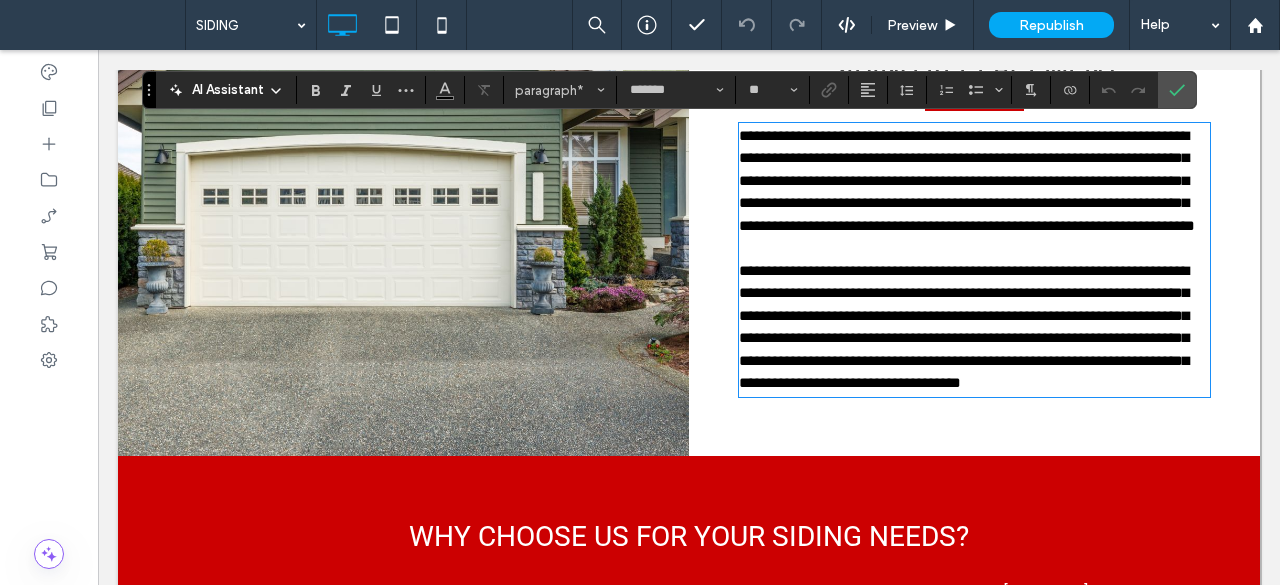 type 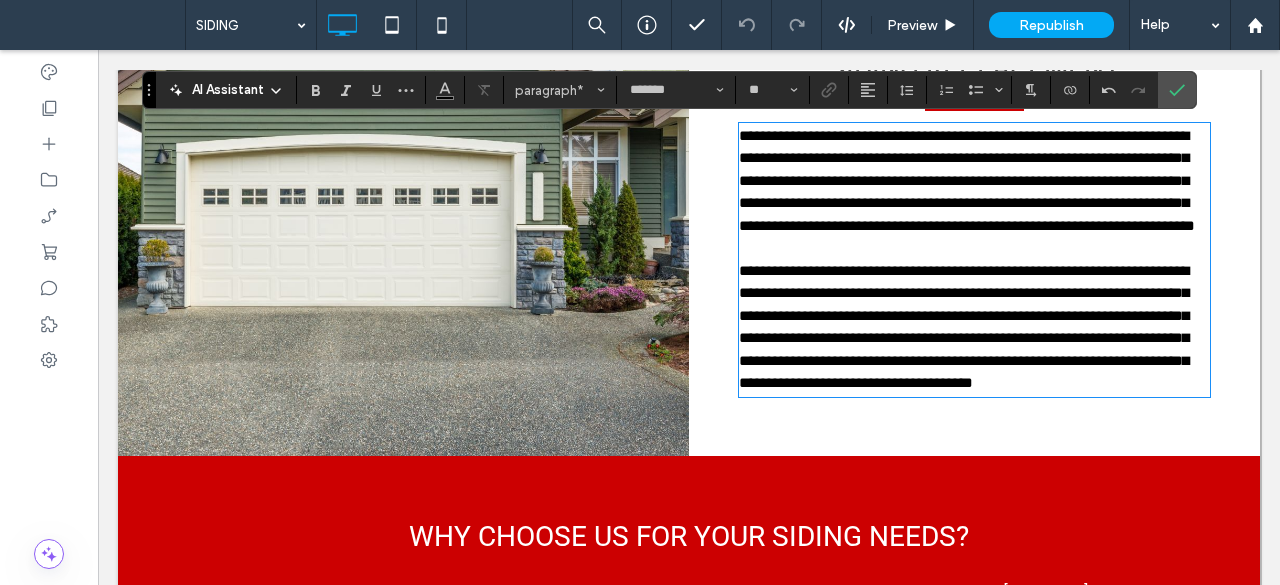 click on "**********" at bounding box center (964, 327) 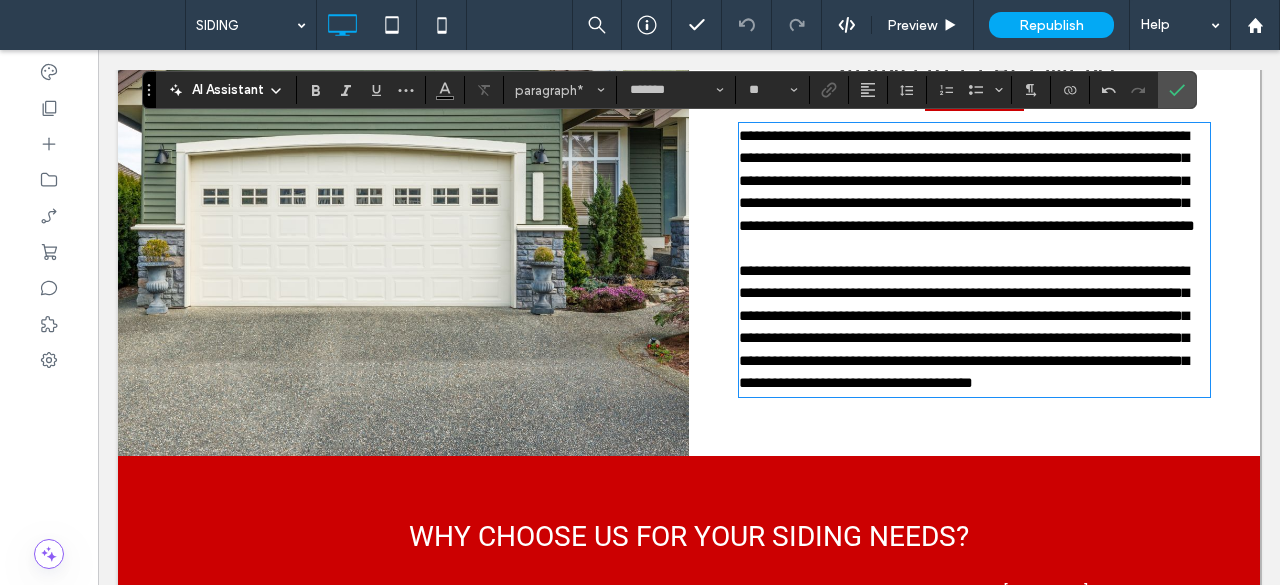 click on "**********" at bounding box center [964, 327] 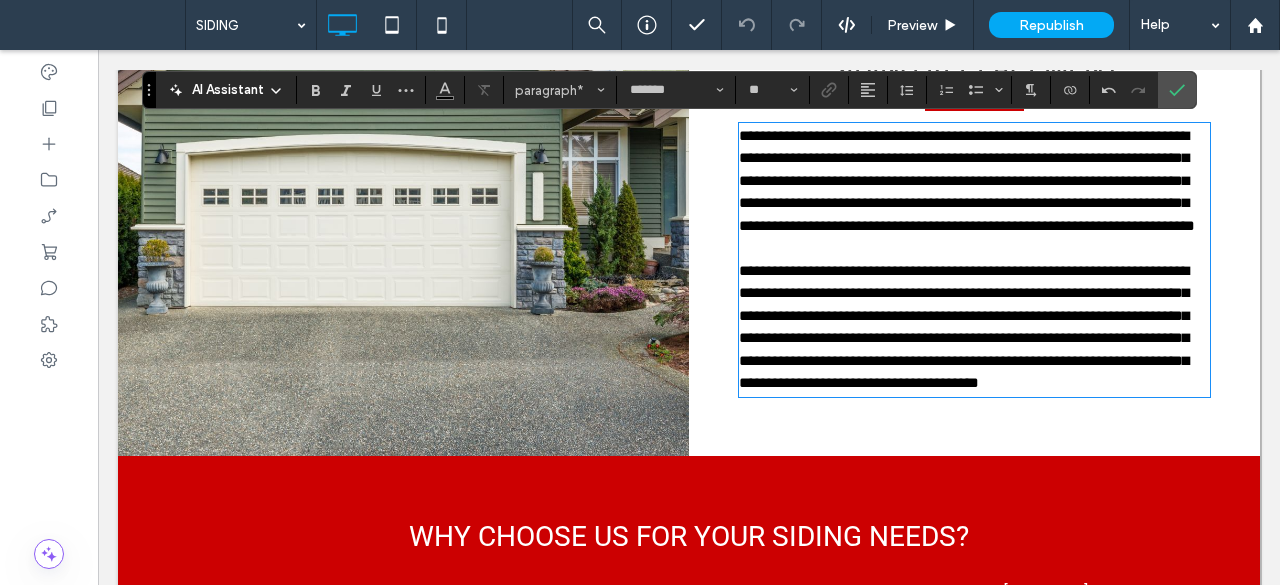 click on "**********" at bounding box center (964, 327) 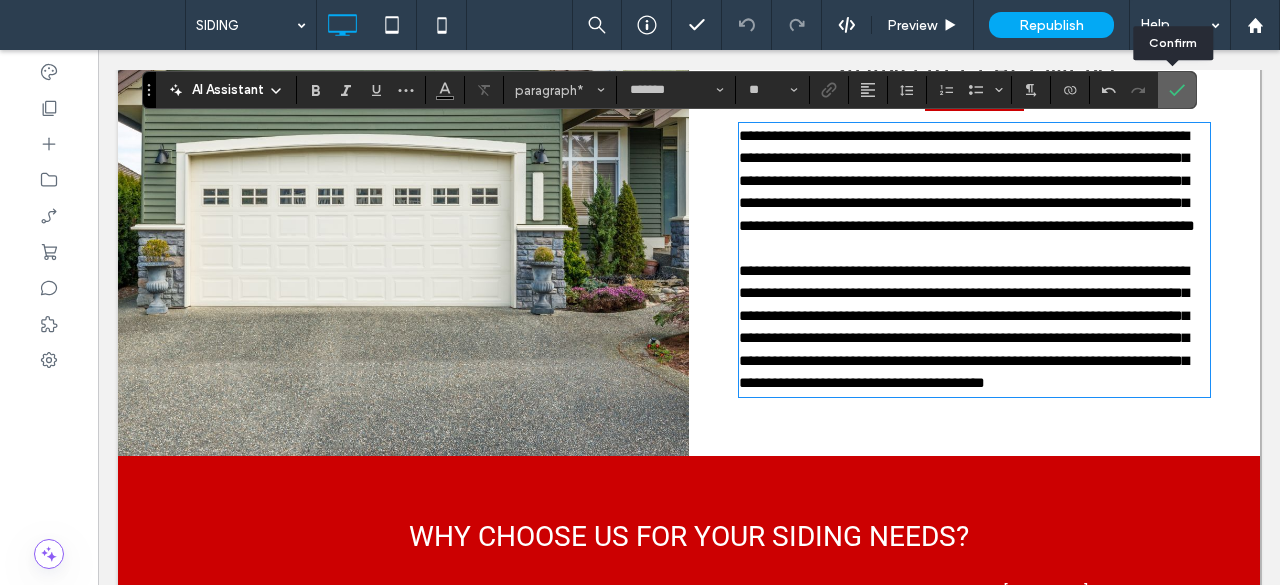click 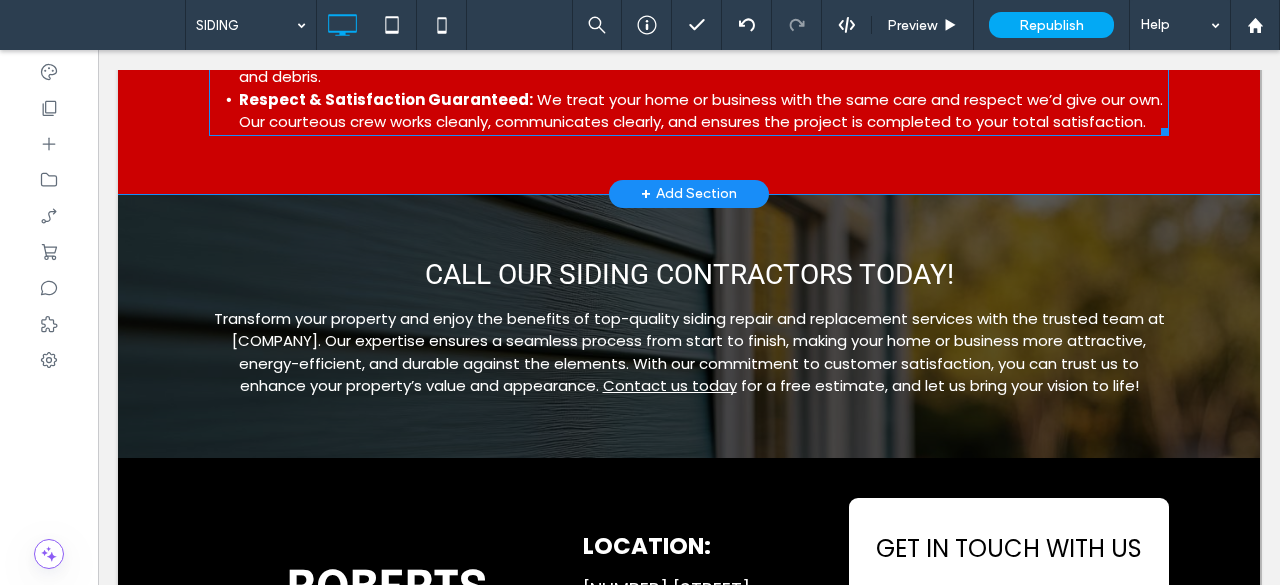scroll, scrollTop: 2500, scrollLeft: 0, axis: vertical 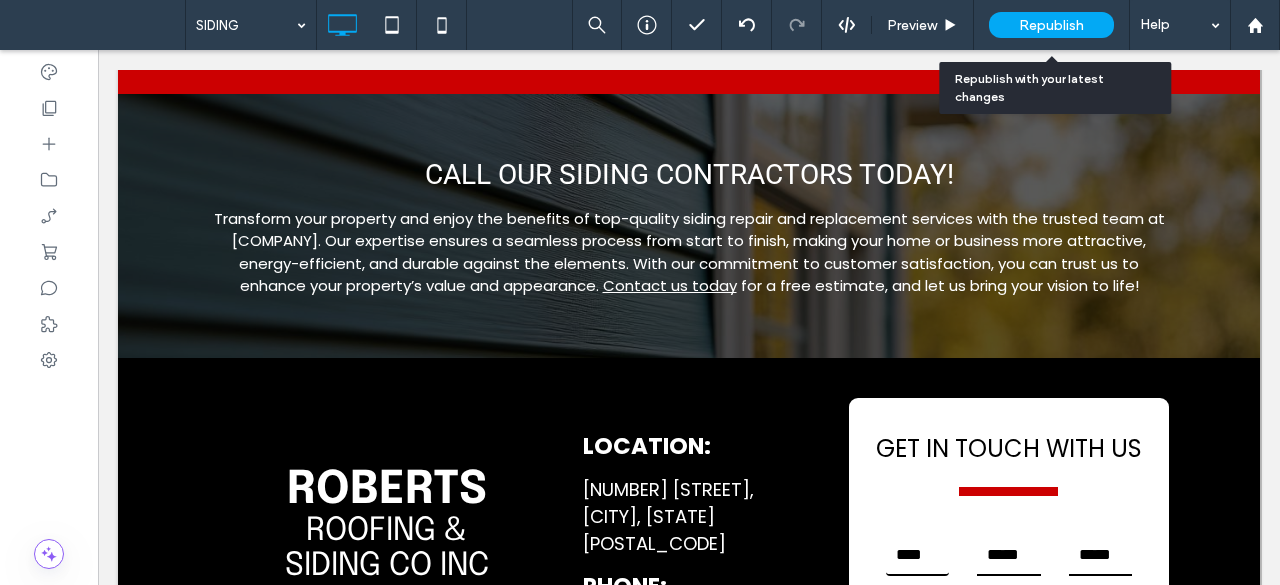 click on "Republish" at bounding box center [1051, 25] 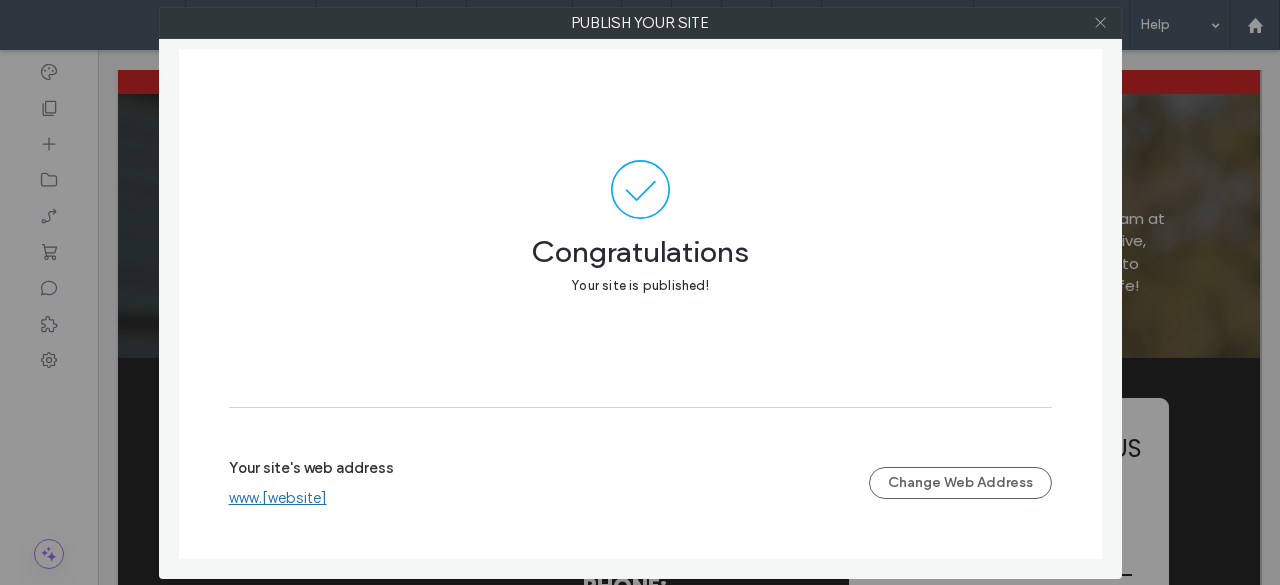 click 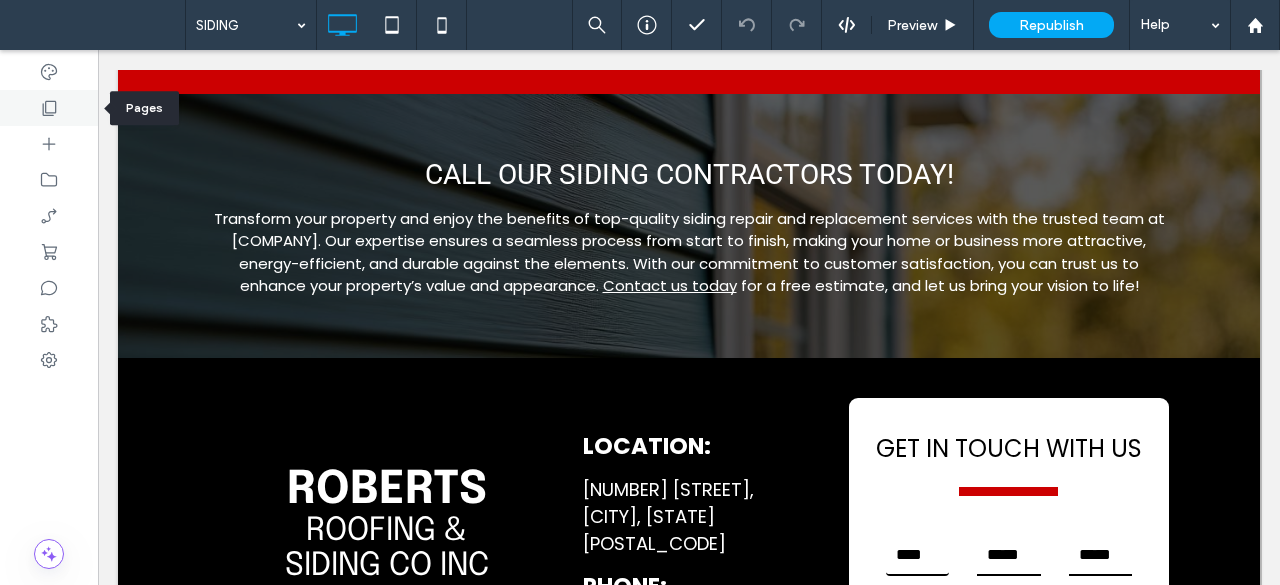 click at bounding box center [49, 108] 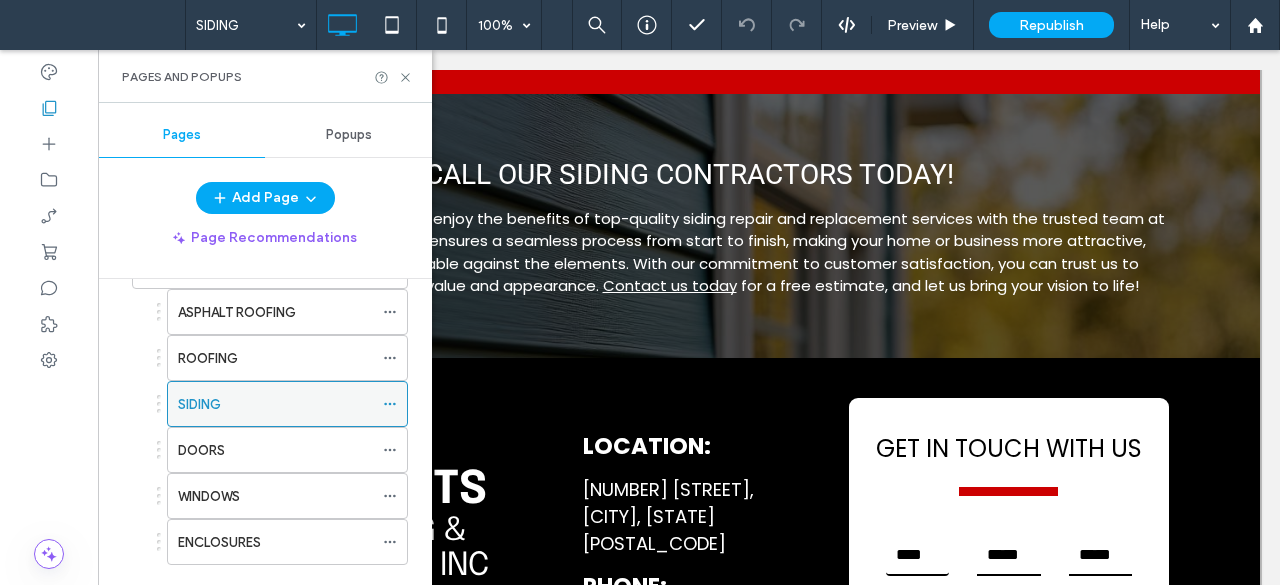 scroll, scrollTop: 200, scrollLeft: 0, axis: vertical 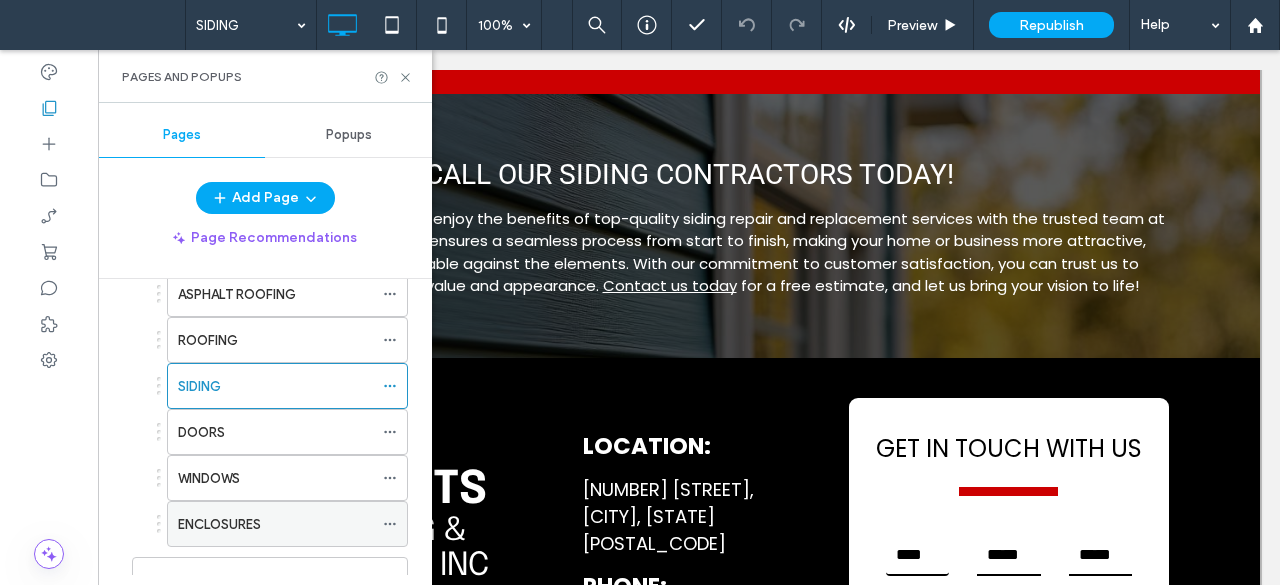 click on "ENCLOSURES" at bounding box center [219, 524] 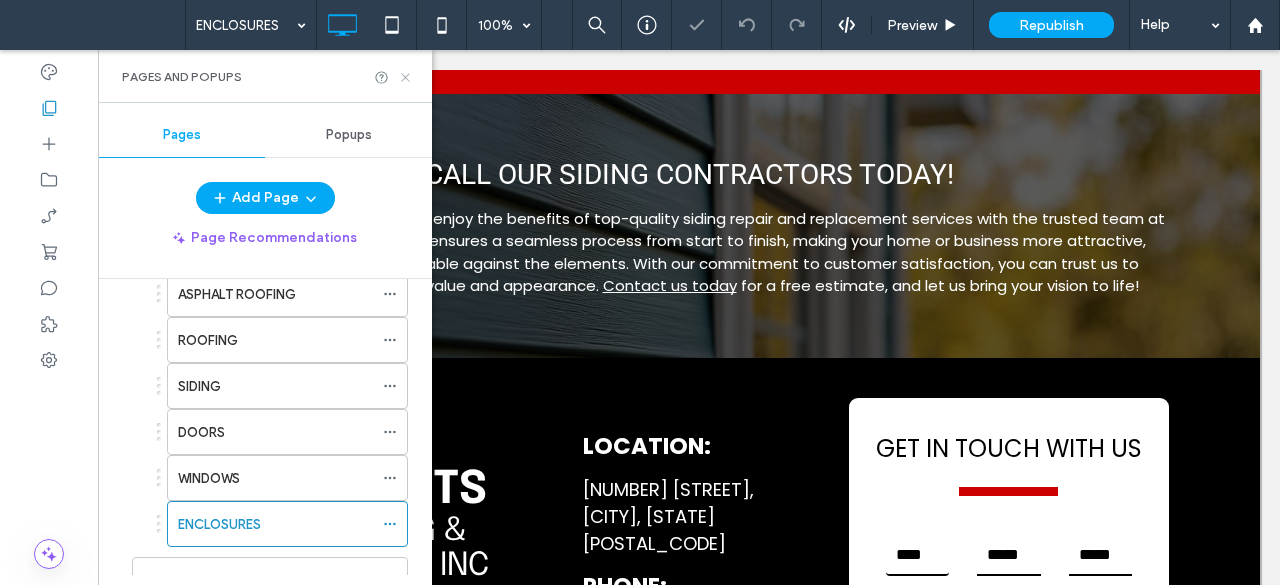 click 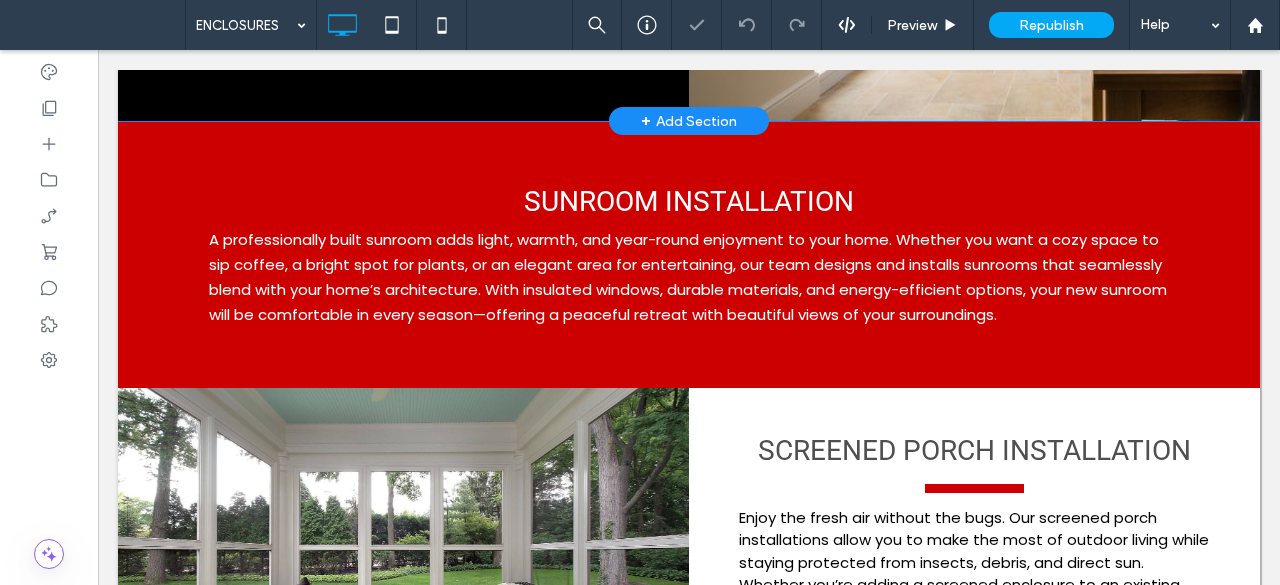 scroll, scrollTop: 1000, scrollLeft: 0, axis: vertical 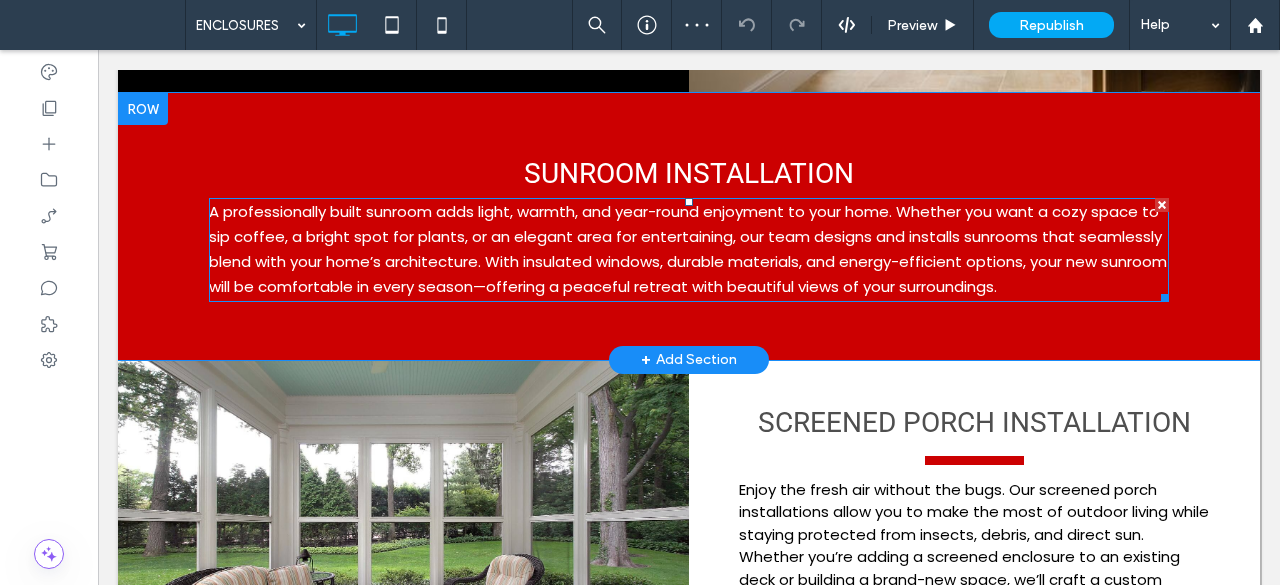 click on "A professionally built sunroom adds light, warmth, and year-round enjoyment to your home. Whether you want a cozy space to sip coffee, a bright spot for plants, or an elegant area for entertaining, our team designs and installs sunrooms that seamlessly blend with your home’s architecture. With insulated windows, durable materials, and energy-efficient options, your new sunroom will be comfortable in every season—offering a peaceful retreat with beautiful views of your surroundings." at bounding box center (688, 248) 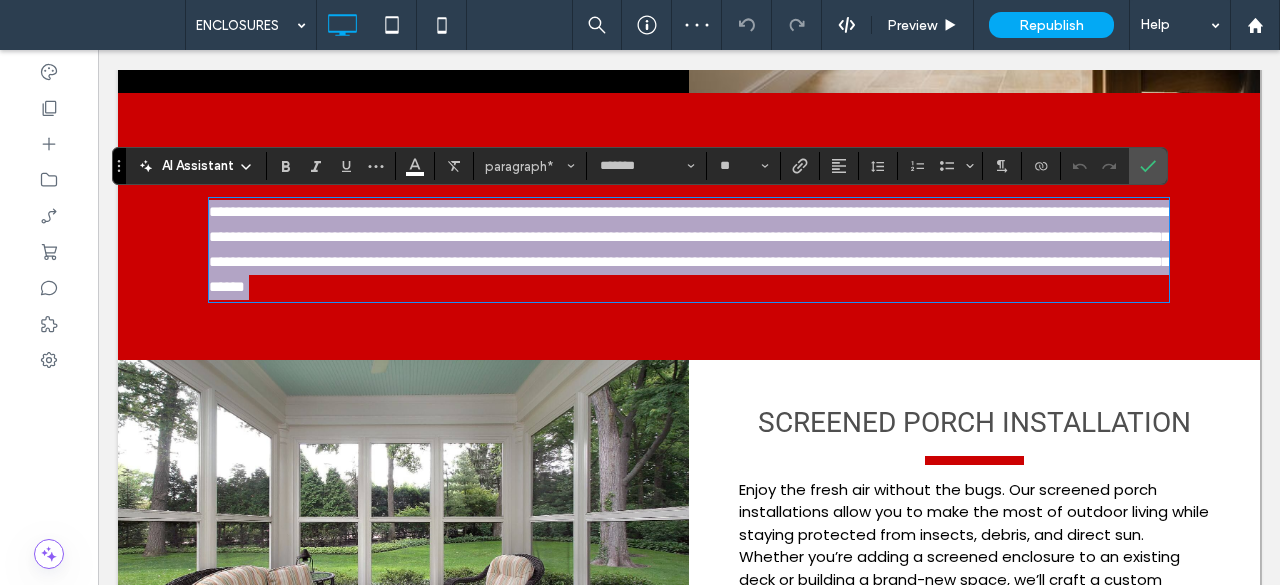 click on "**********" at bounding box center (689, 248) 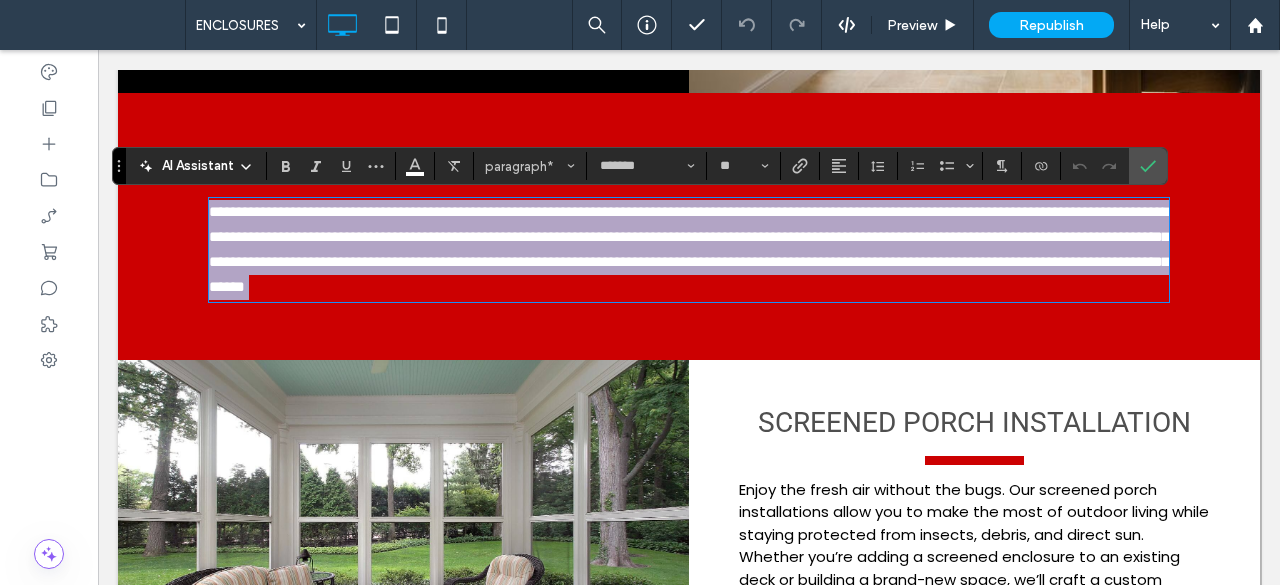 click on "**********" at bounding box center [689, 248] 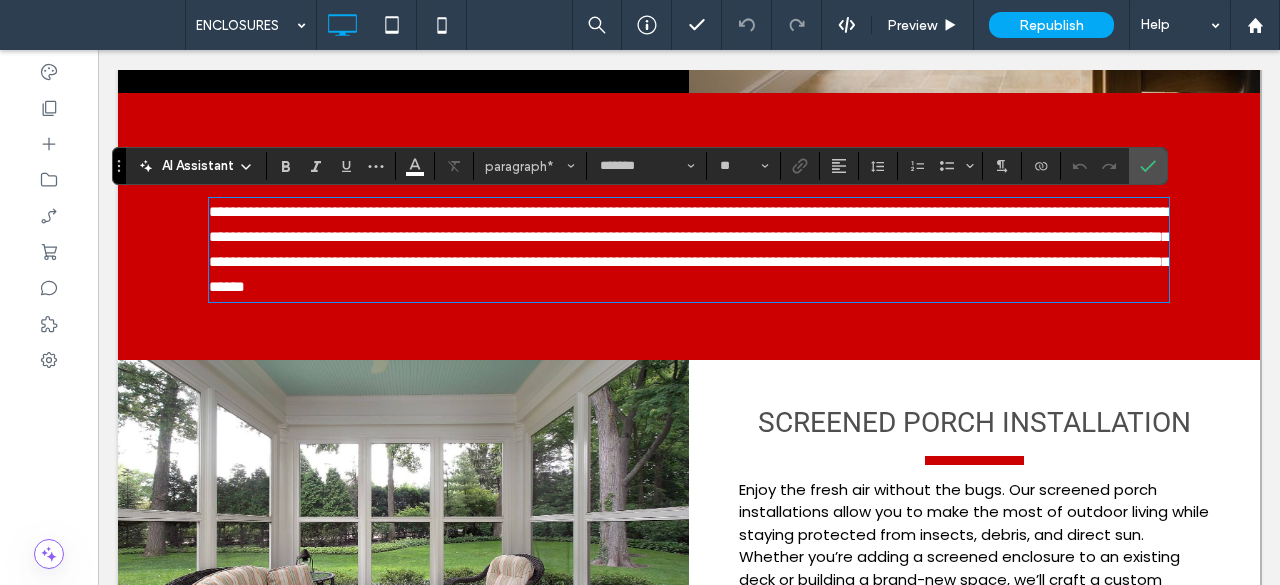 click on "**********" at bounding box center (689, 248) 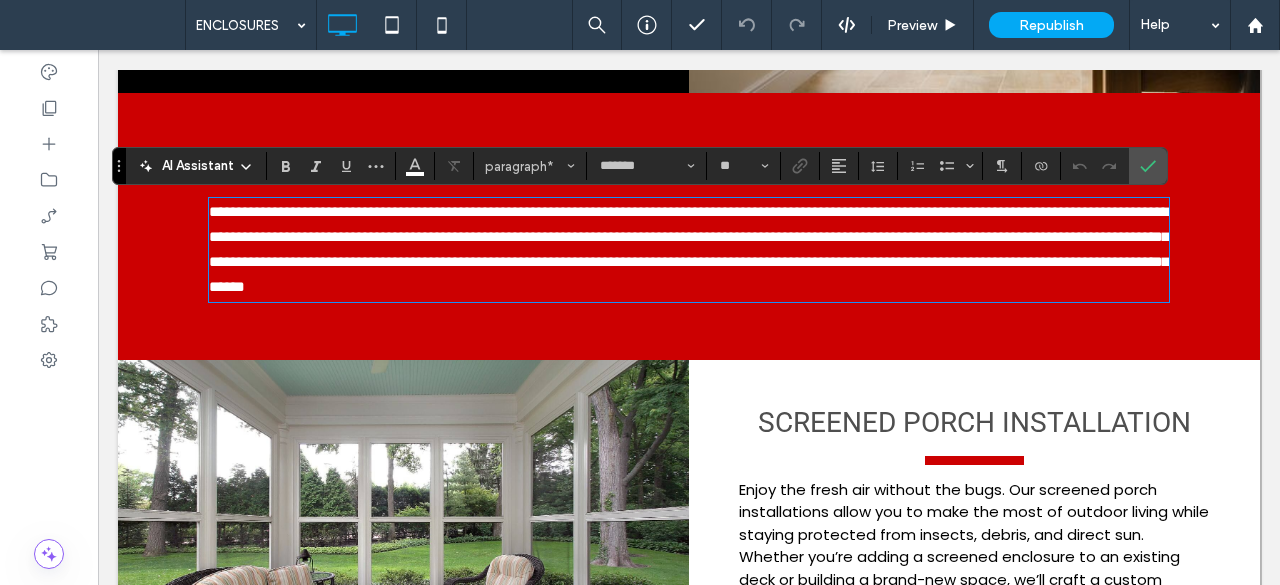 type 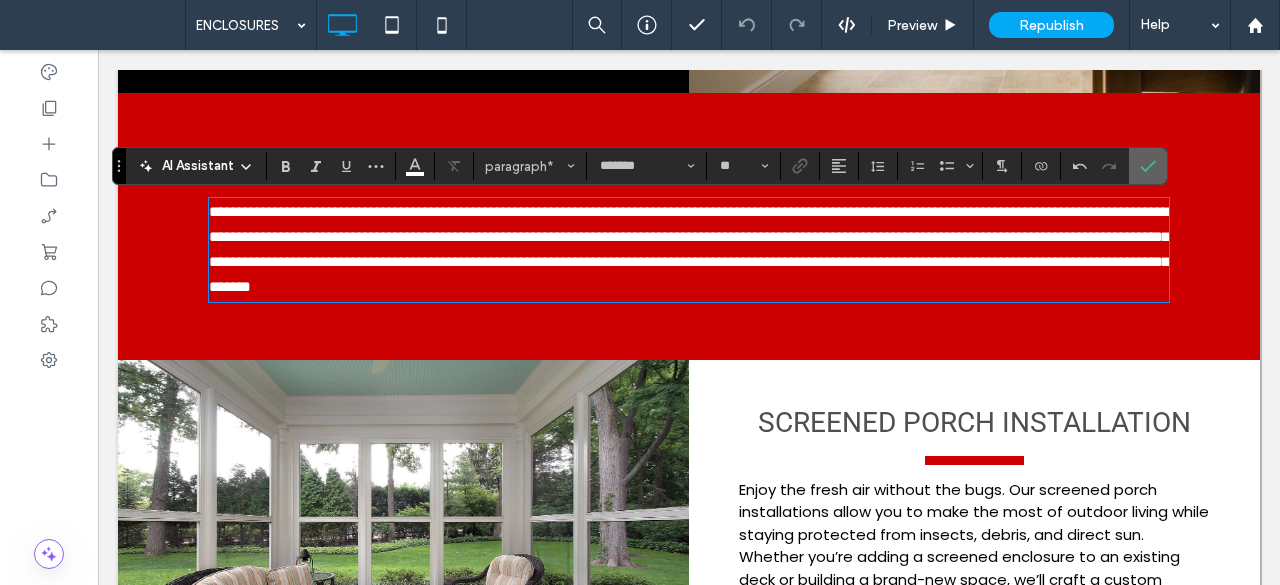 click at bounding box center [1148, 166] 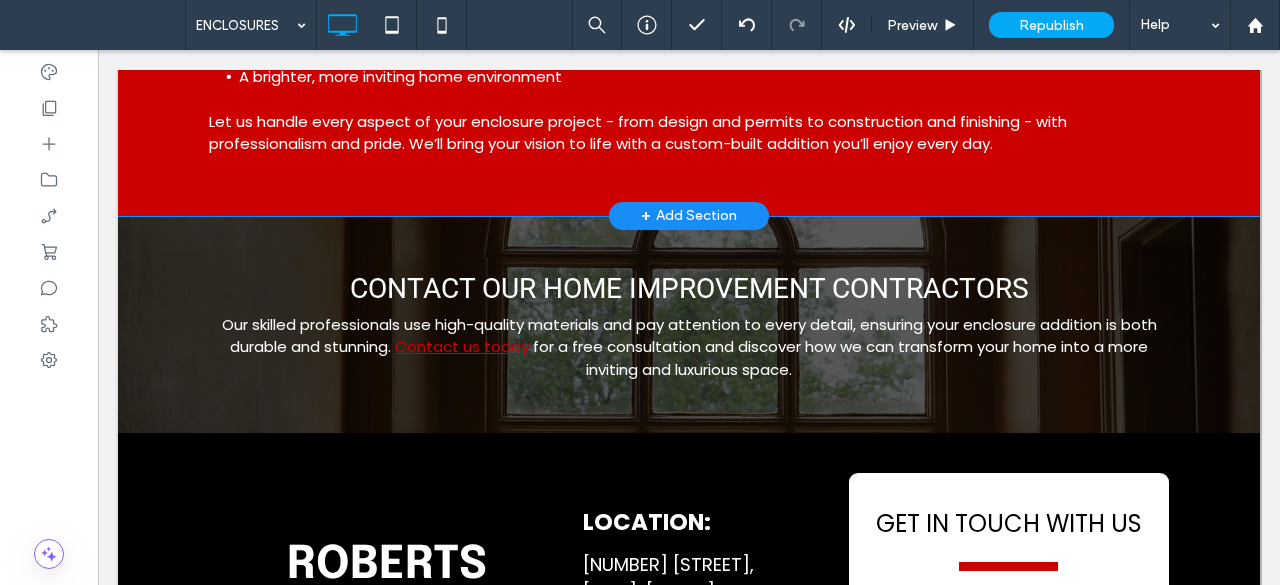 scroll, scrollTop: 2700, scrollLeft: 0, axis: vertical 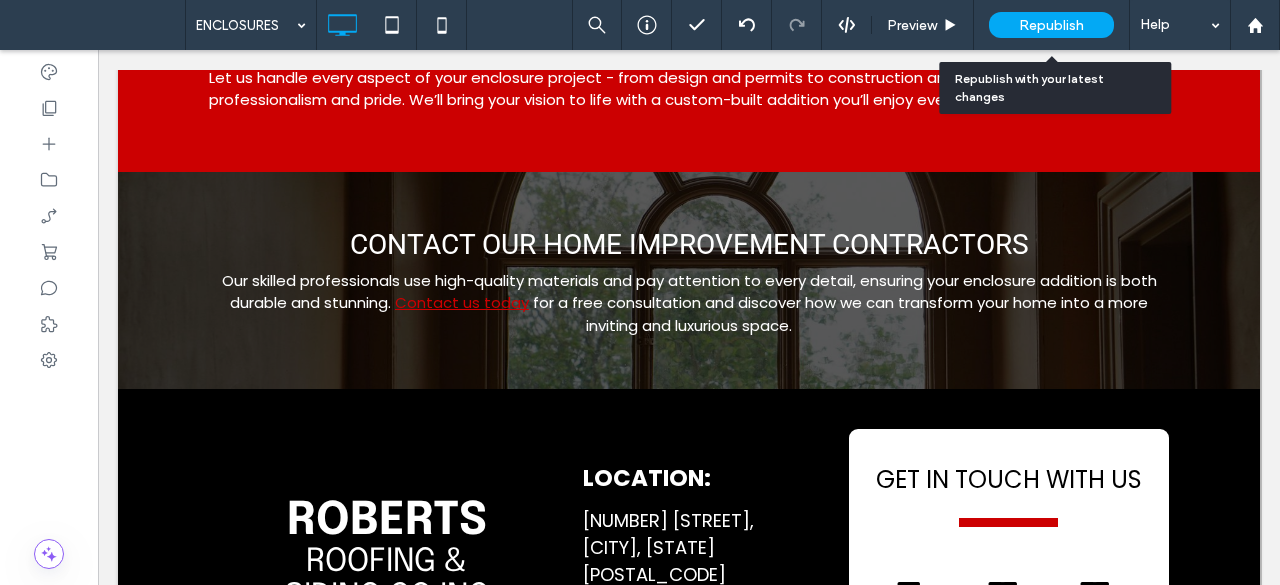click on "Republish" at bounding box center (1051, 25) 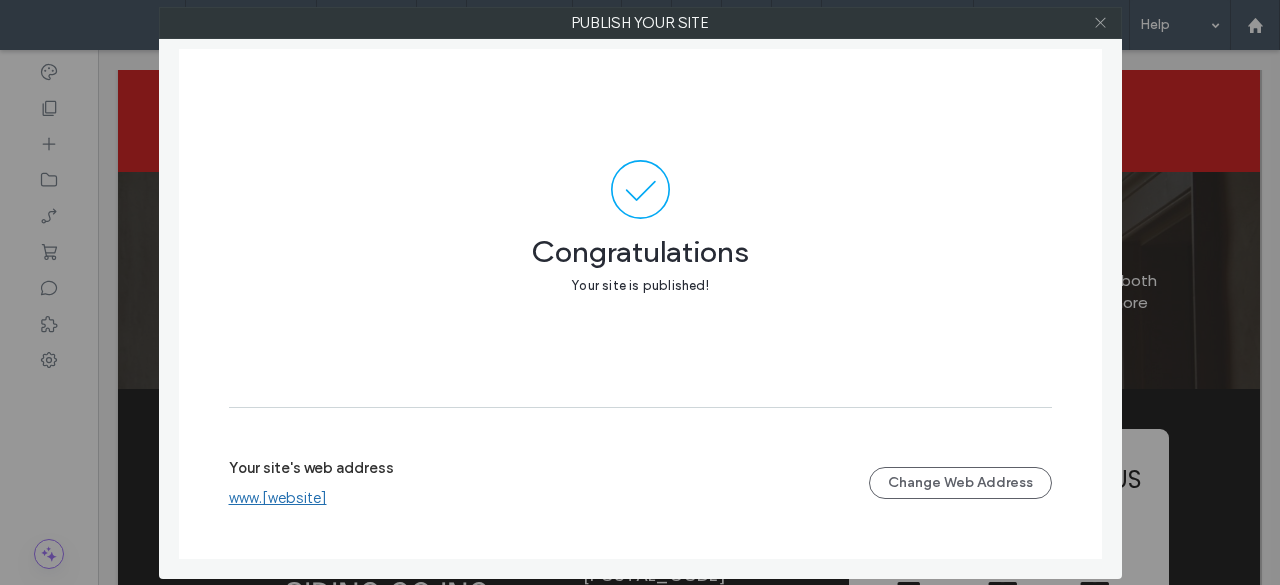 click 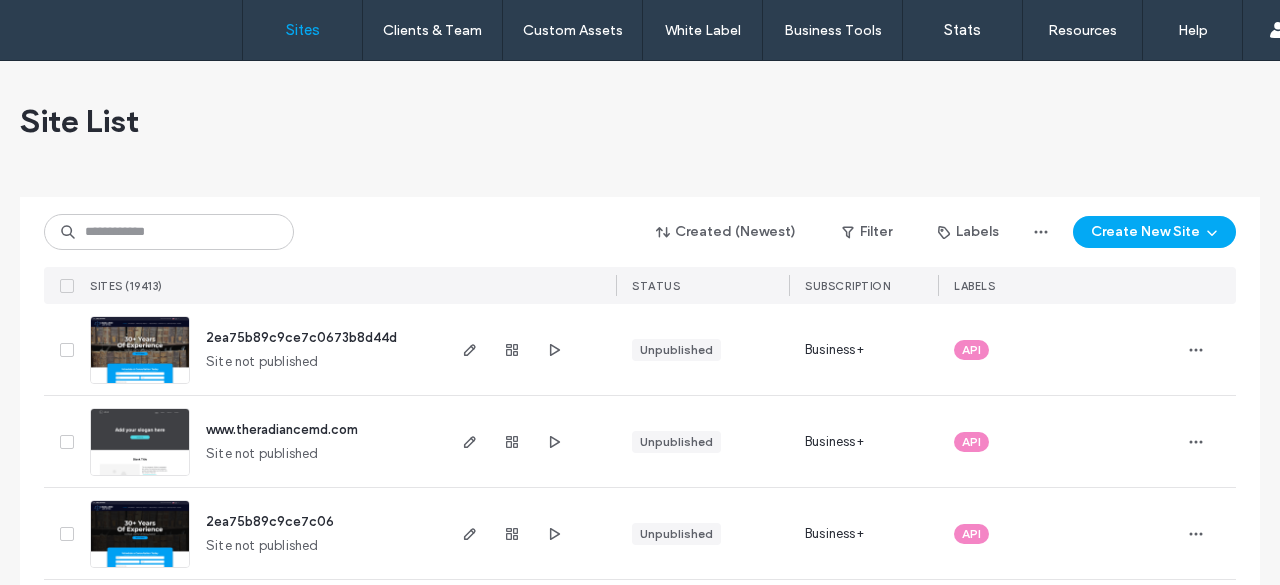 scroll, scrollTop: 0, scrollLeft: 0, axis: both 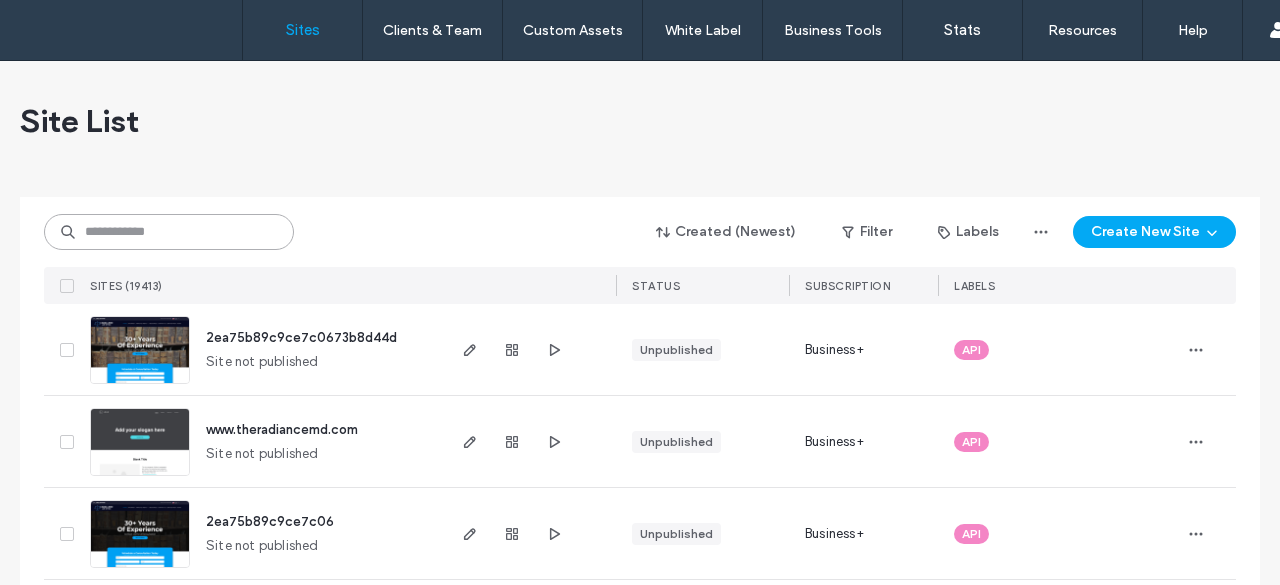 click at bounding box center (169, 232) 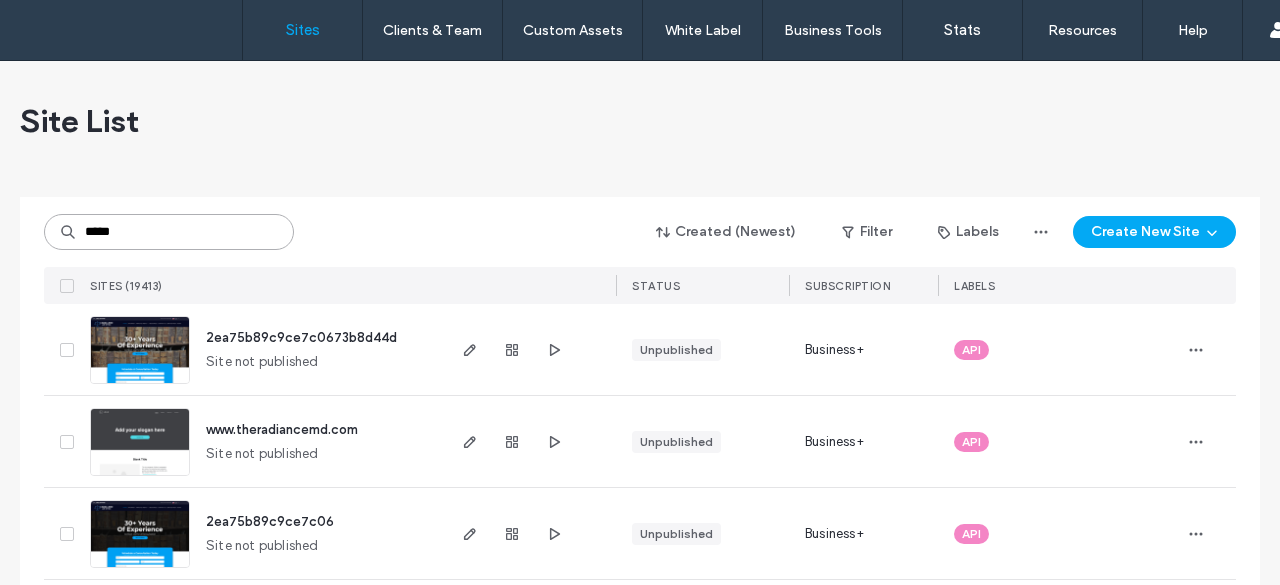 type on "*****" 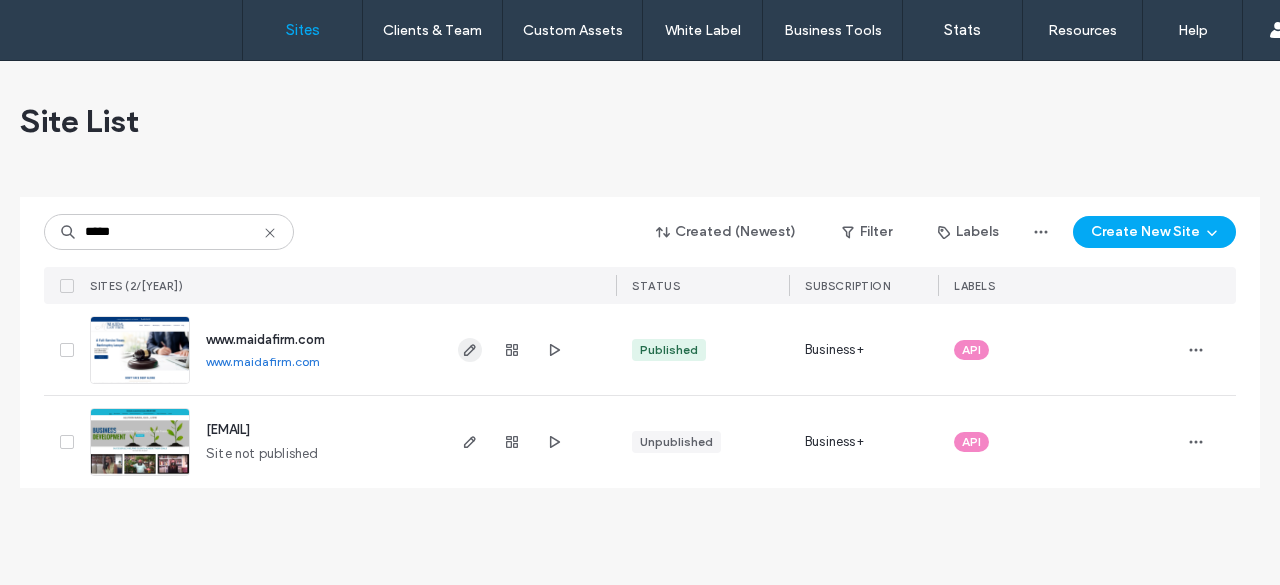 click 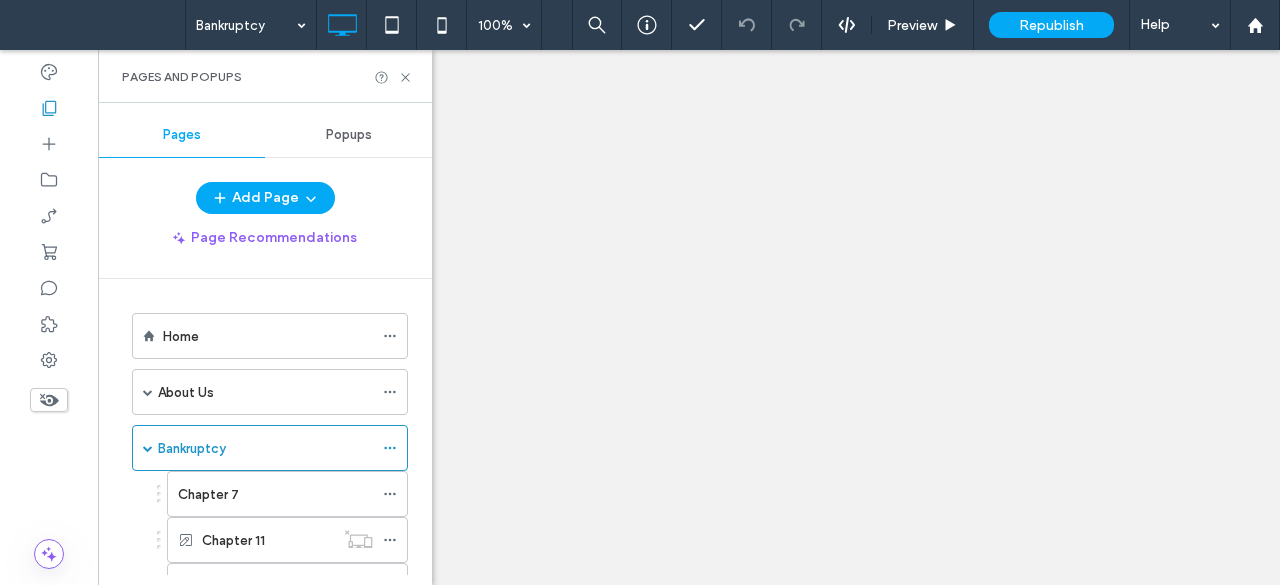click at bounding box center (640, 292) 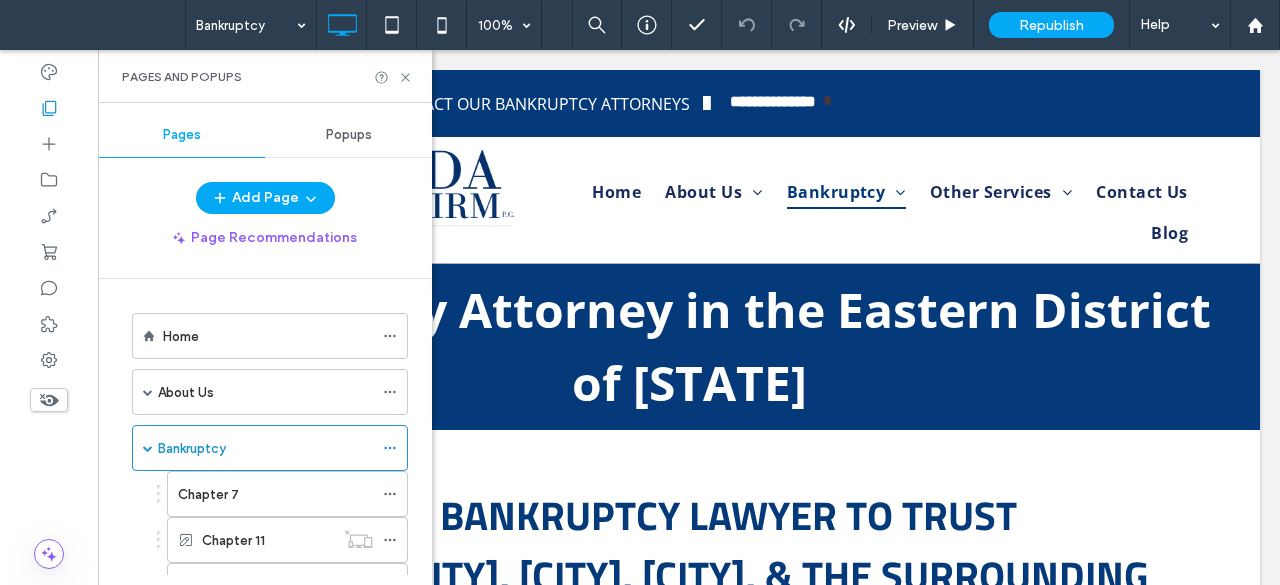 scroll, scrollTop: 0, scrollLeft: 0, axis: both 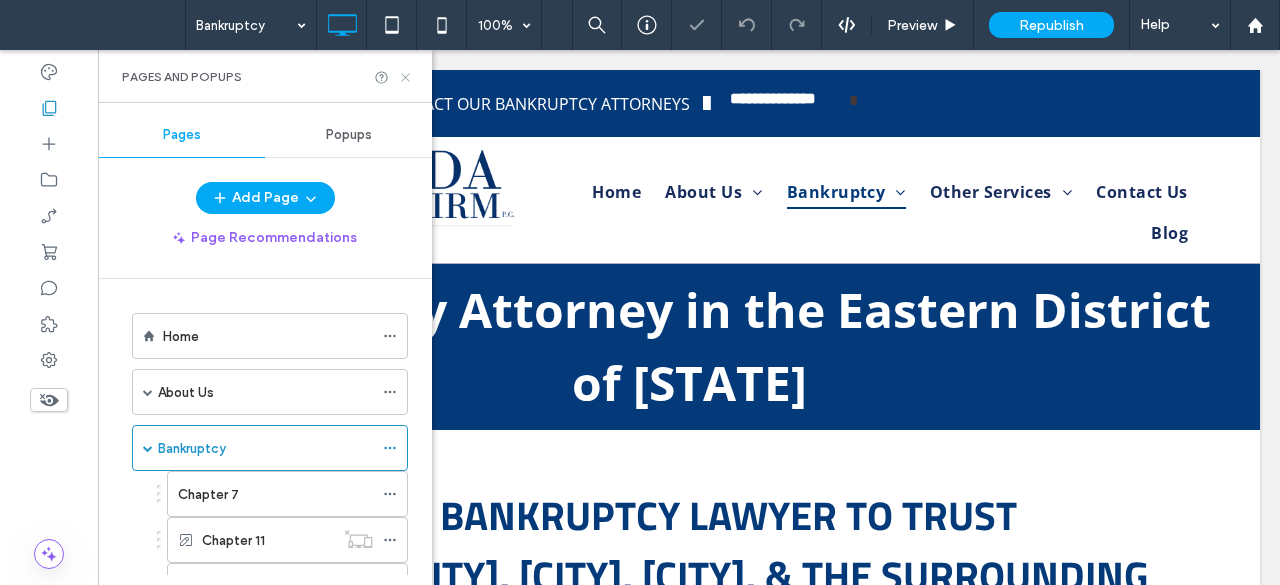 click 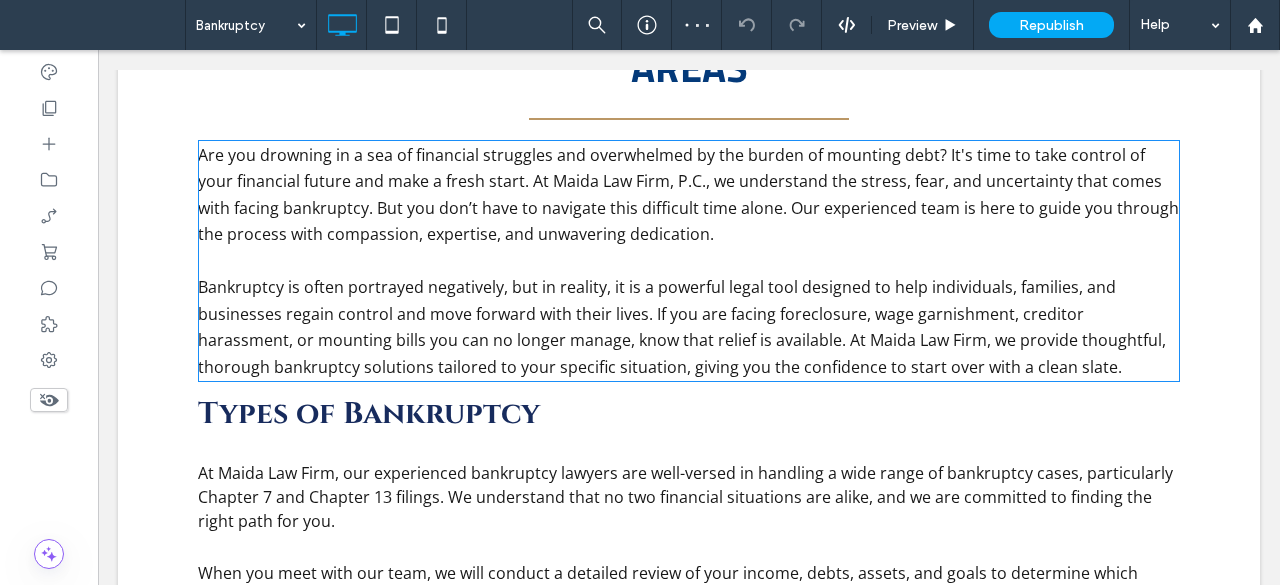 scroll, scrollTop: 600, scrollLeft: 0, axis: vertical 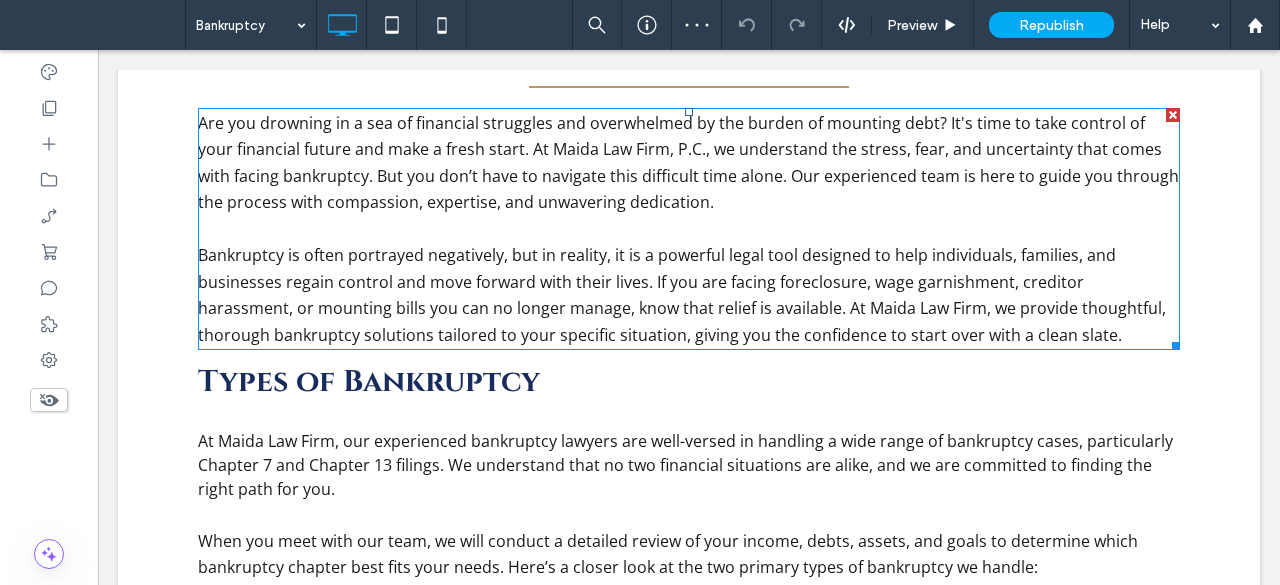 click on "Are you drowning in a sea of financial struggles and overwhelmed by the burden of mounting debt? It's time to take control of your financial future and make a fresh start. At Maida Law Firm, P.C., we understand the stress, fear, and uncertainty that comes with facing bankruptcy. But you don’t have to navigate this difficult time alone. Our experienced team is here to guide you through the process with compassion, expertise, and unwavering dedication." at bounding box center [688, 162] 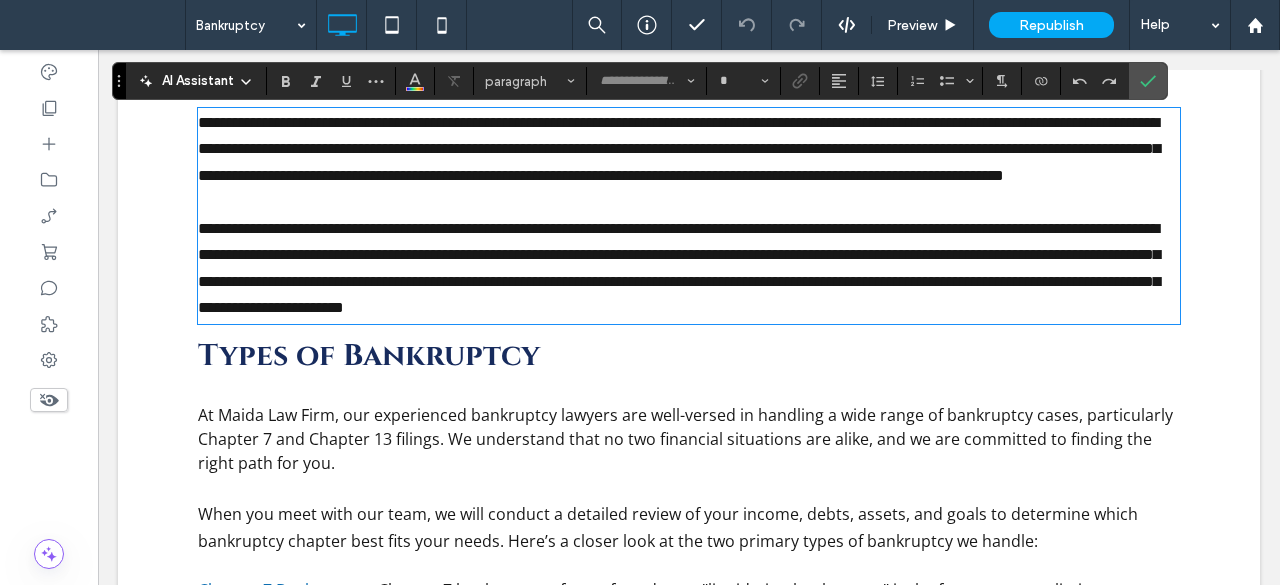 type on "*********" 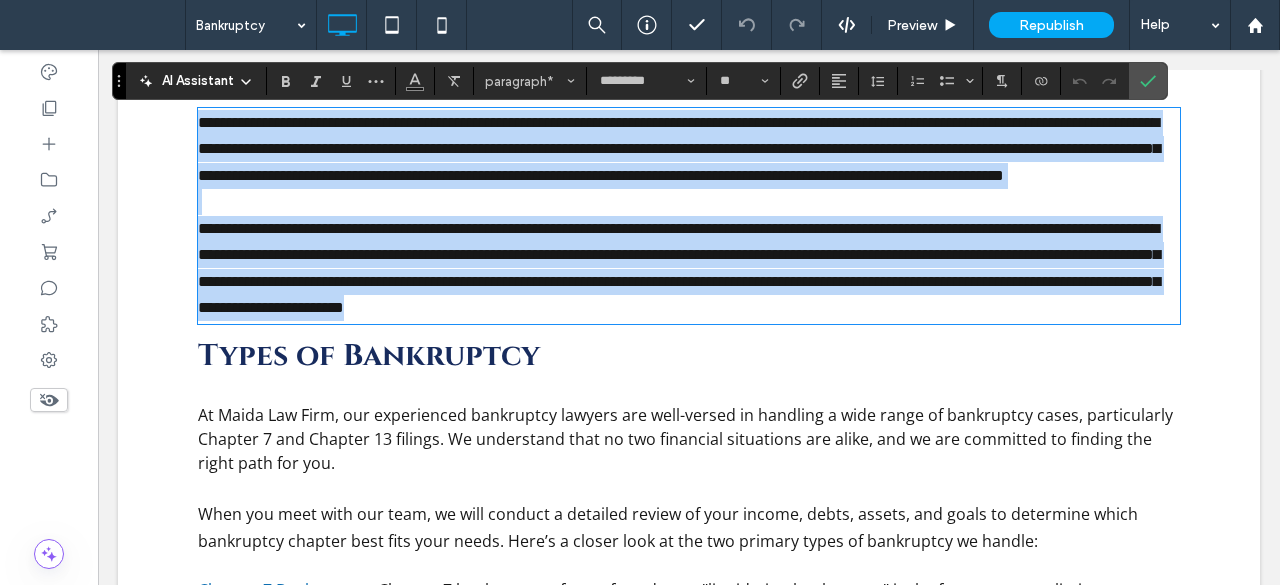 click on "**********" at bounding box center (689, 149) 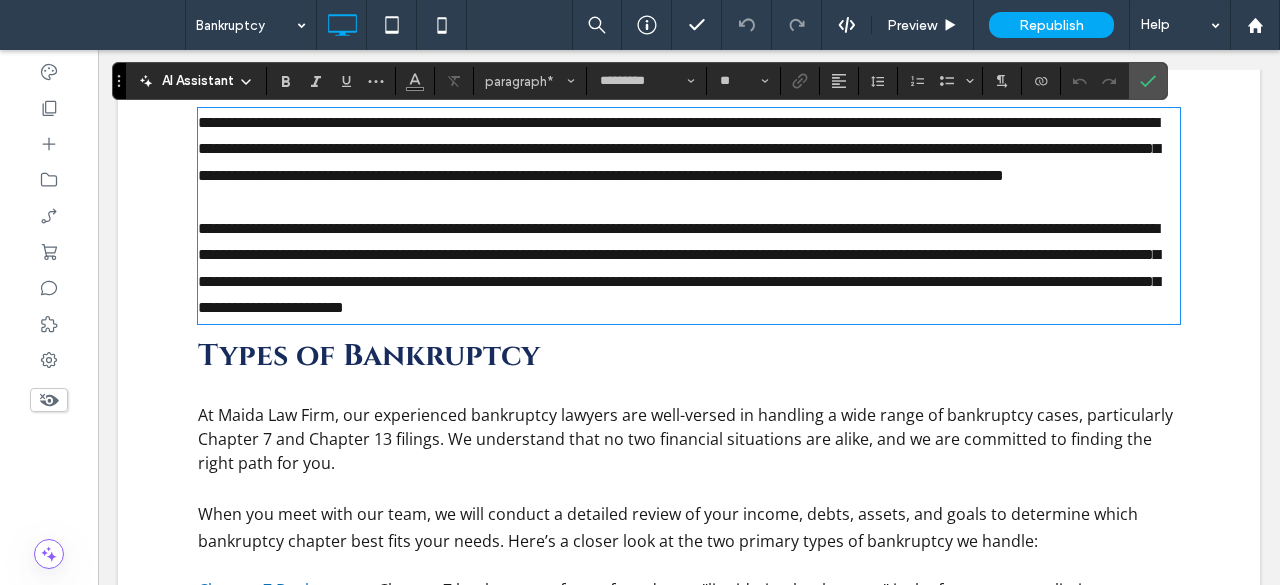 click on "**********" at bounding box center [679, 149] 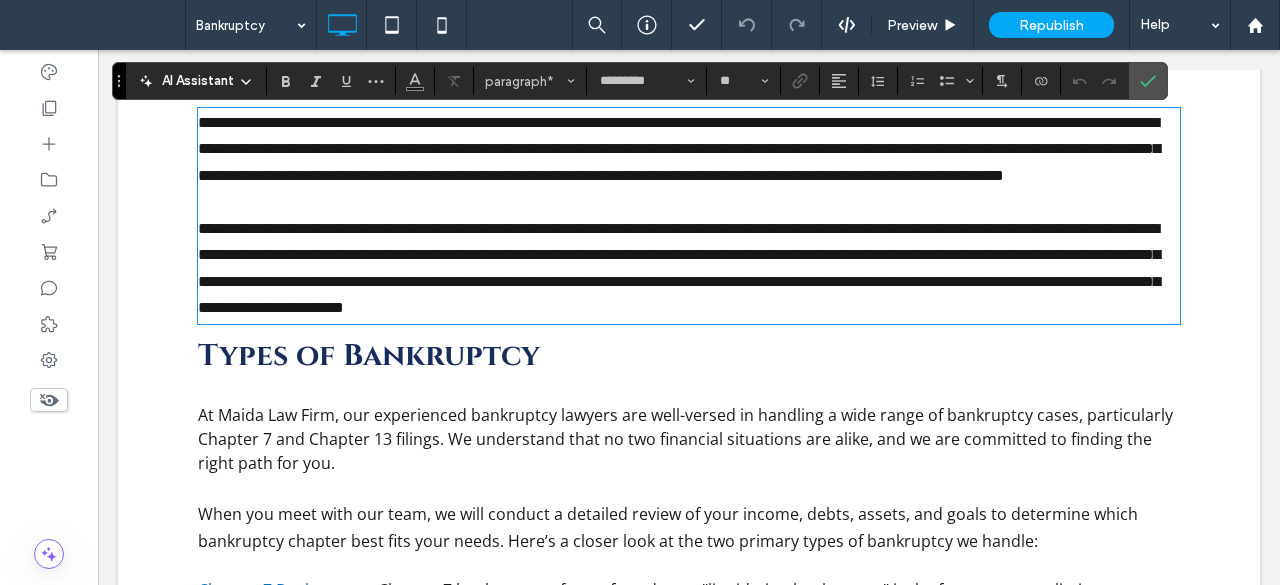 click on "**********" at bounding box center [679, 149] 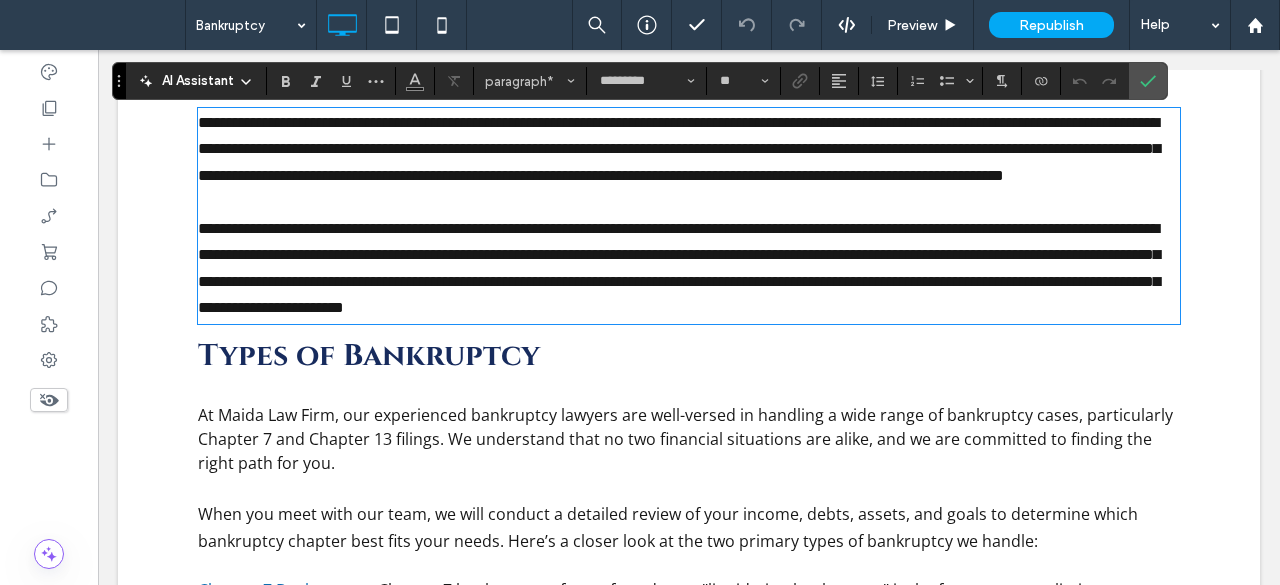 click on "**********" at bounding box center (679, 149) 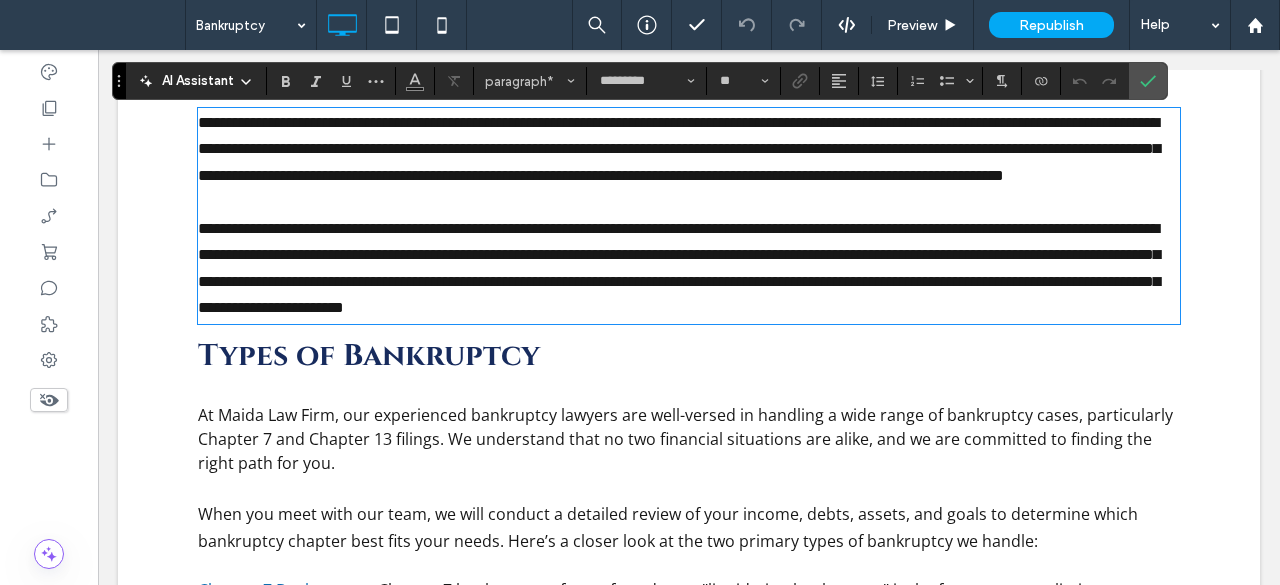 click on "**********" at bounding box center [679, 149] 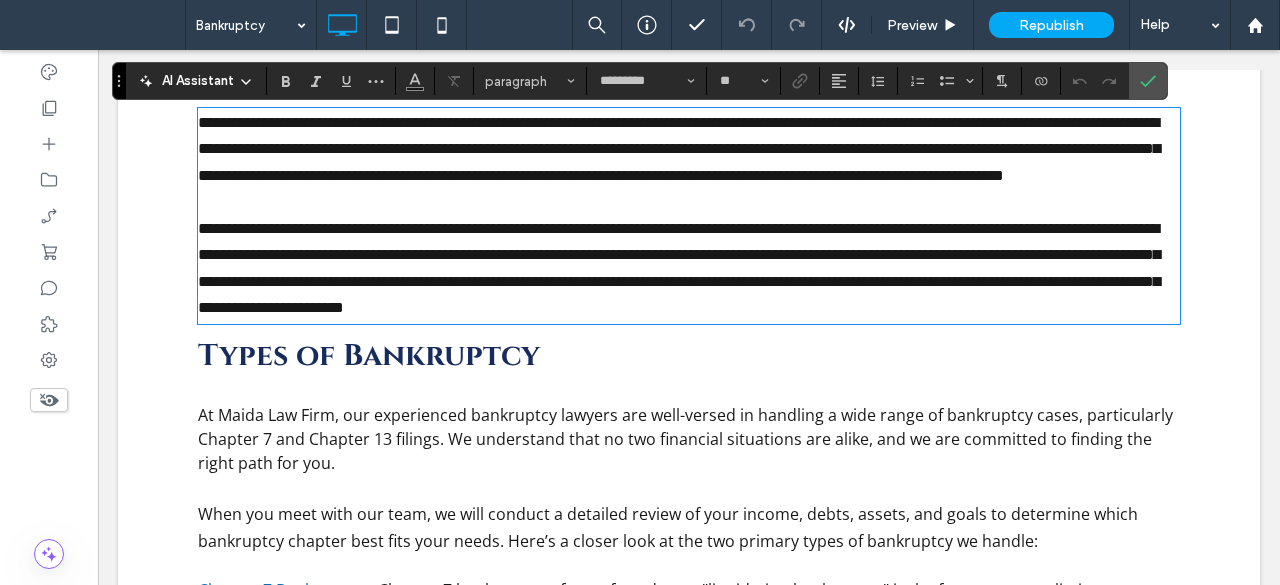 click on "**********" at bounding box center (689, 255) 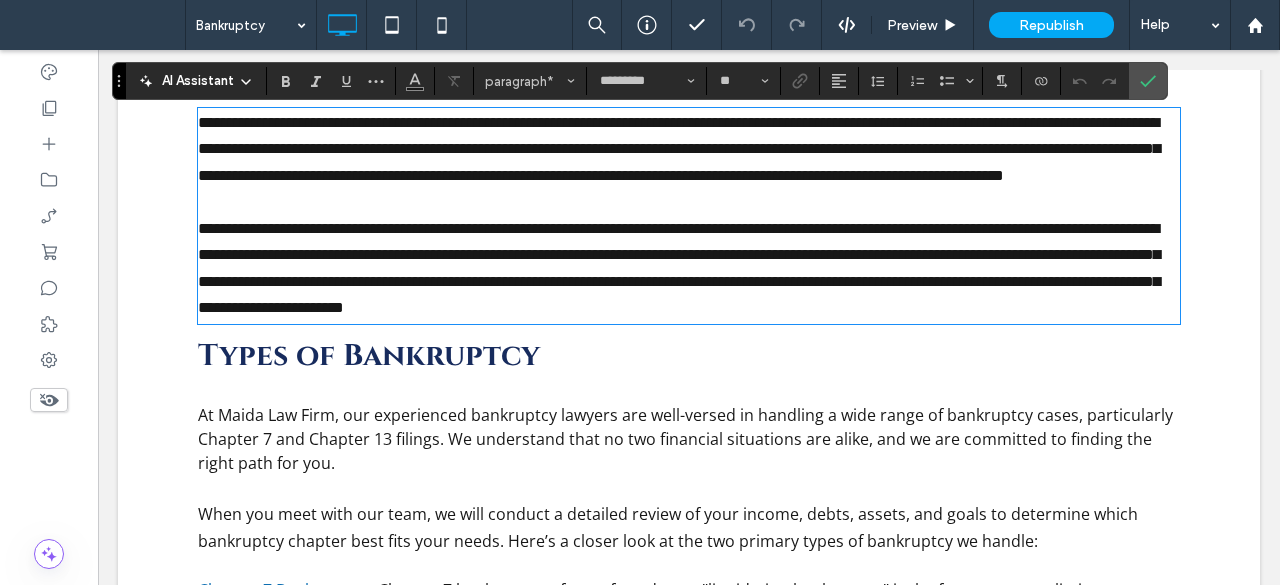 click on "**********" at bounding box center [679, 268] 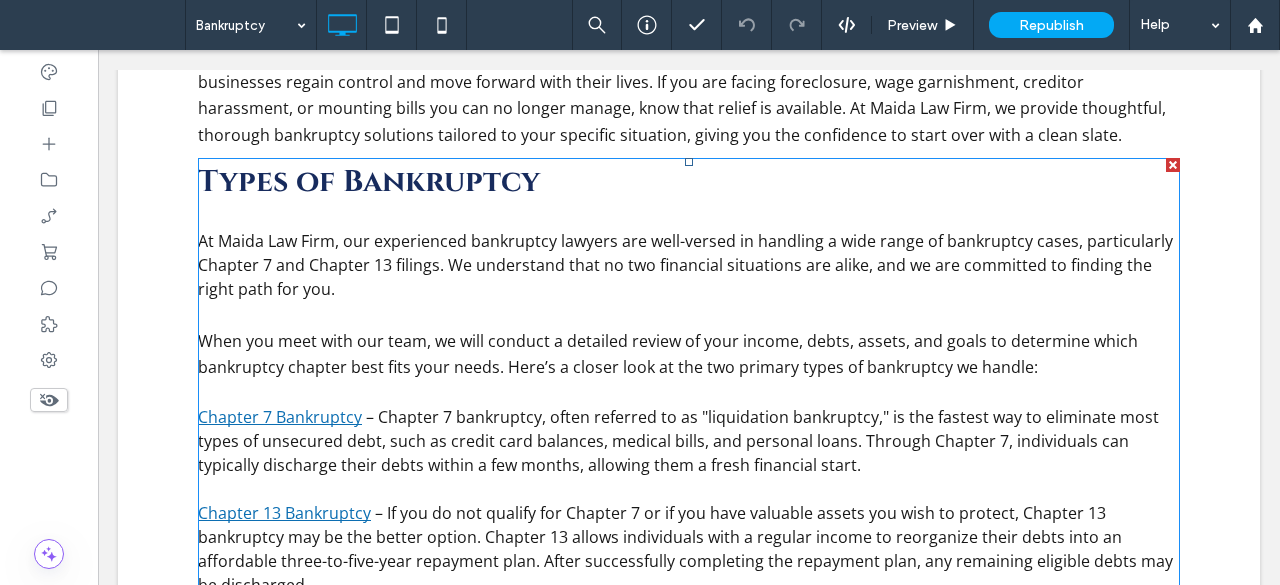 click on "When you meet with our team, we will conduct a detailed review of your income, debts, assets, and goals to determine which bankruptcy chapter best fits your needs. Here’s a closer look at the two primary types of bankruptcy we handle:" at bounding box center (689, 340) 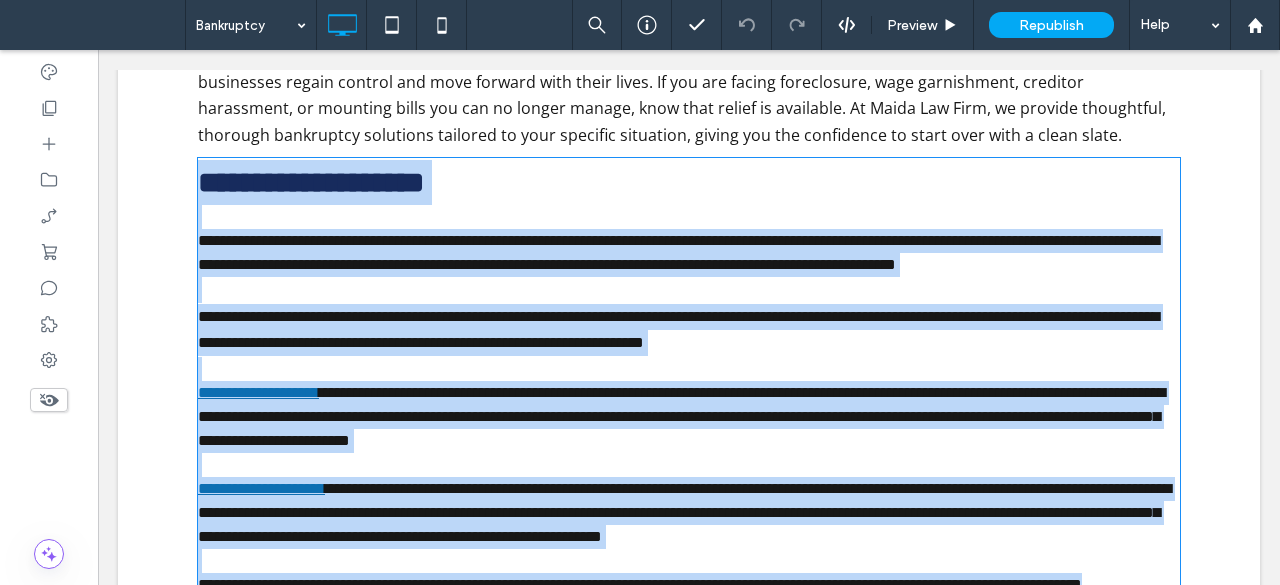 scroll, scrollTop: 896, scrollLeft: 0, axis: vertical 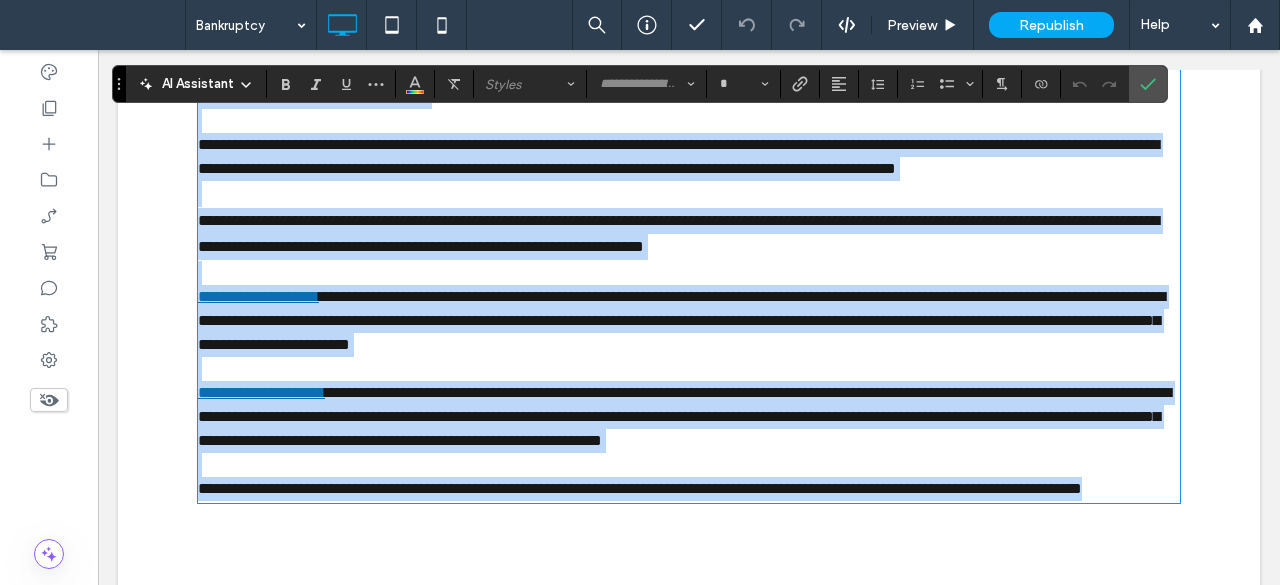click on "**********" at bounding box center (678, 233) 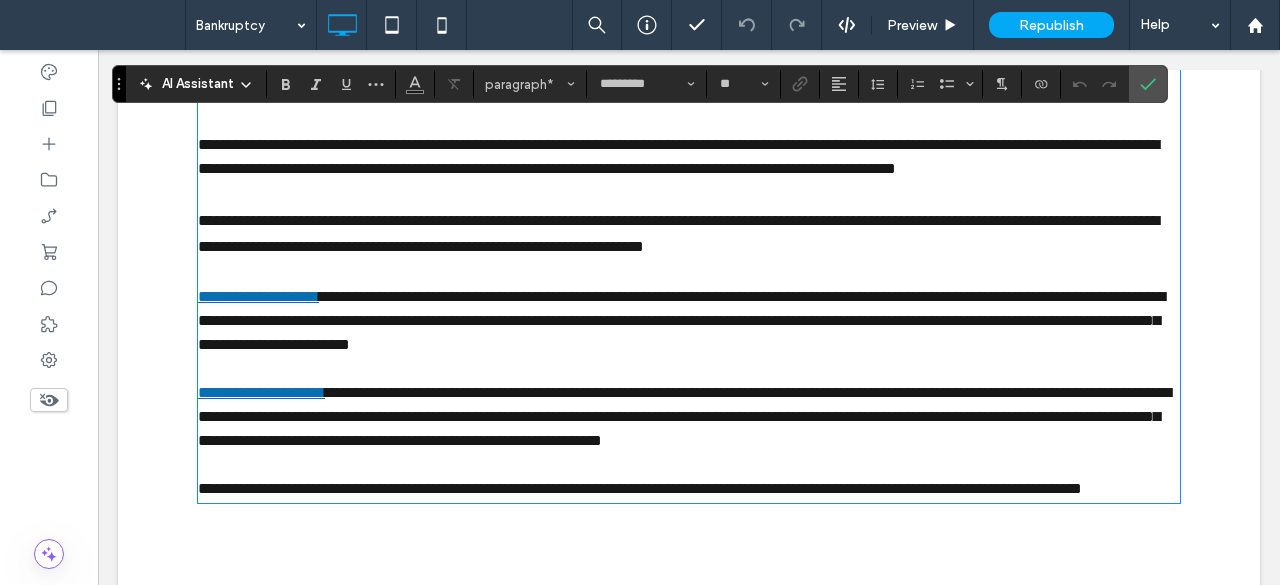 click on "**********" at bounding box center (689, 157) 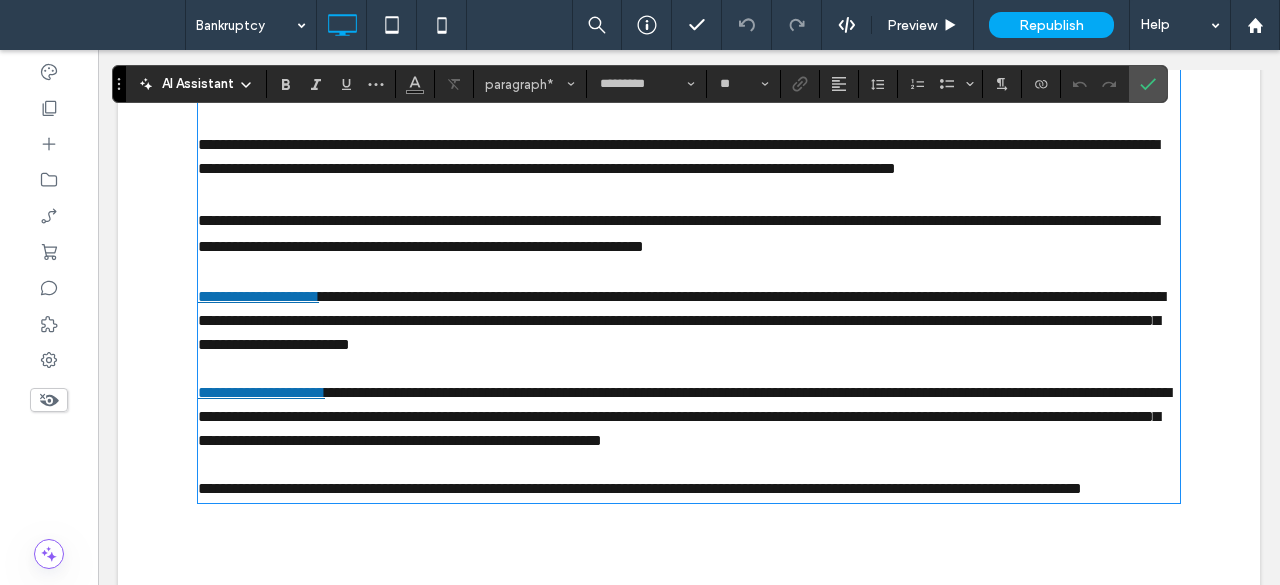 click on "**********" at bounding box center [678, 233] 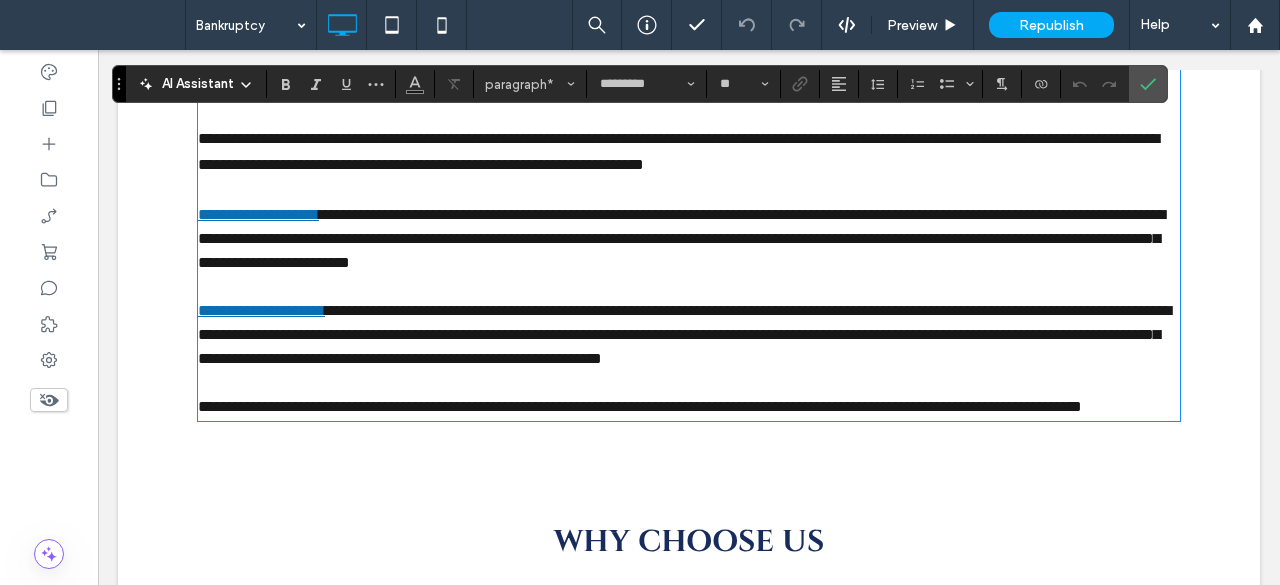 scroll, scrollTop: 996, scrollLeft: 0, axis: vertical 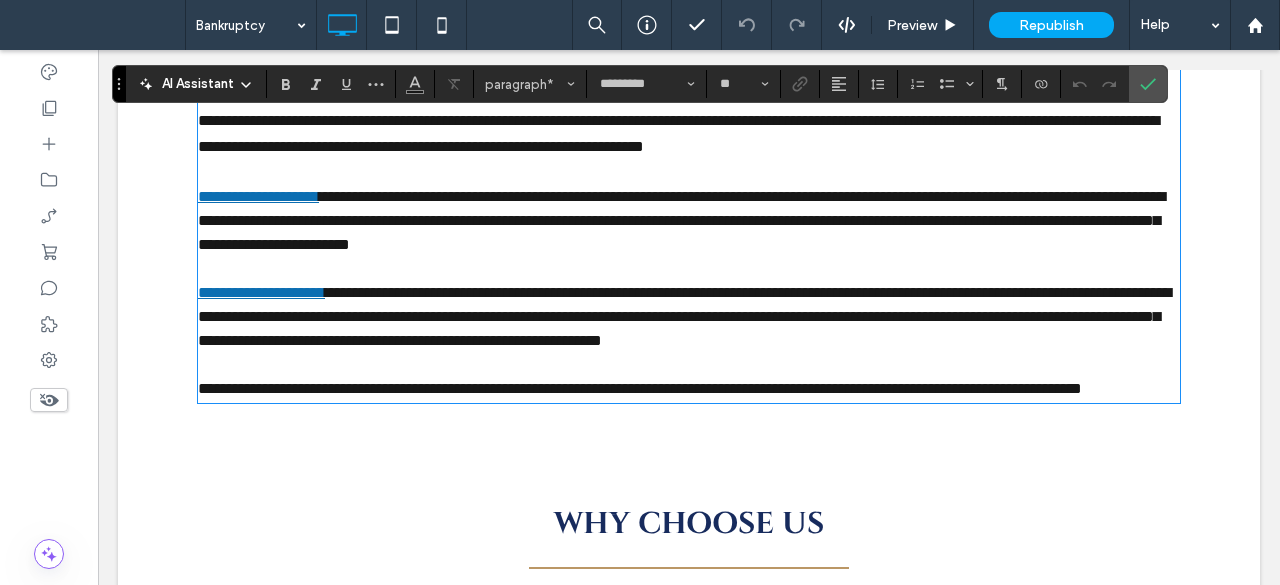 click on "**********" at bounding box center [681, 220] 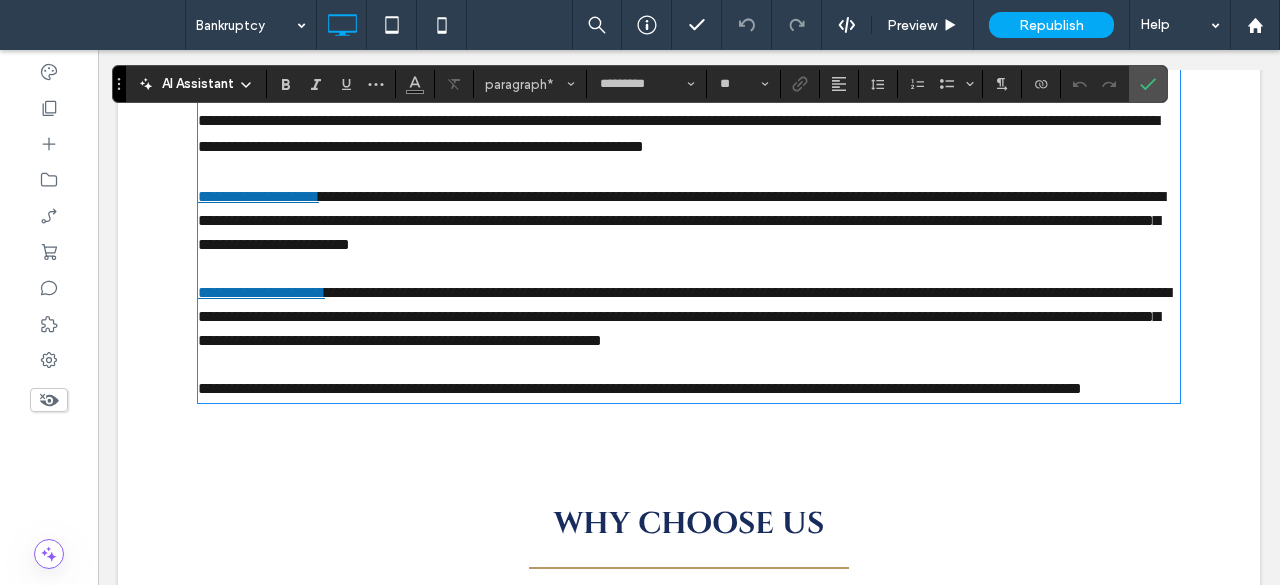 drag, startPoint x: 899, startPoint y: 221, endPoint x: 885, endPoint y: 223, distance: 14.142136 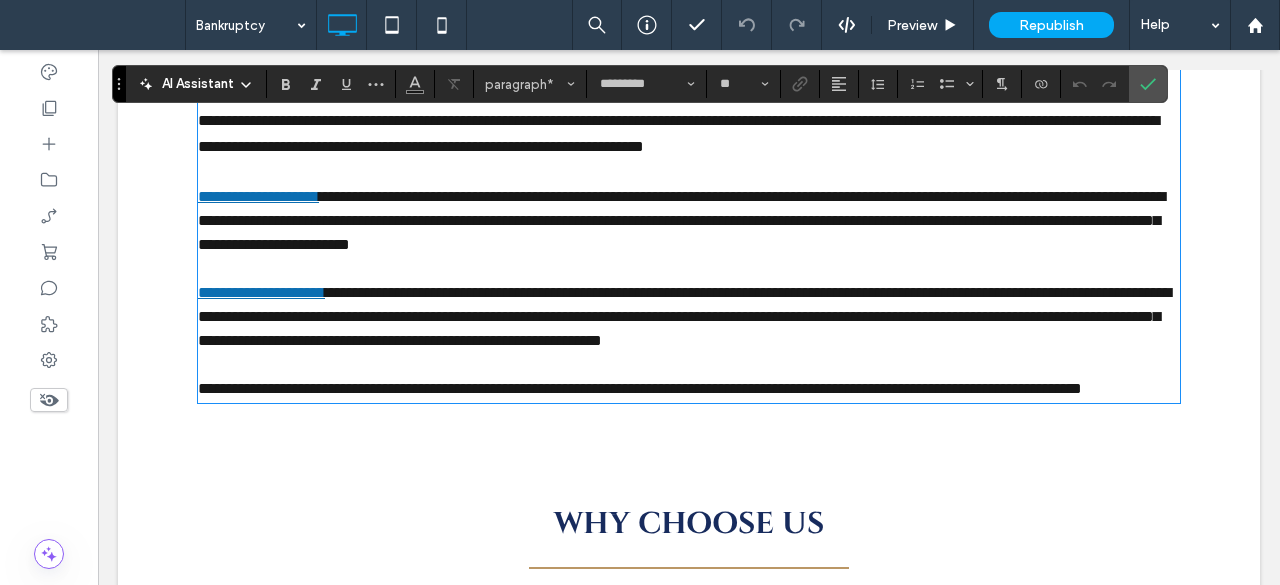 click on "**********" at bounding box center (681, 220) 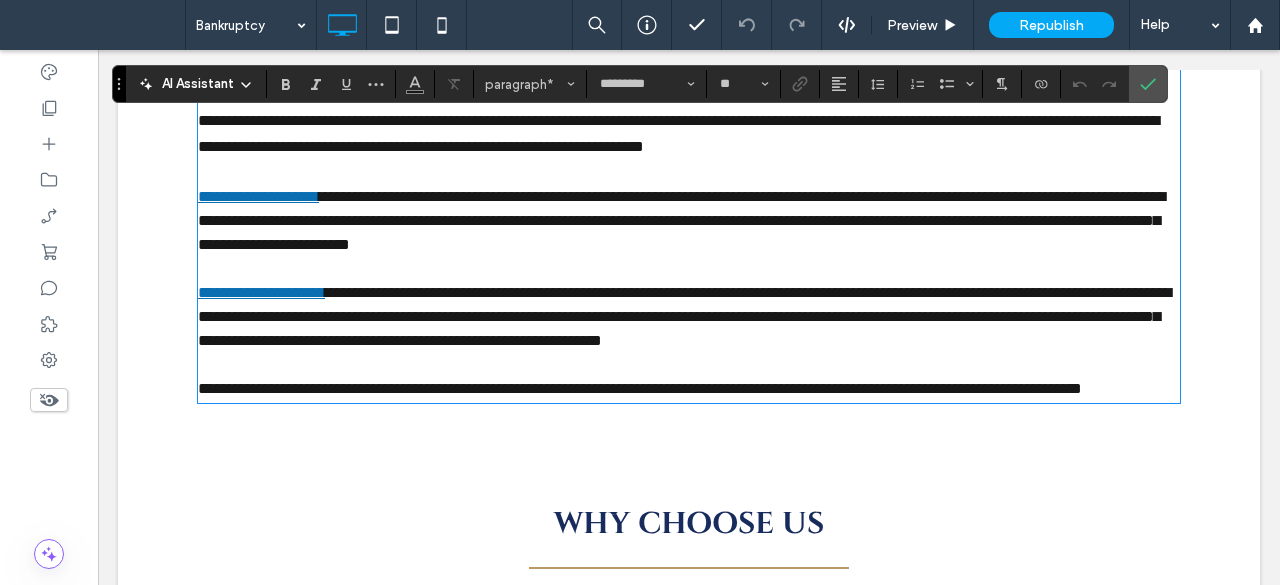 click on "**********" at bounding box center [681, 220] 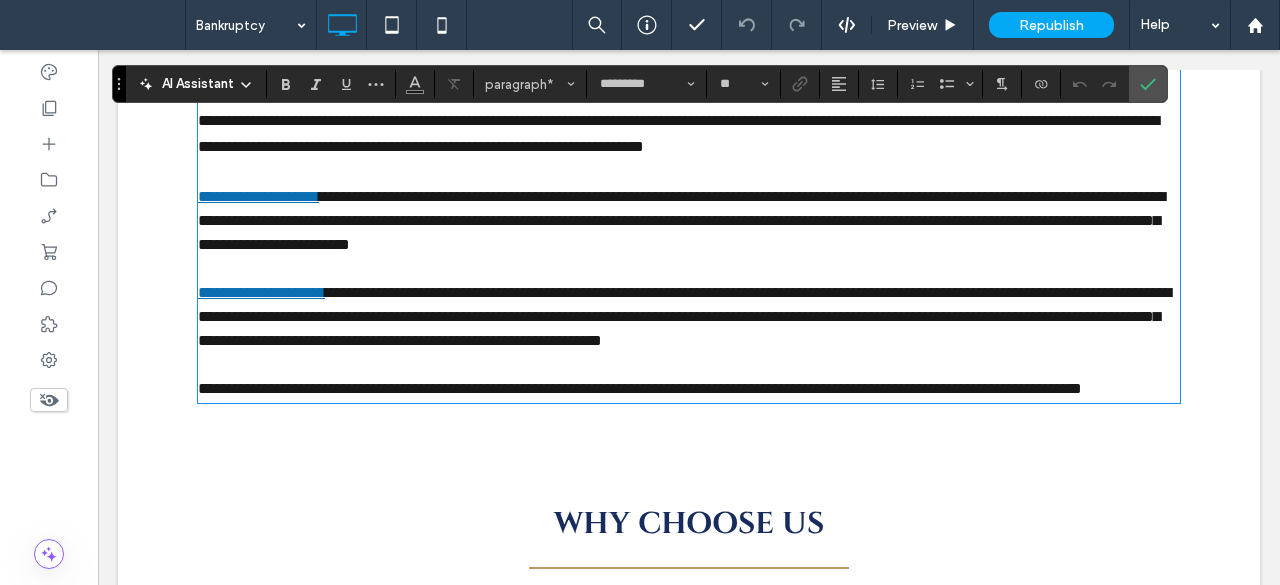 click on "**********" at bounding box center (684, 316) 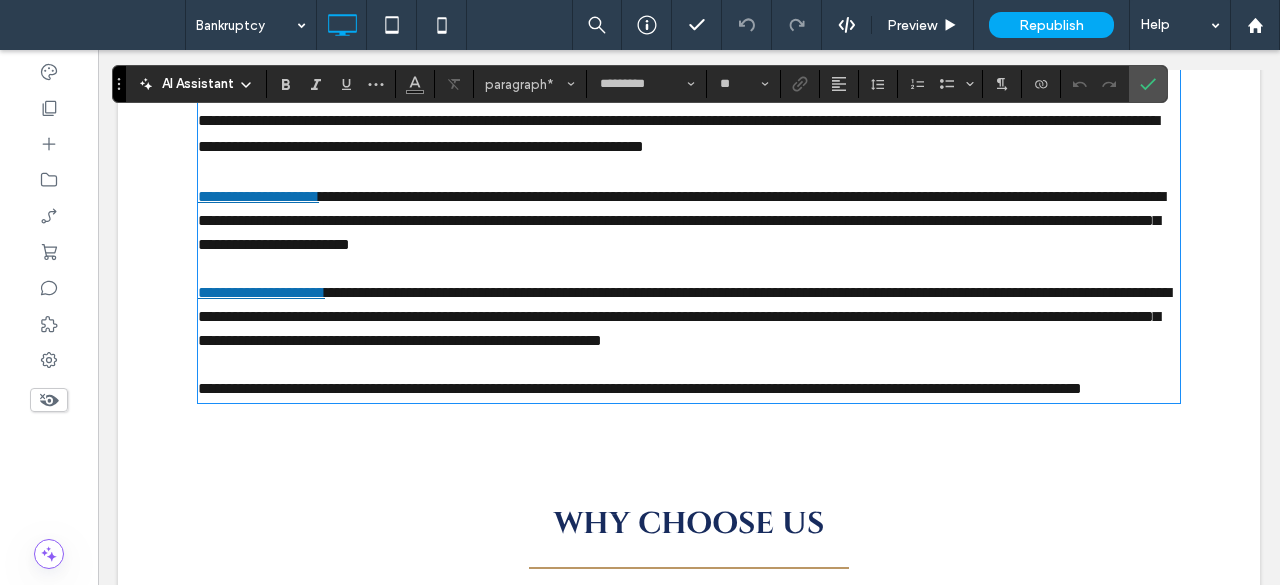 click on "**********" at bounding box center (684, 316) 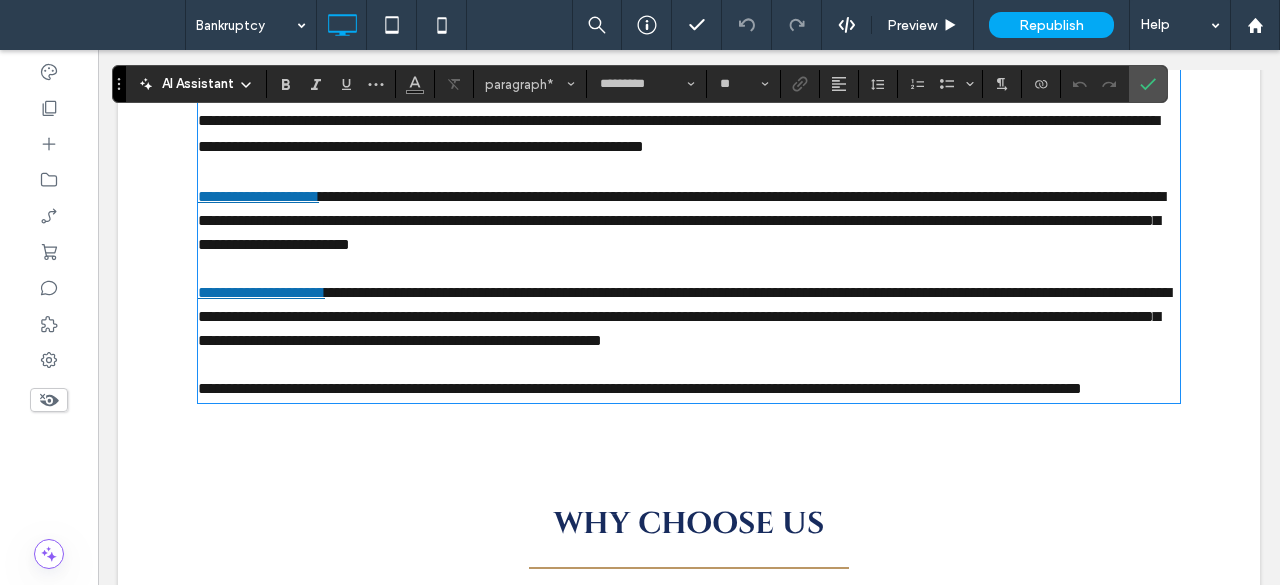 click on "**********" at bounding box center (684, 316) 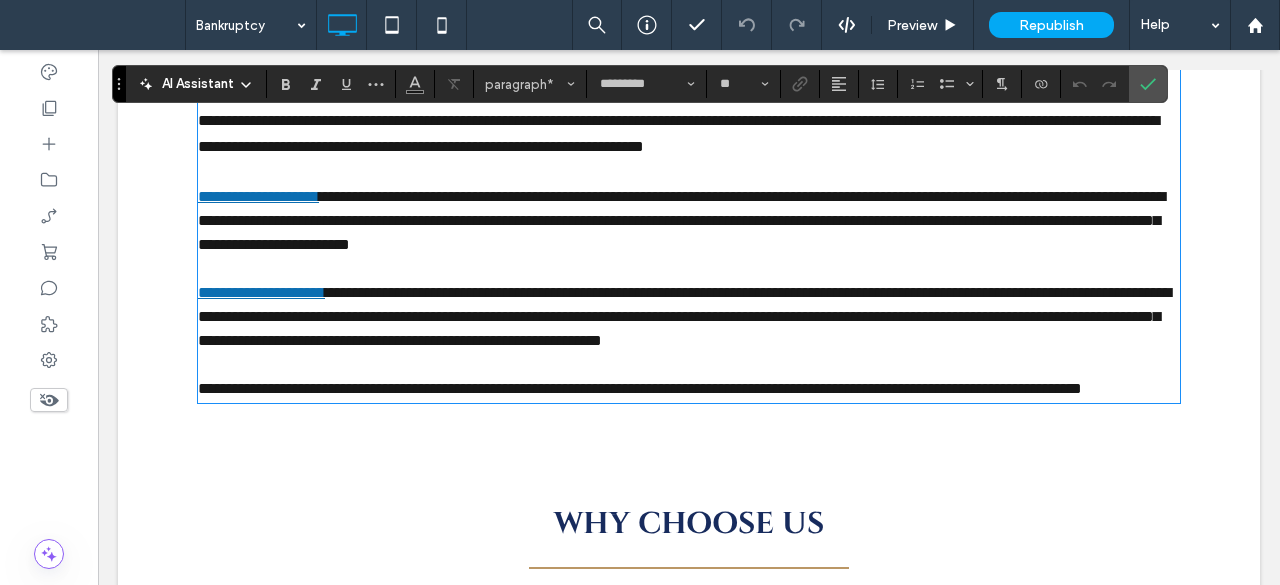 click on "**********" at bounding box center (684, 316) 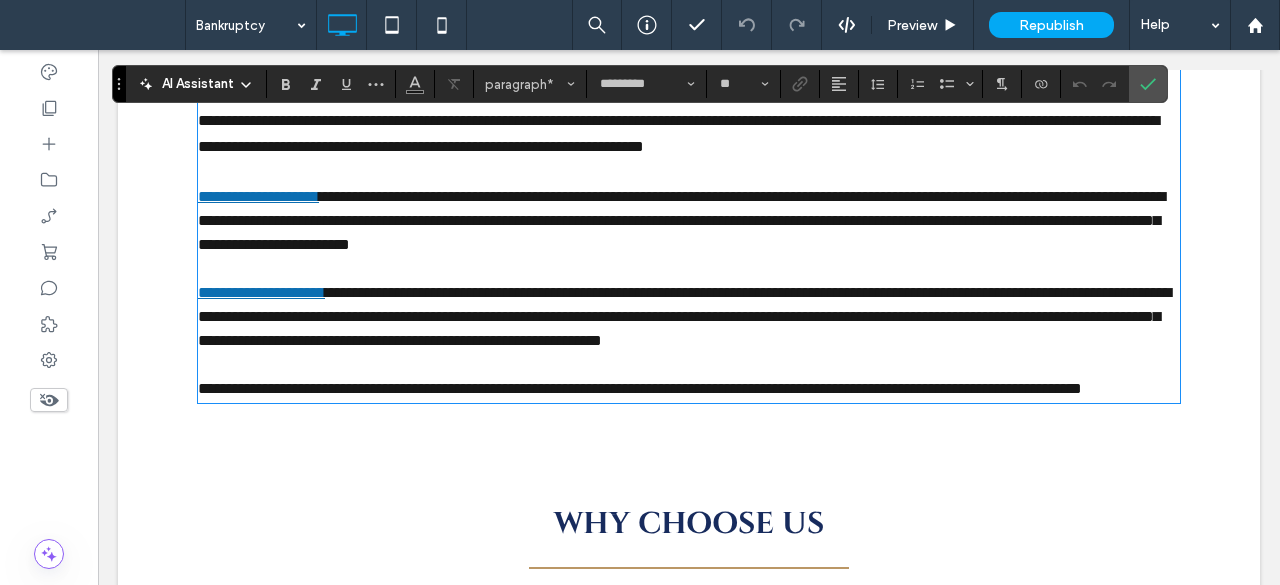 click on "**********" at bounding box center [684, 316] 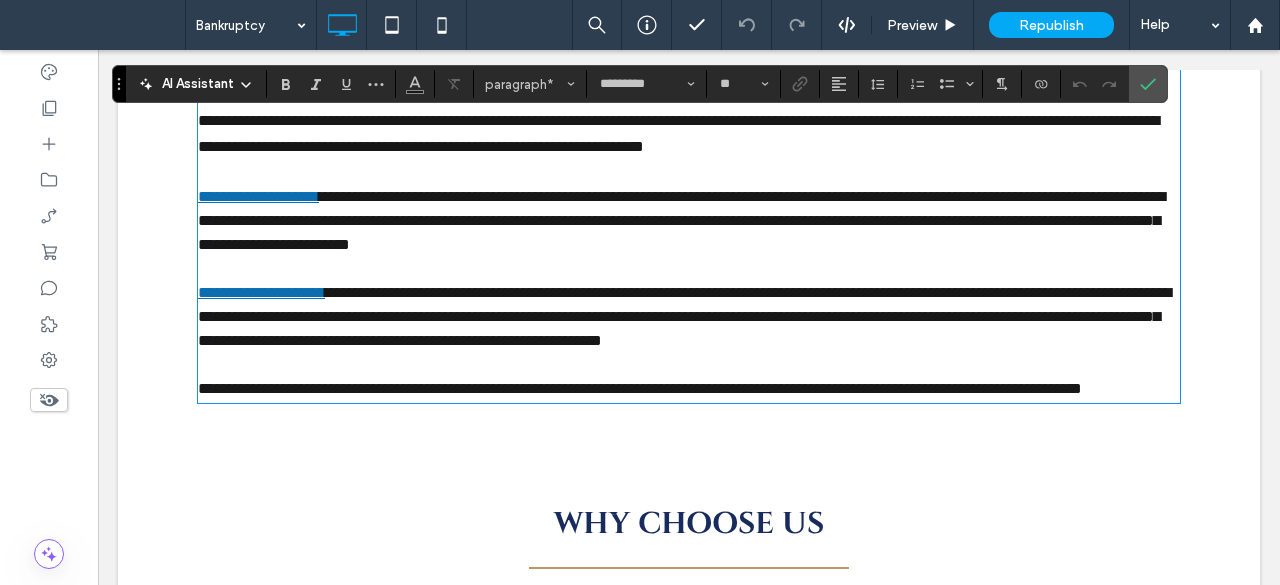 click on "**********" at bounding box center [689, 317] 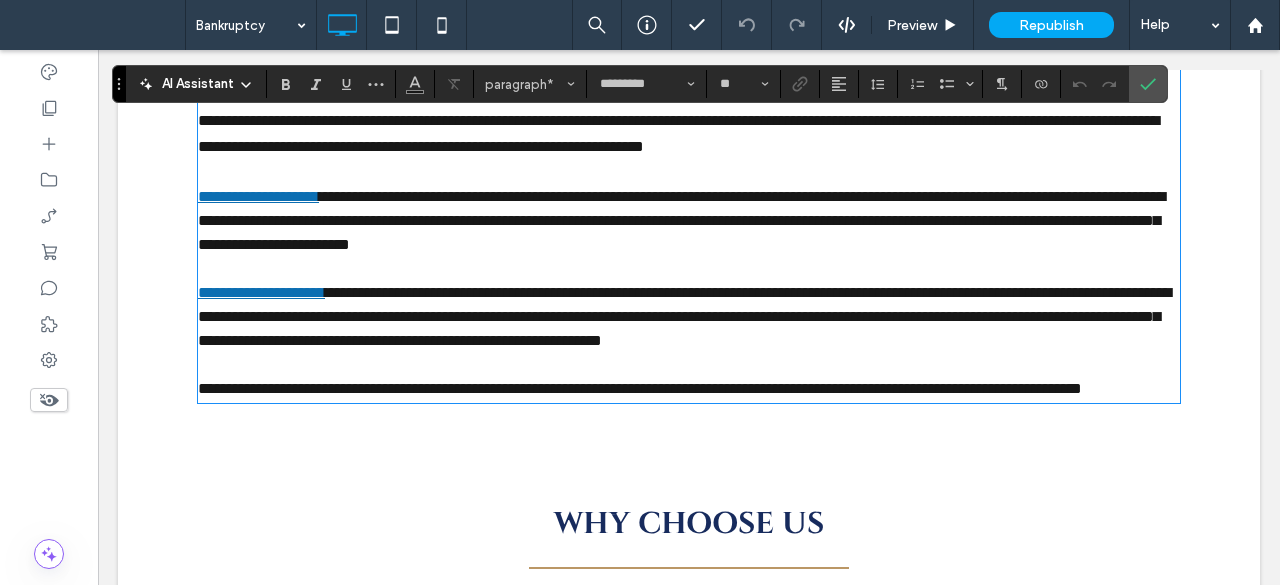 click on "**********" at bounding box center [684, 316] 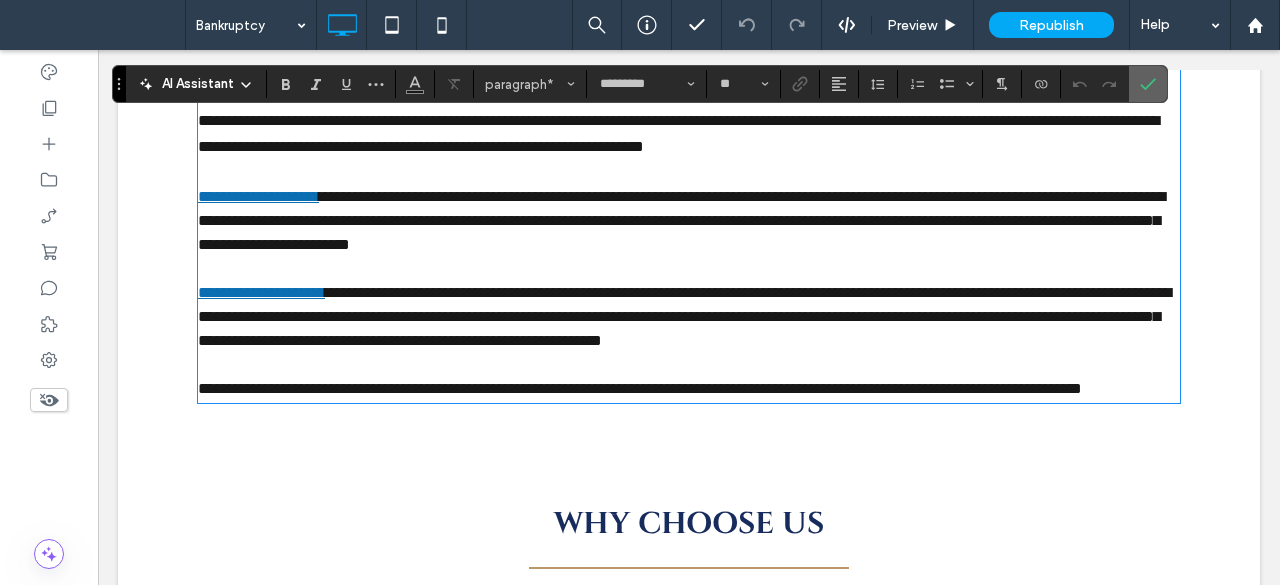 click 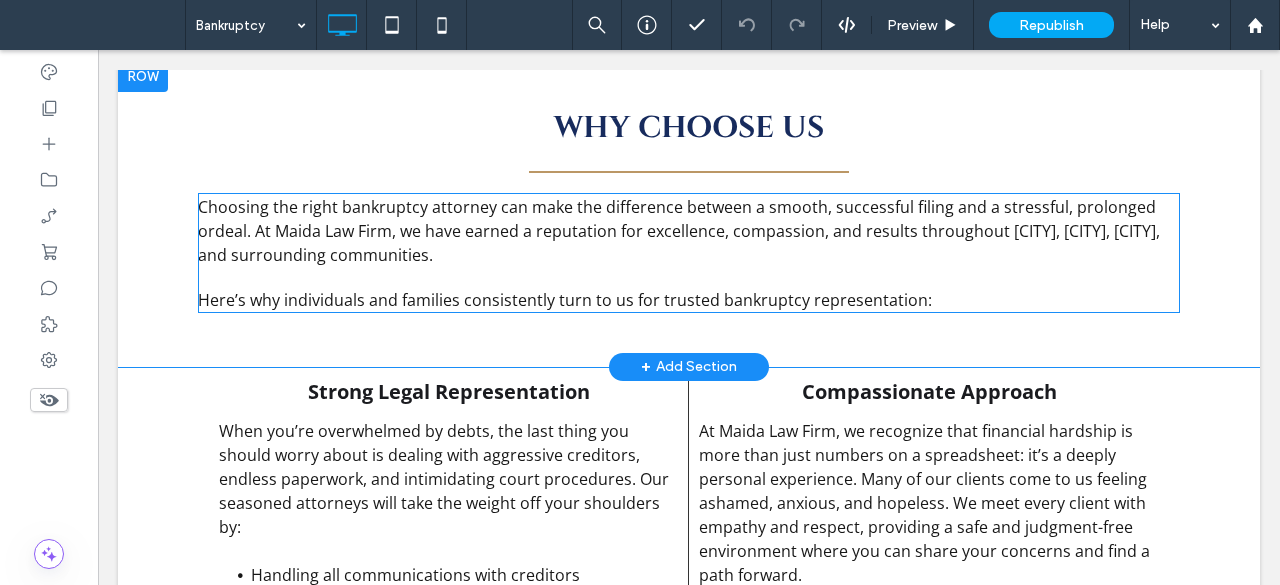 scroll, scrollTop: 1496, scrollLeft: 0, axis: vertical 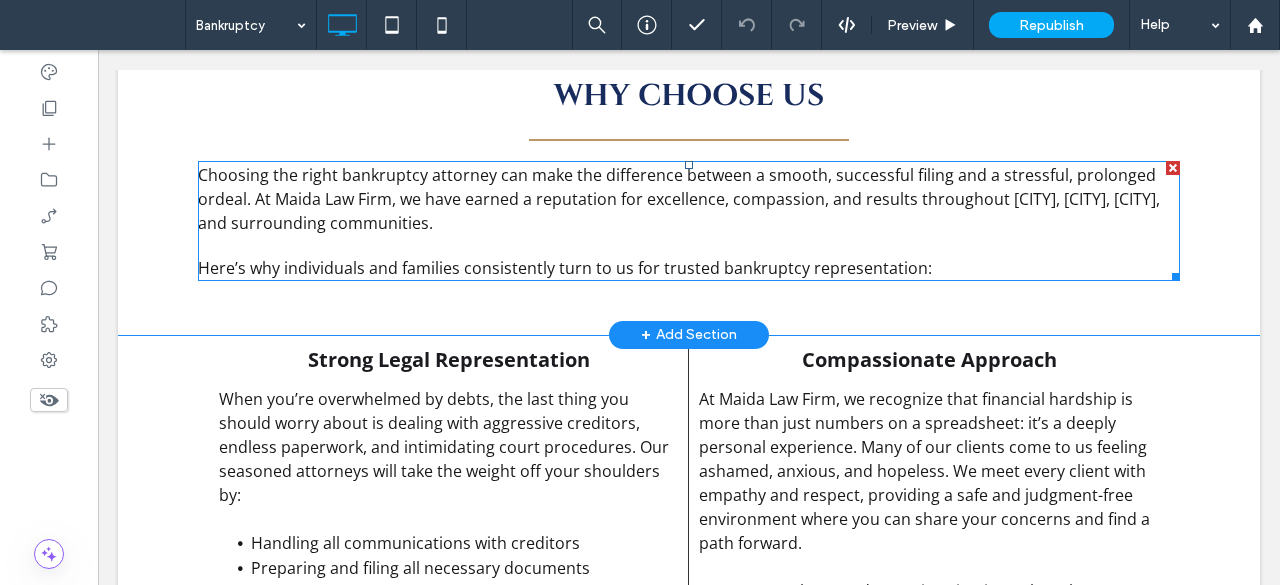 click on "Choosing the right bankruptcy attorney can make the difference between a smooth, successful filing and a stressful, prolonged ordeal. At Maida Law Firm, we have earned a reputation for excellence, compassion, and results throughout [CITY], [CITY], [CITY], and surrounding communities." at bounding box center [679, 199] 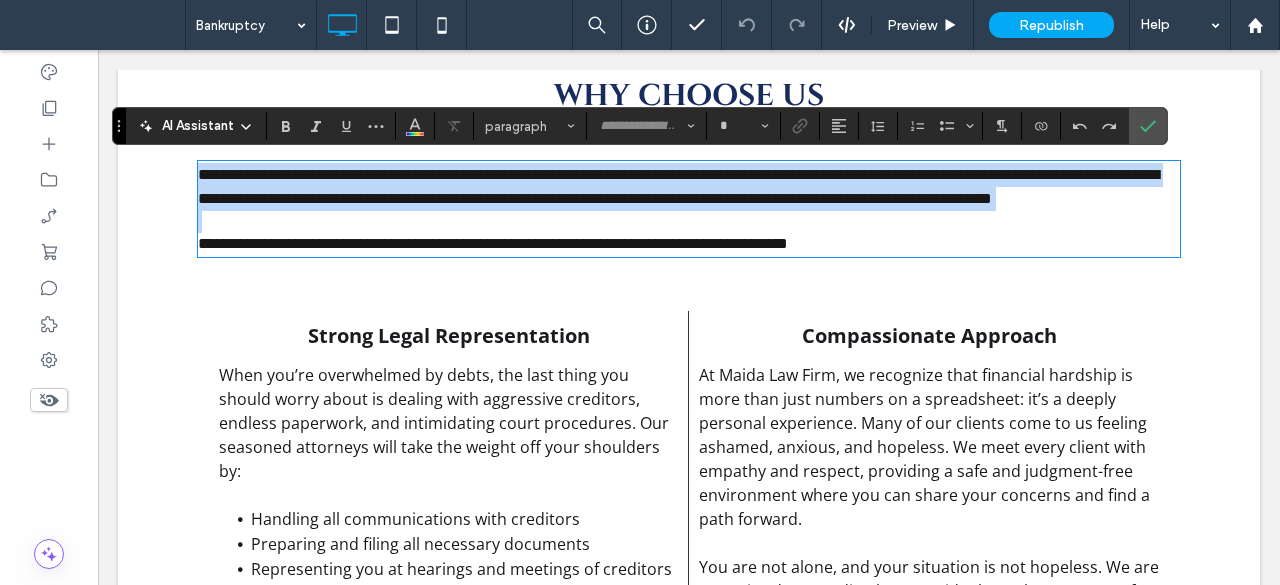type on "*********" 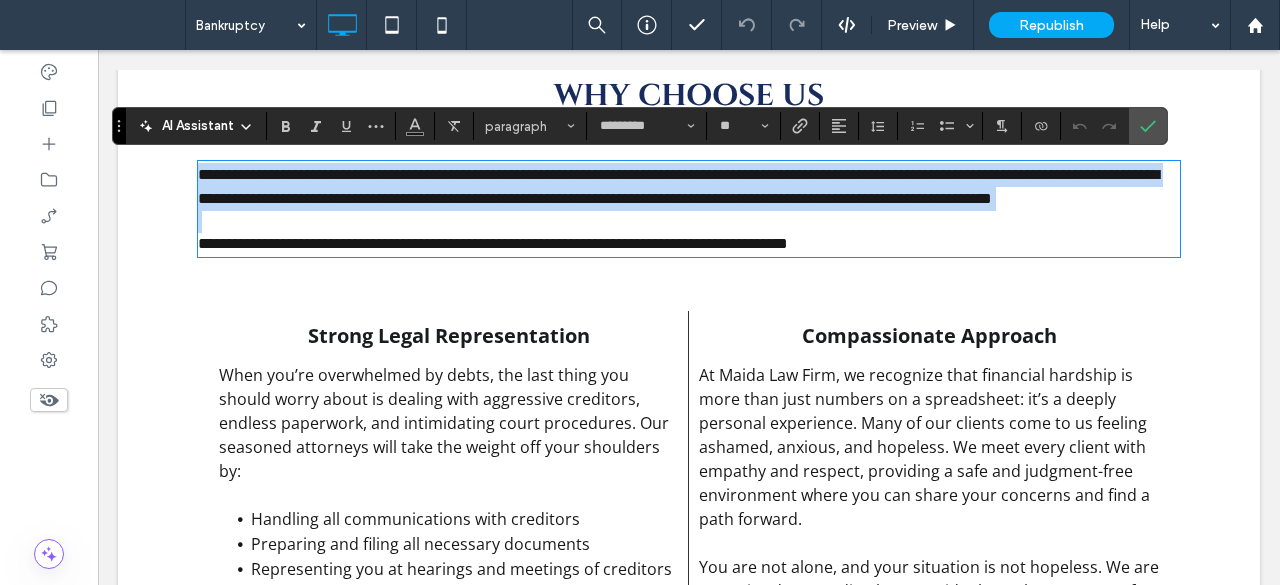 click on "**********" at bounding box center (689, 187) 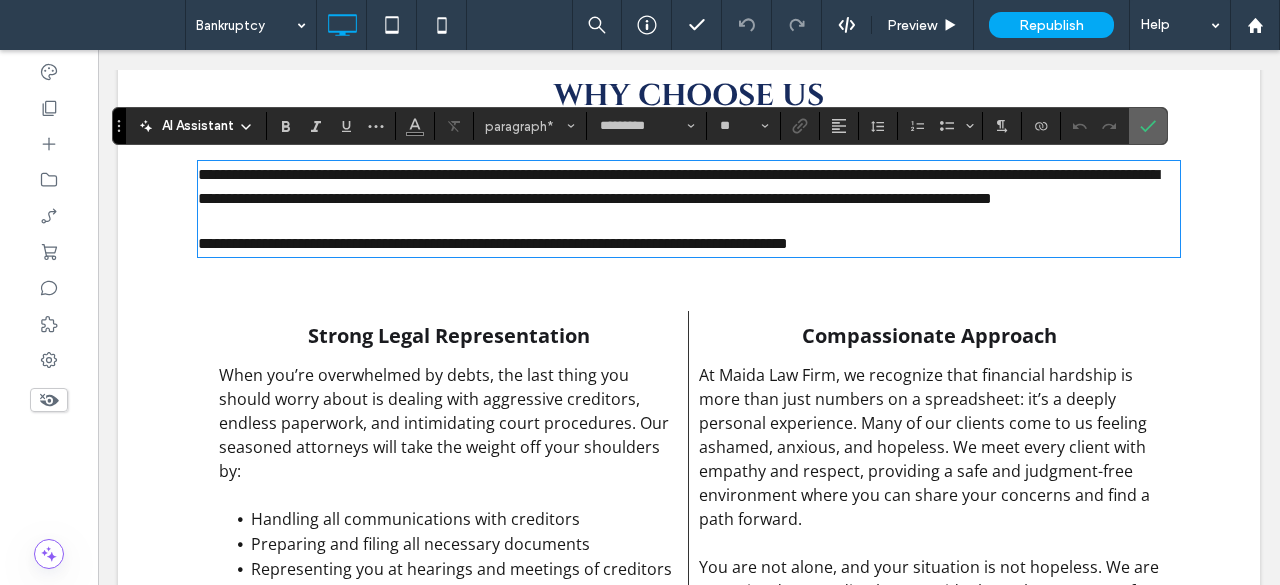 click 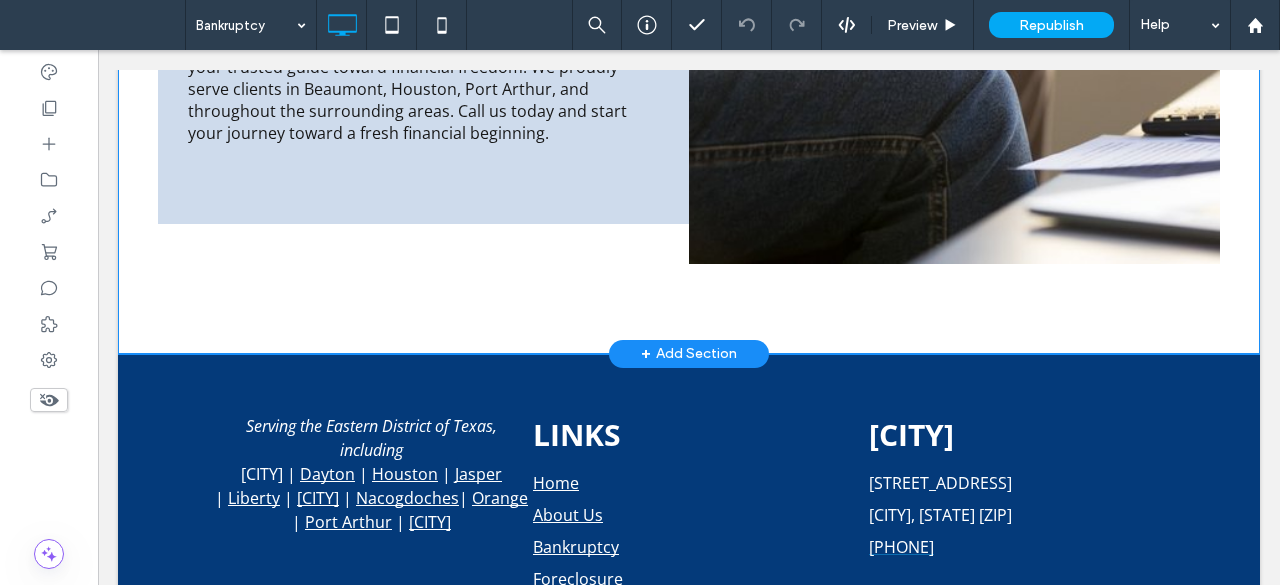 scroll, scrollTop: 2996, scrollLeft: 0, axis: vertical 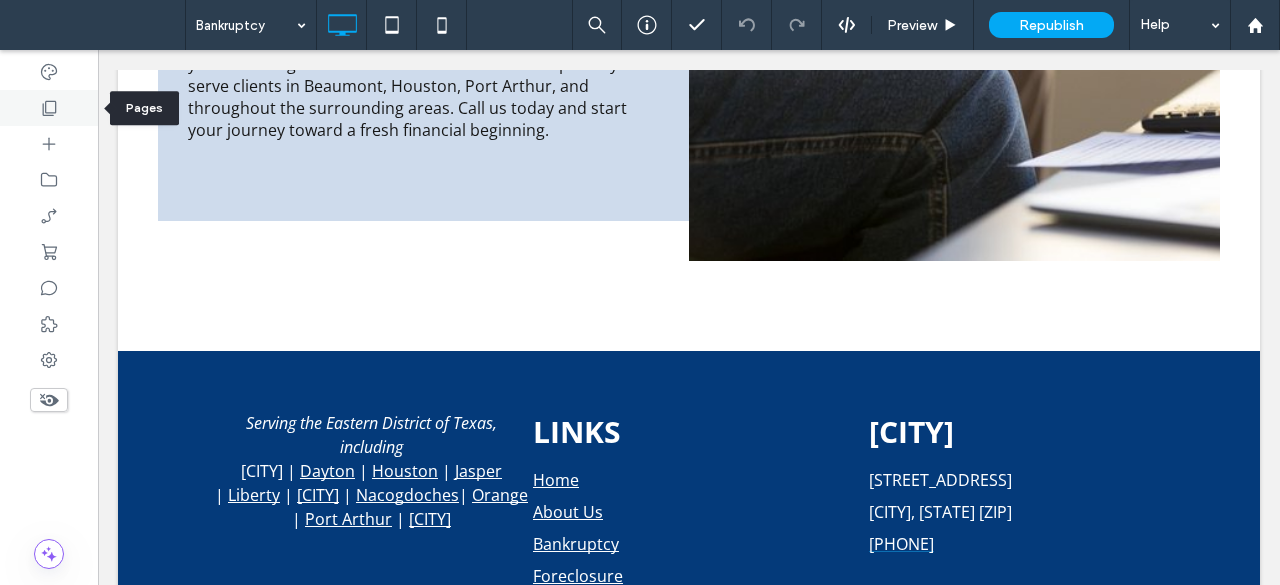 click 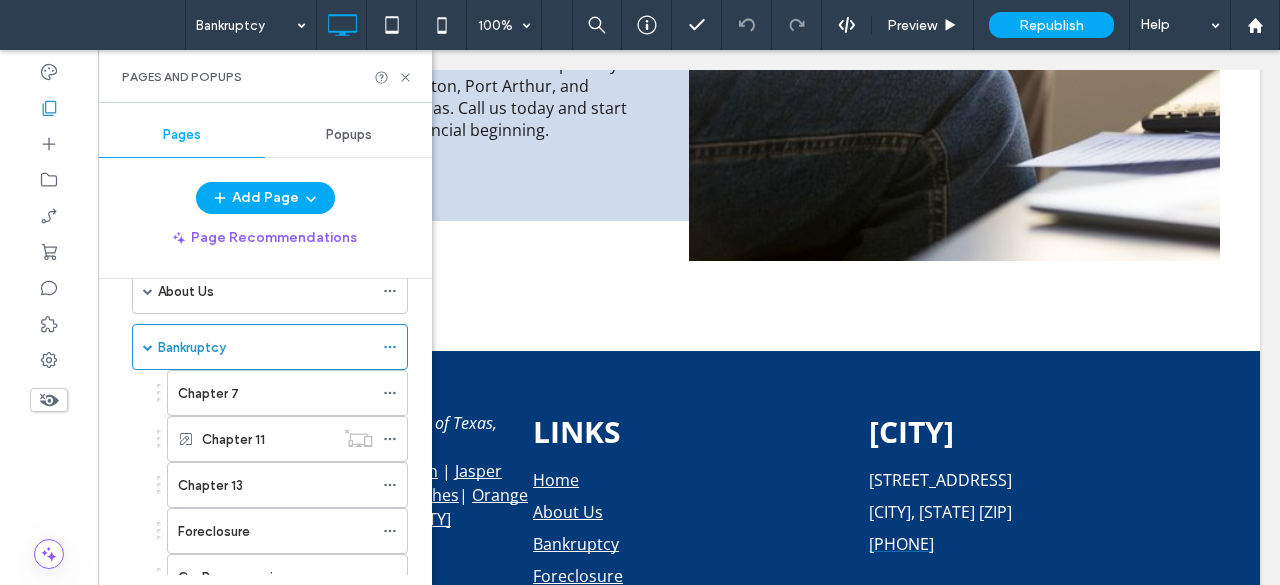 scroll, scrollTop: 200, scrollLeft: 0, axis: vertical 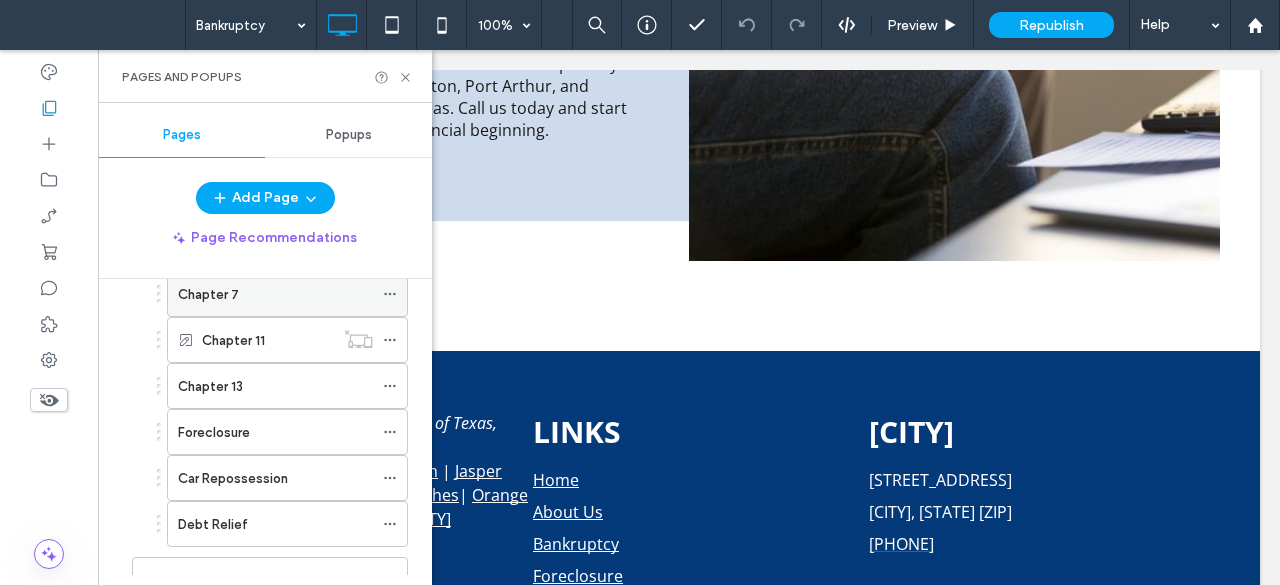 click on "Chapter 7" at bounding box center (208, 294) 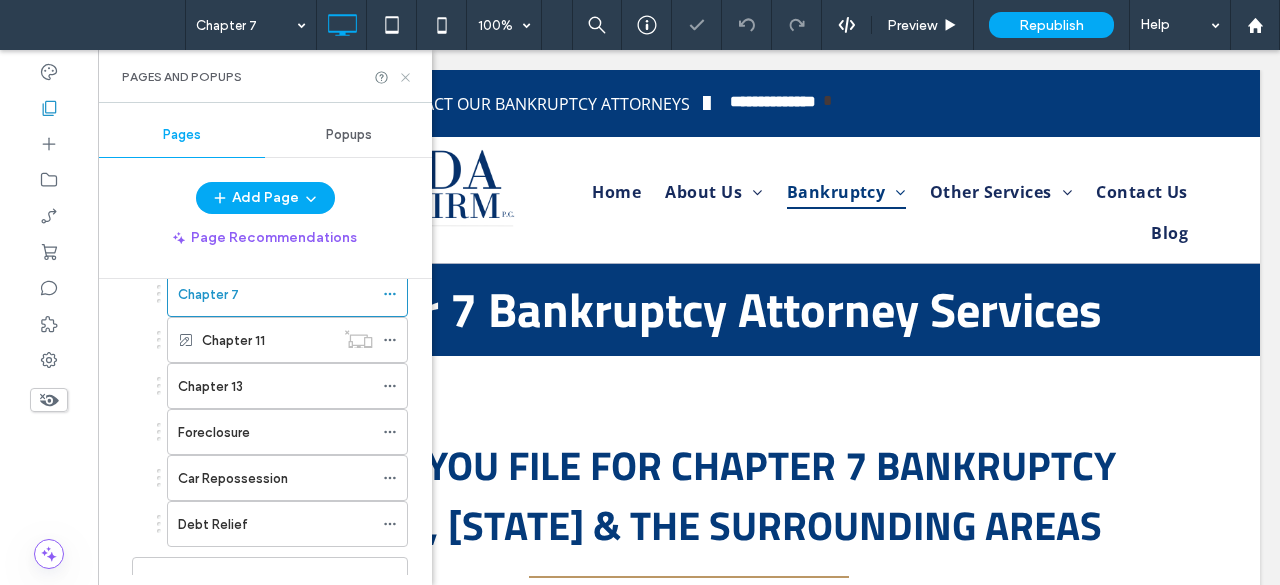 click 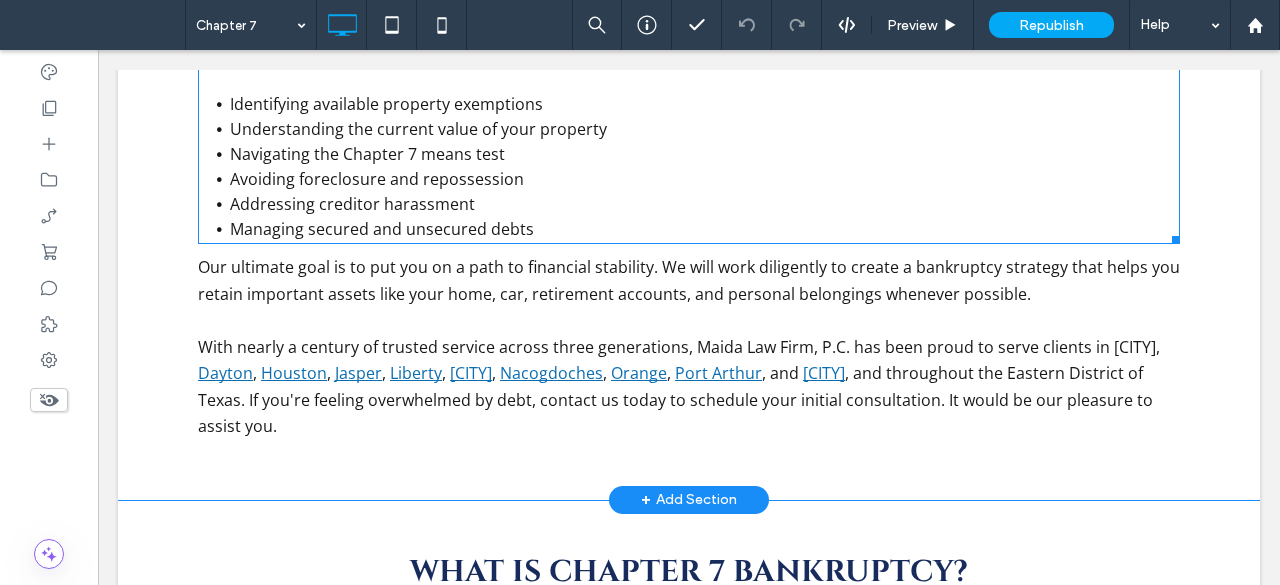 scroll, scrollTop: 800, scrollLeft: 0, axis: vertical 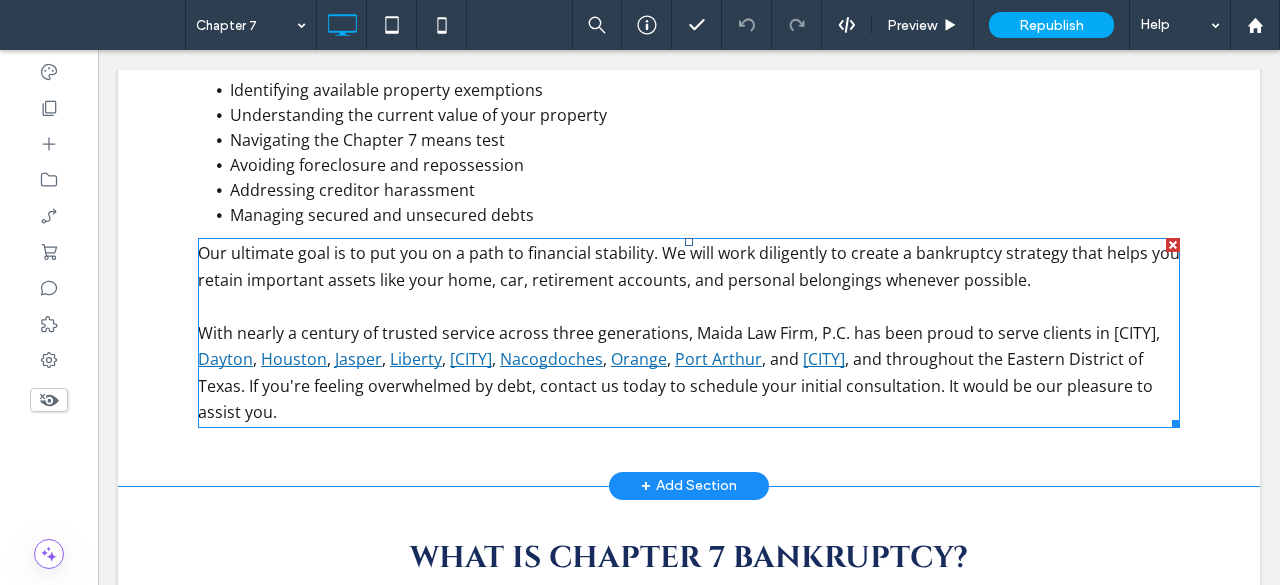 click on "Our ultimate goal is to put you on a path to financial stability. We will work diligently to create a bankruptcy strategy that helps you retain important assets like your home, car, retirement accounts, and personal belongings whenever possible." at bounding box center [689, 266] 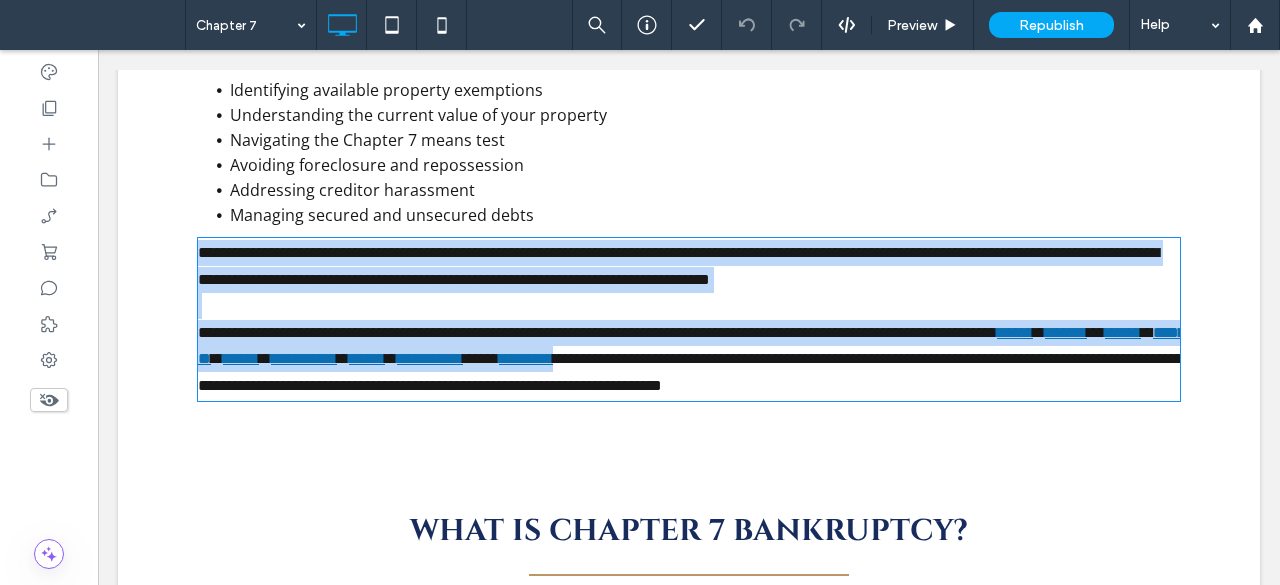 type on "*********" 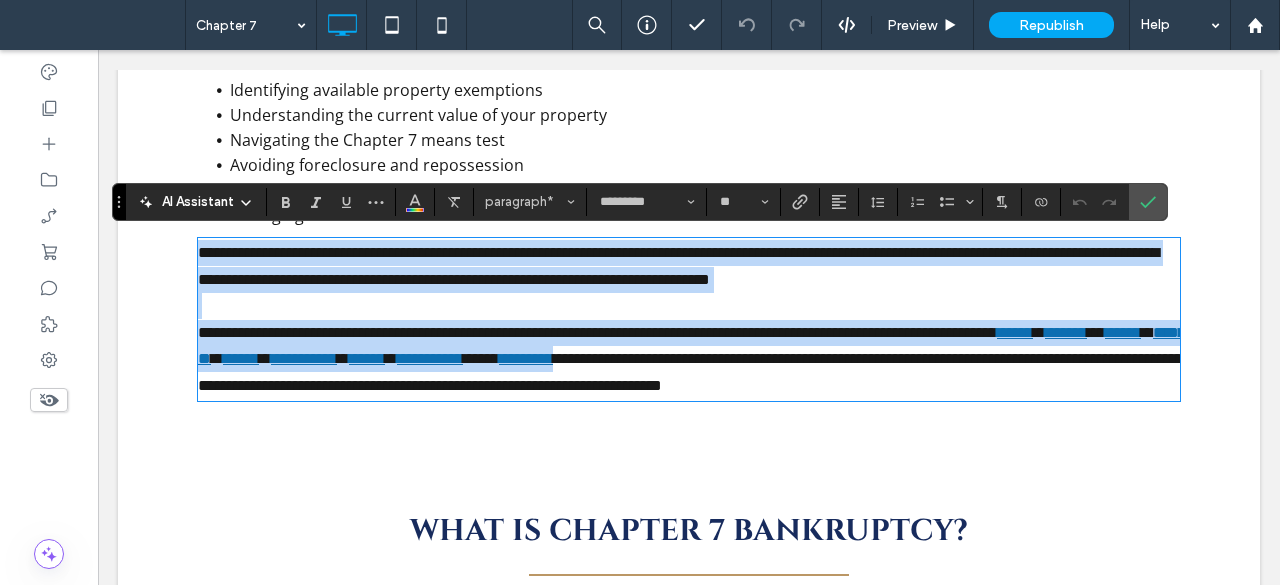 click on "**********" at bounding box center [689, 266] 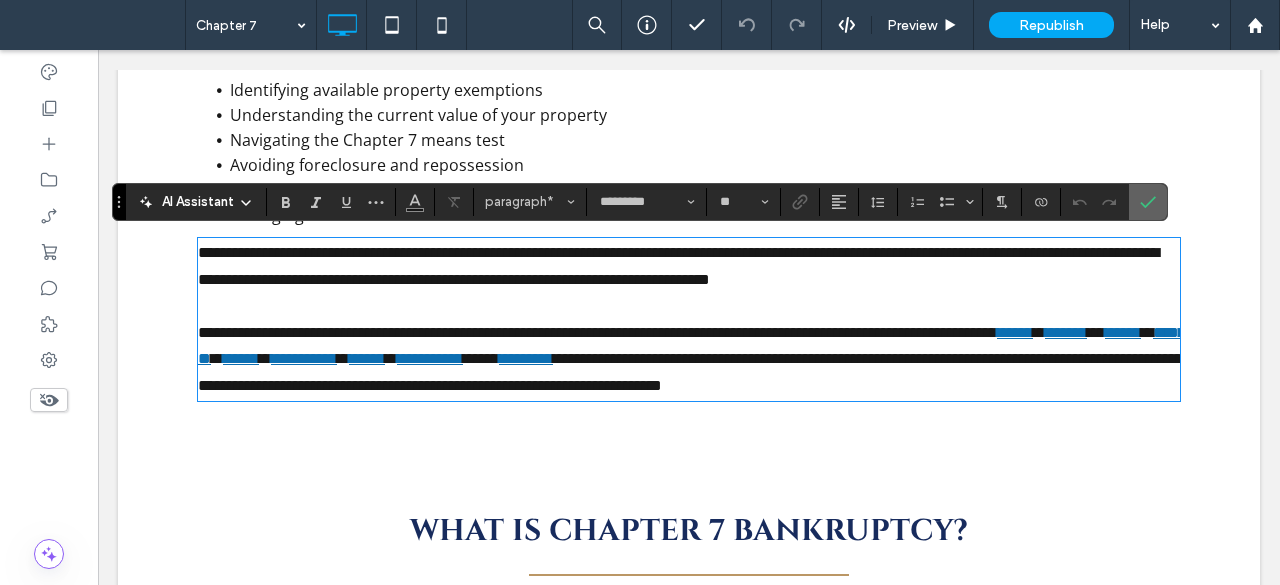 click 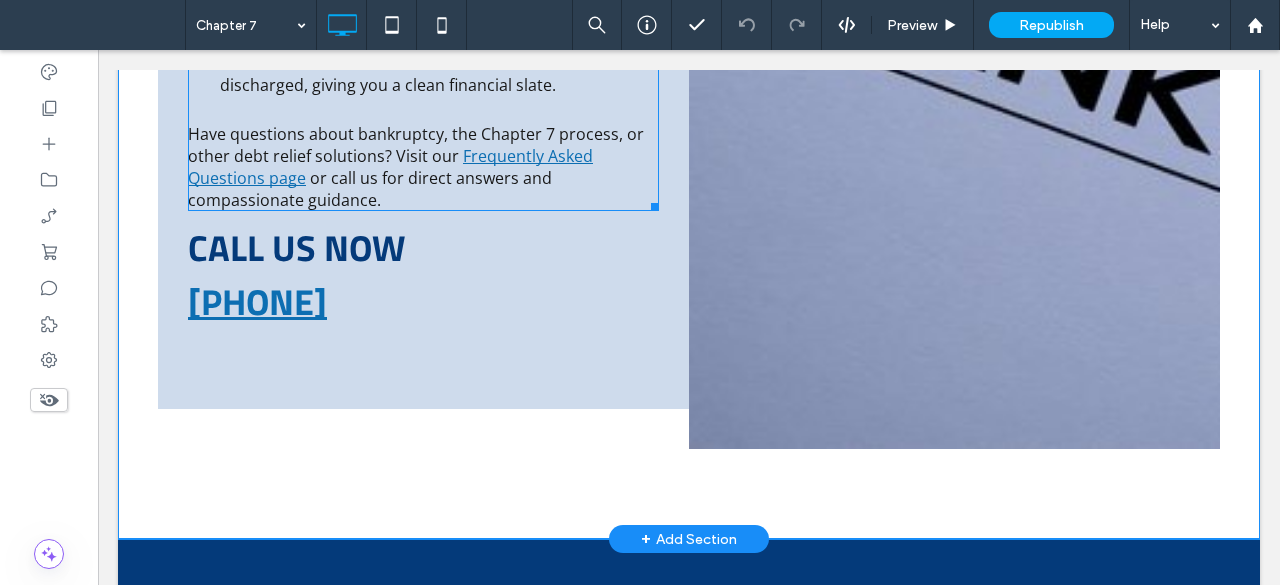 scroll, scrollTop: 4200, scrollLeft: 0, axis: vertical 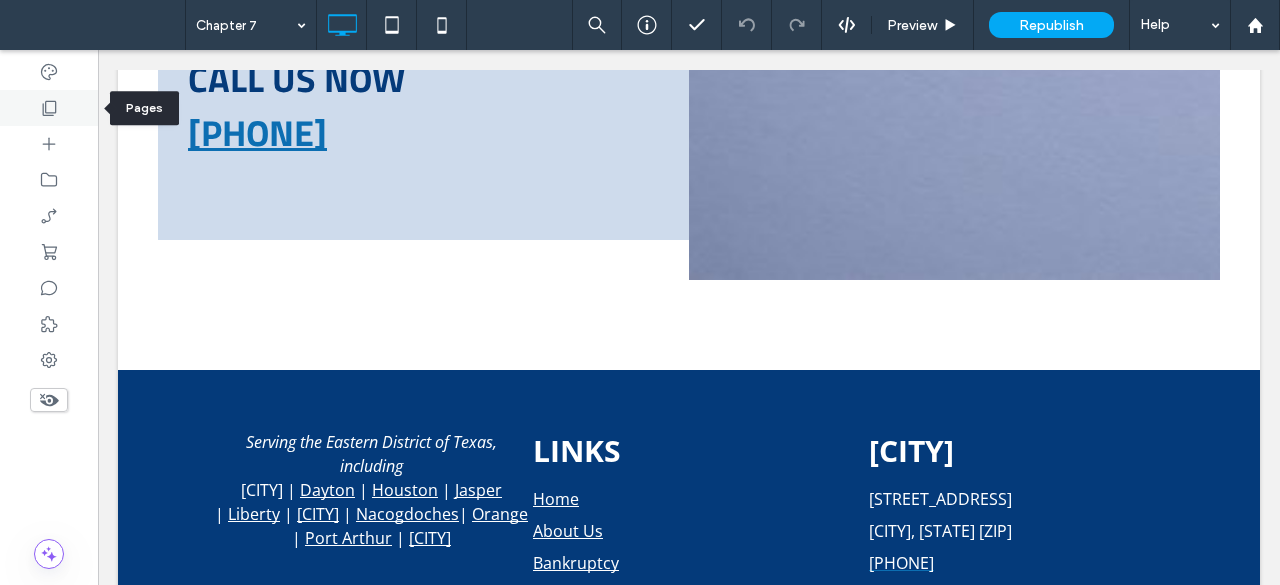 click at bounding box center [49, 108] 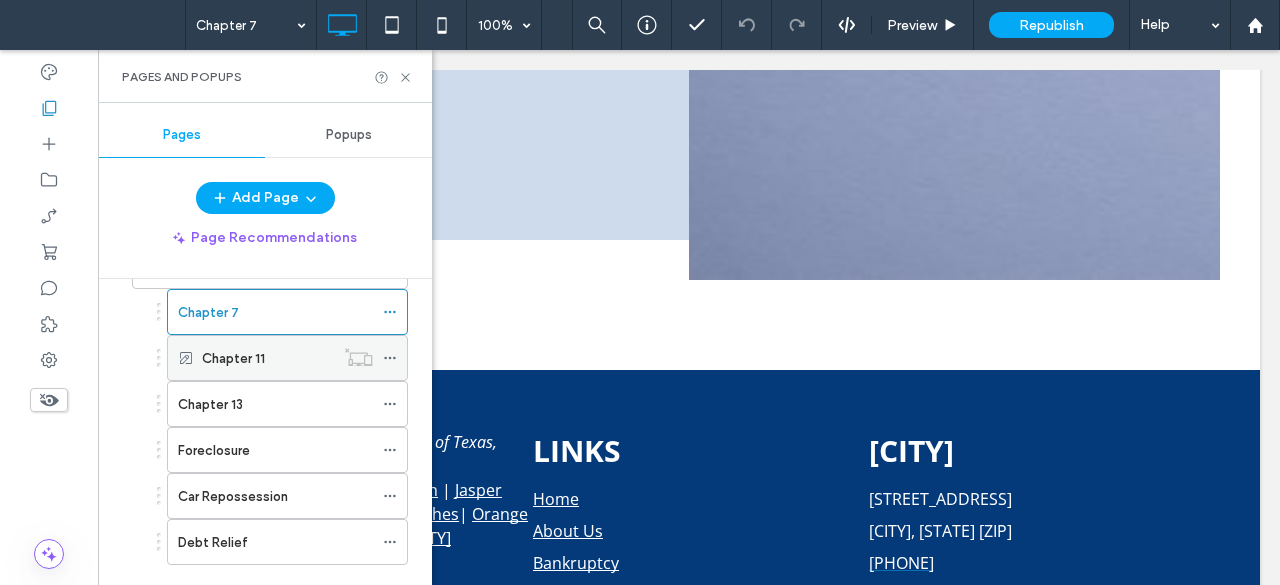 scroll, scrollTop: 200, scrollLeft: 0, axis: vertical 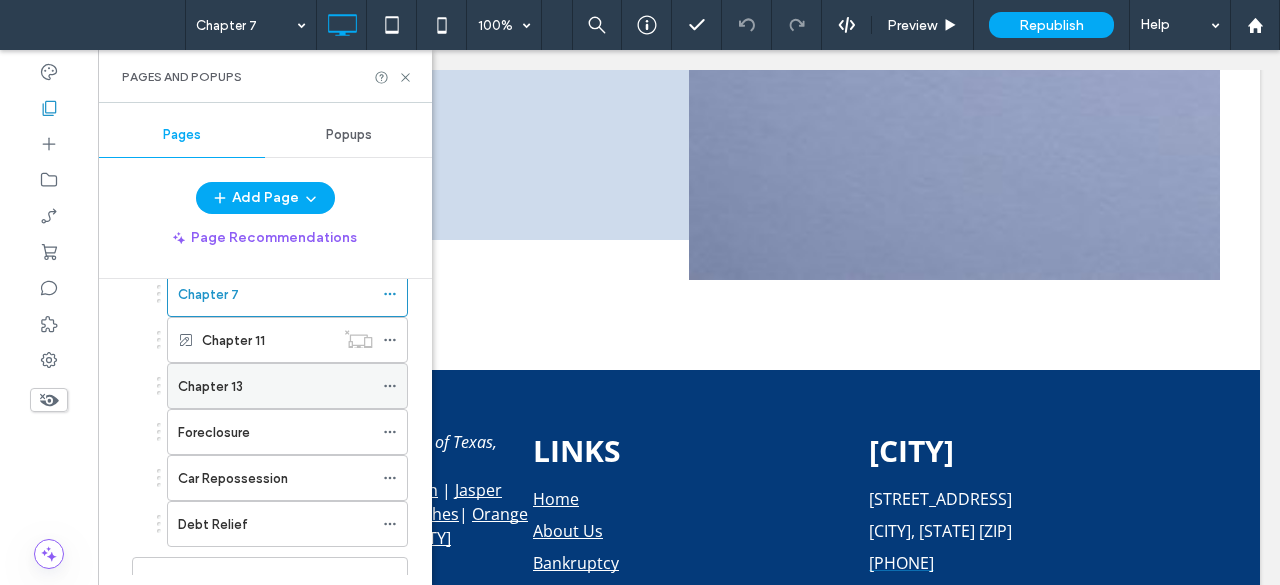 click on "Chapter 13" at bounding box center (275, 386) 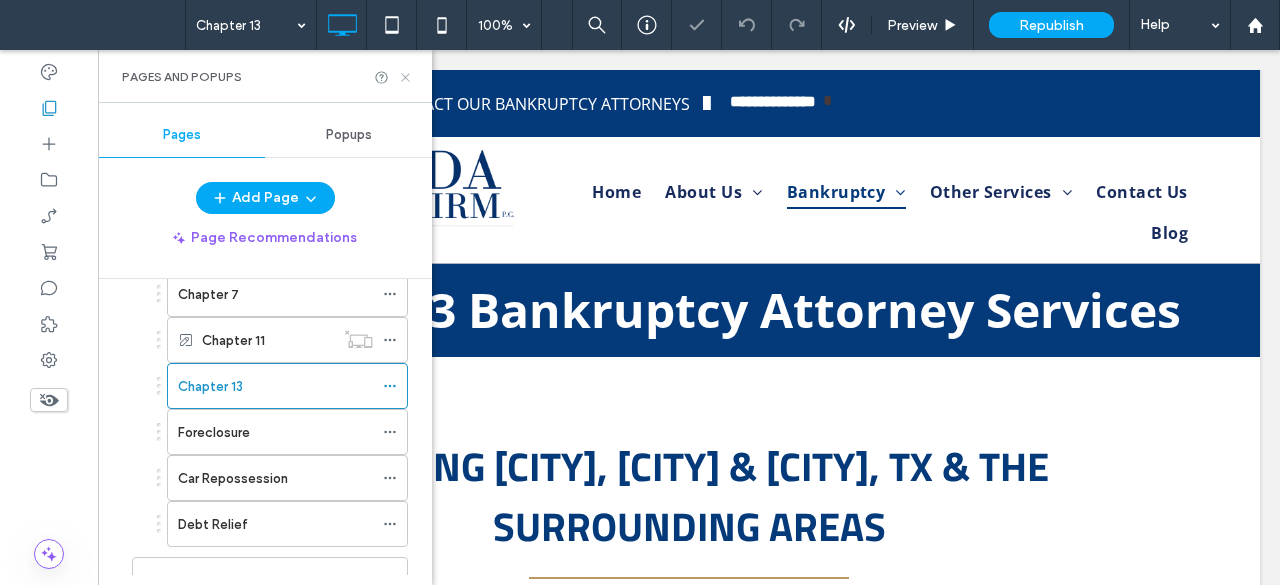 click 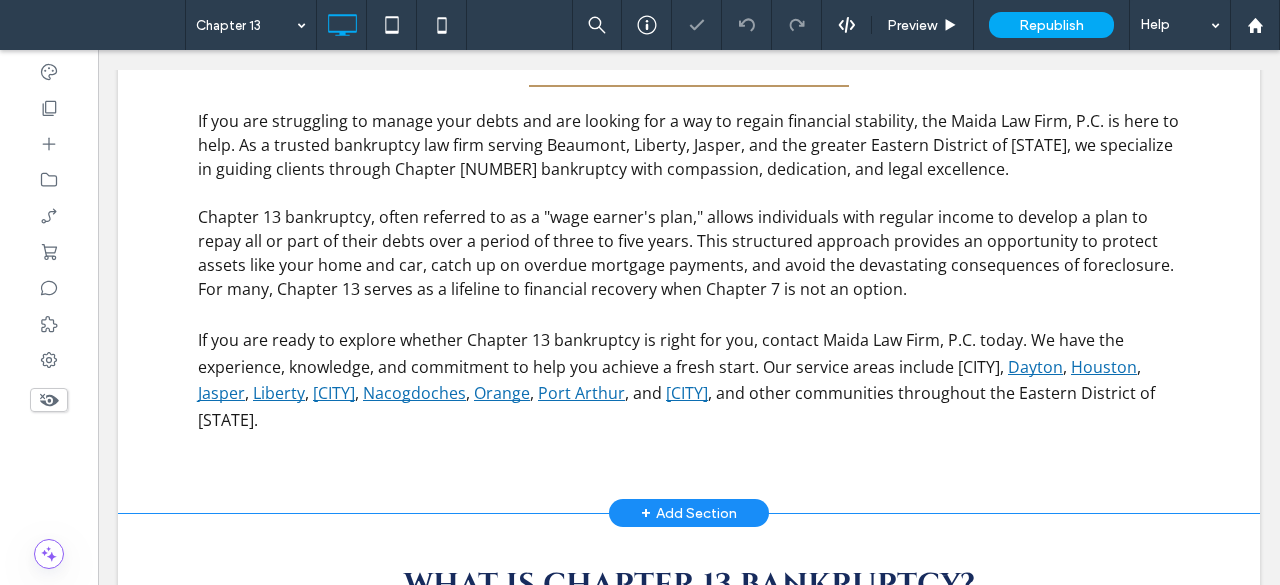 scroll, scrollTop: 500, scrollLeft: 0, axis: vertical 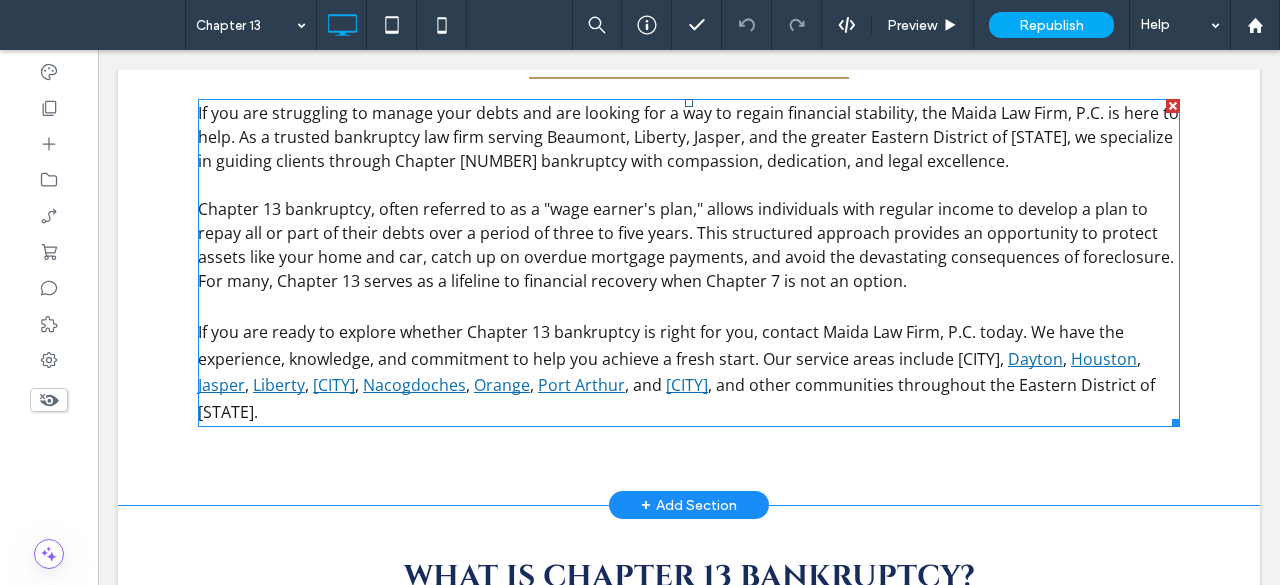 click on "If you are struggling to manage your debts and are looking for a way to regain financial stability, the Maida Law Firm, P.C. is here to help. As a trusted bankruptcy law firm serving Beaumont, Liberty, Jasper, and the greater Eastern District of [STATE], we specialize in guiding clients through Chapter [NUMBER] bankruptcy with compassion, dedication, and legal excellence." at bounding box center [688, 137] 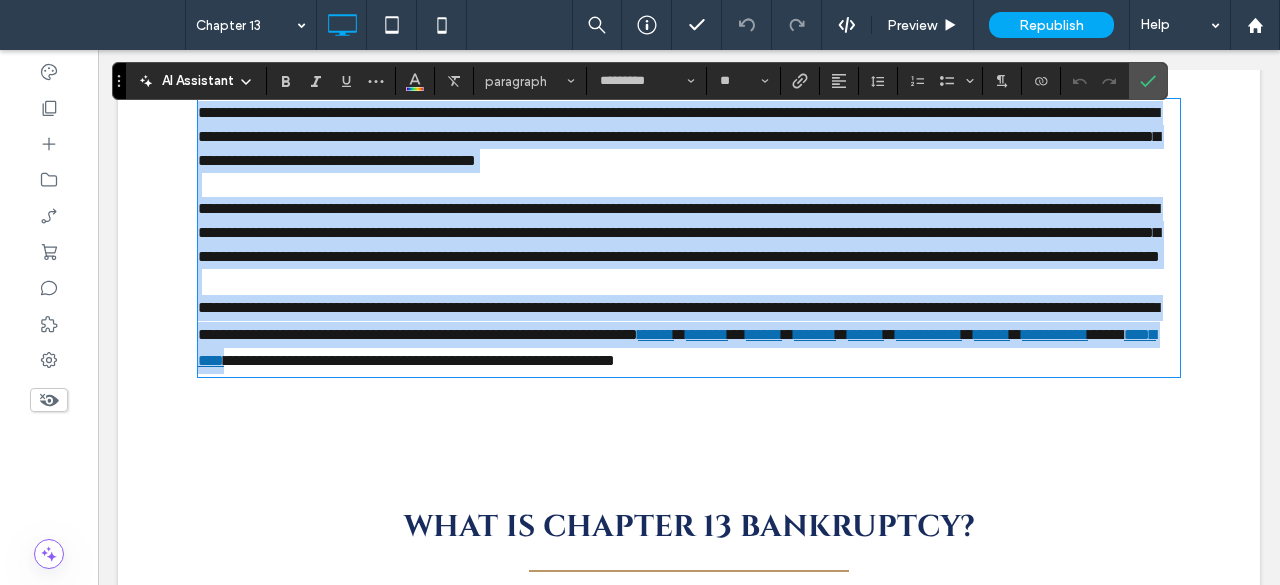 click on "**********" at bounding box center [689, 137] 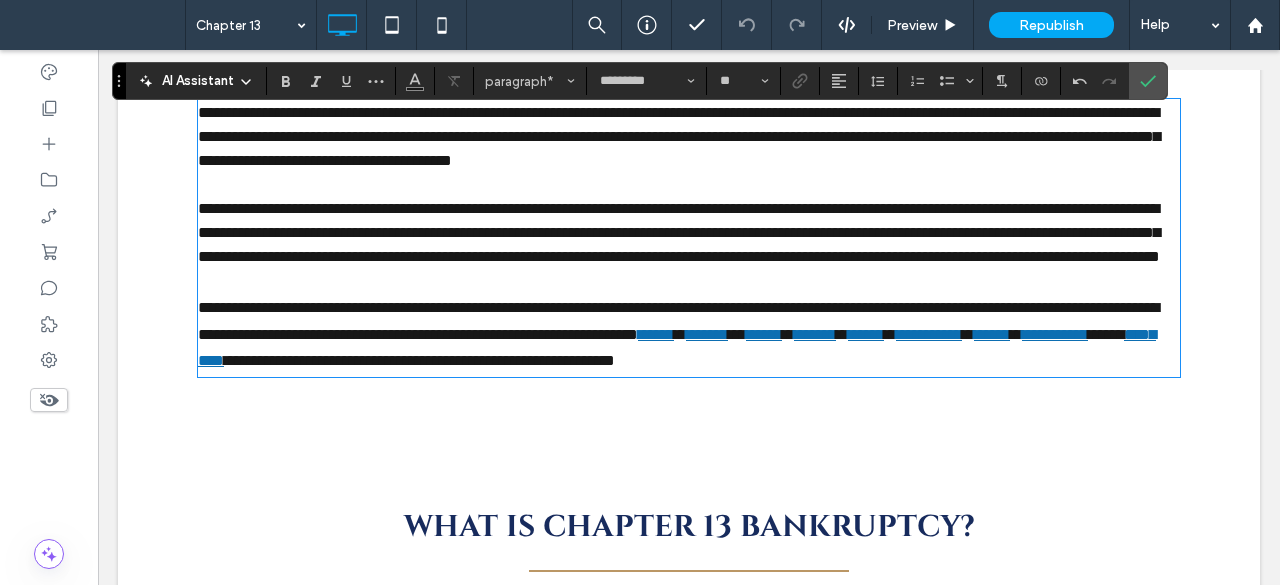 click on "**********" at bounding box center (679, 136) 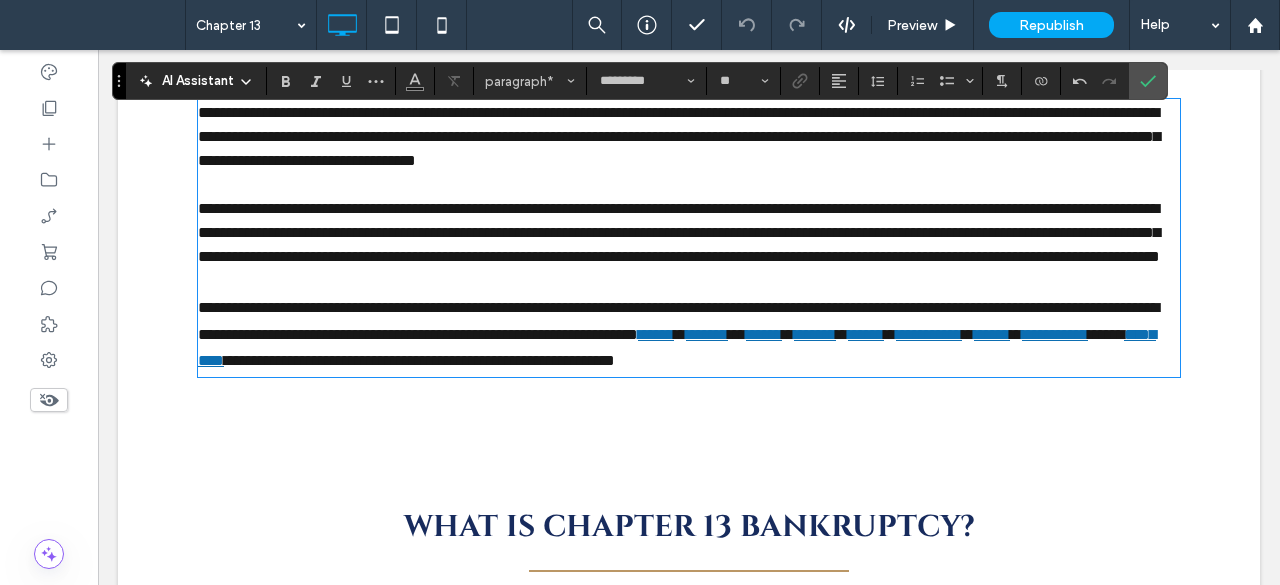 click on "**********" at bounding box center [679, 136] 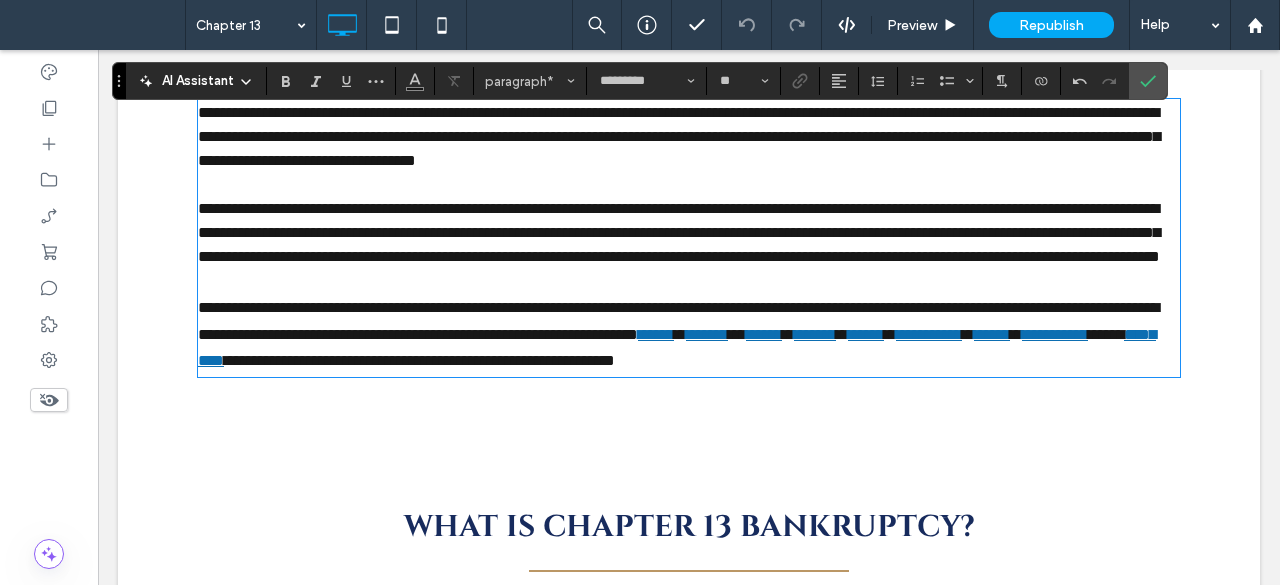 click on "**********" at bounding box center (679, 232) 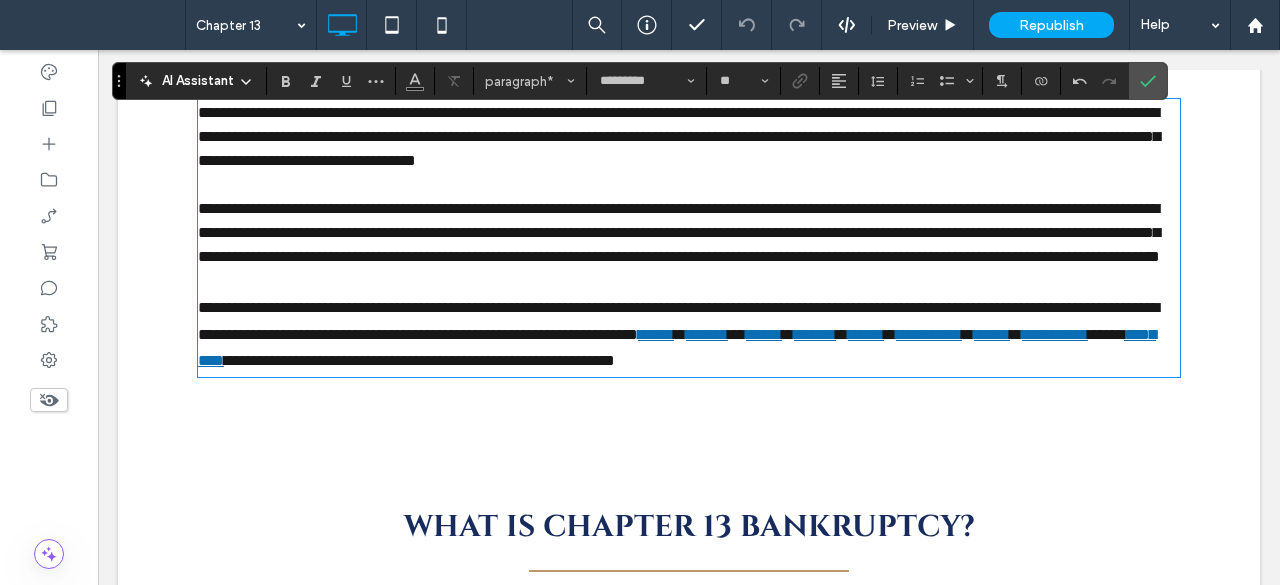 click on "**********" at bounding box center (679, 232) 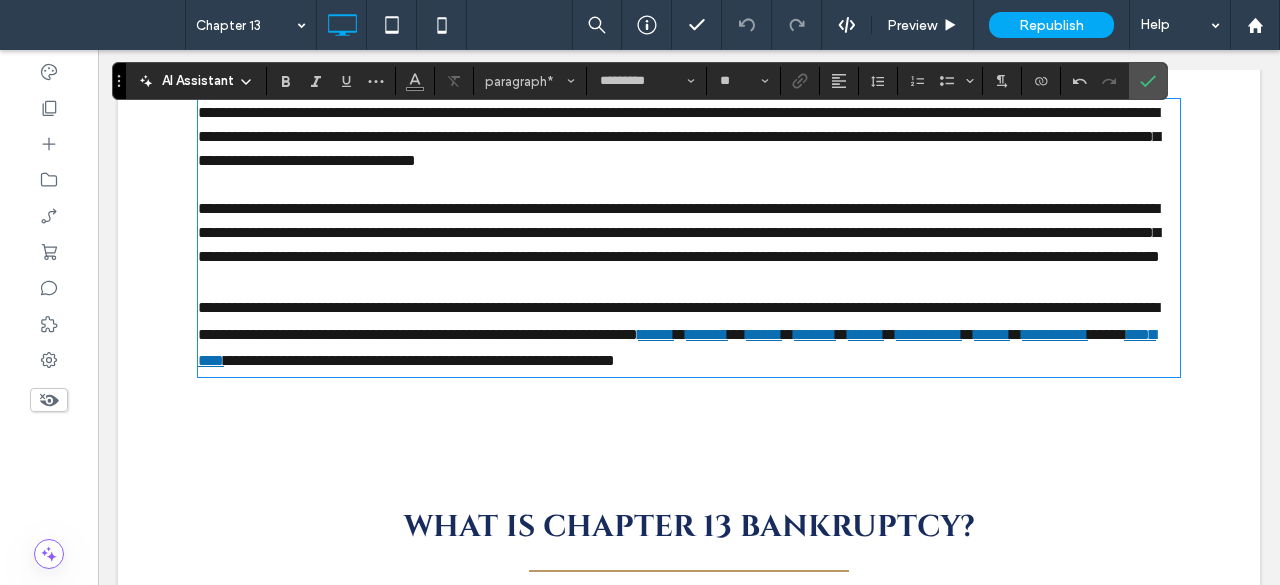 click on "**********" at bounding box center [679, 232] 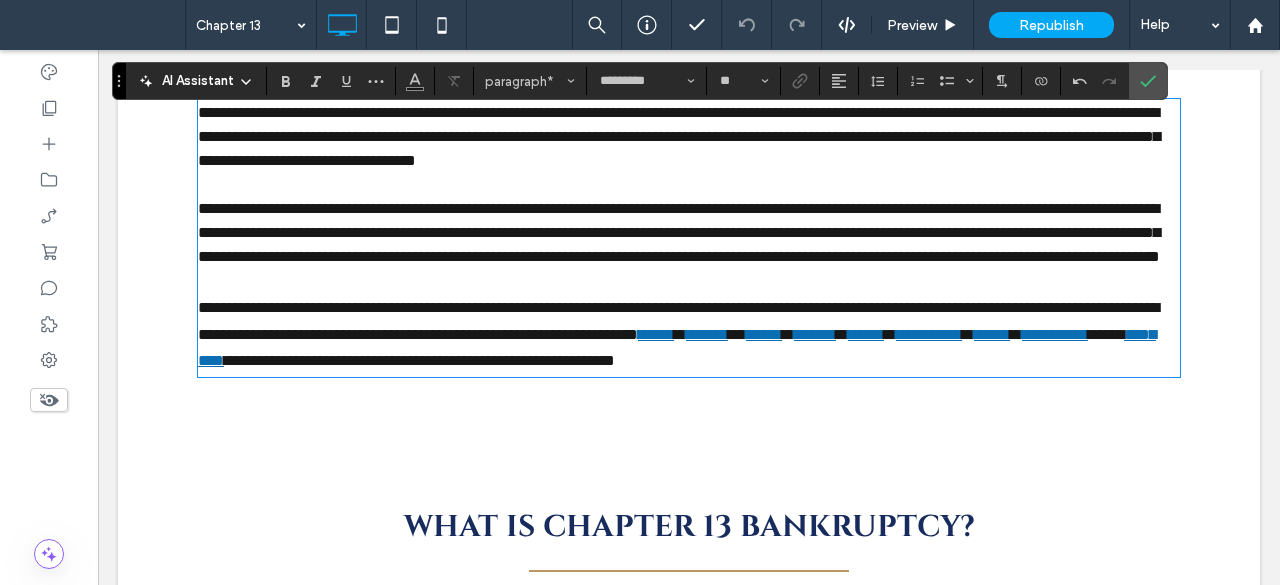 click on "**********" at bounding box center [679, 232] 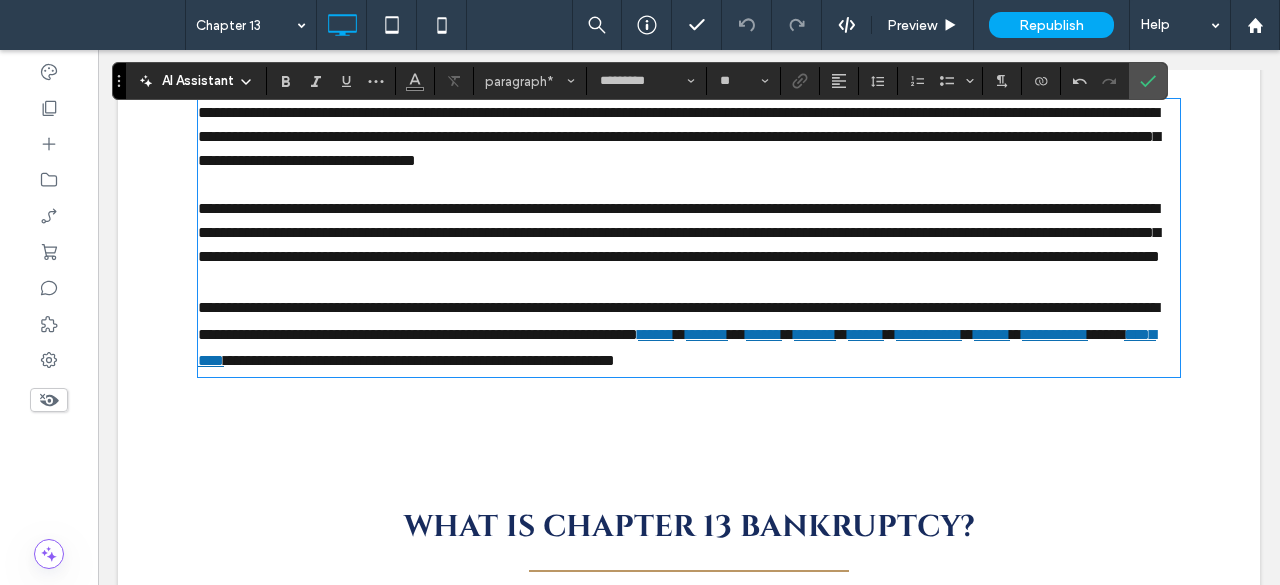 click on "**********" at bounding box center (689, 221) 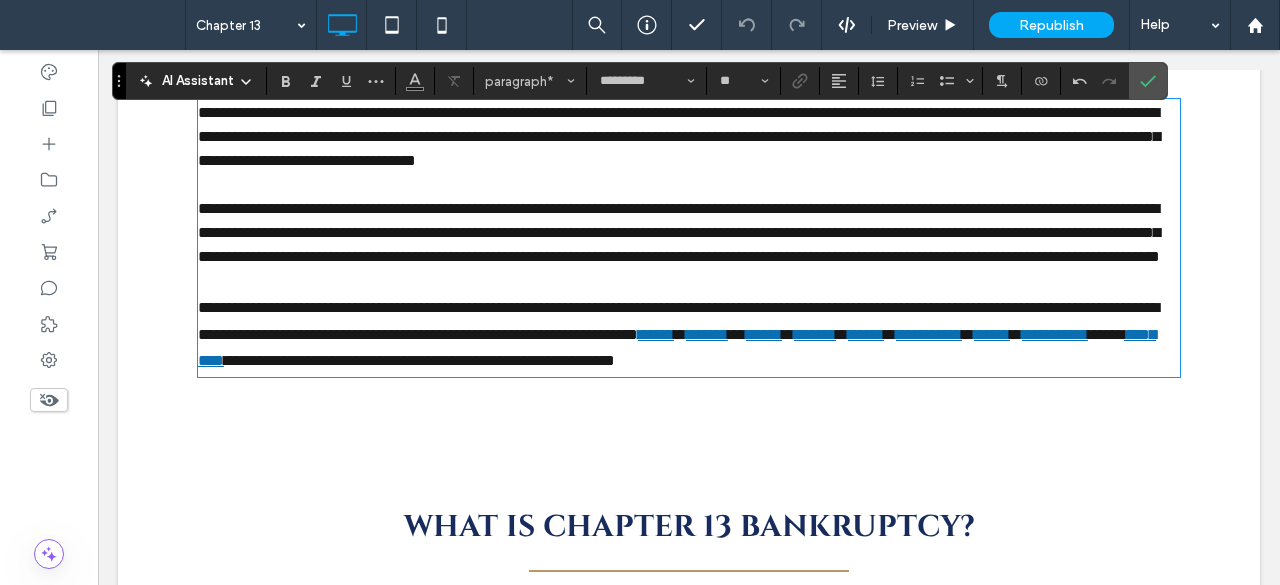 click on "*" at bounding box center (737, 334) 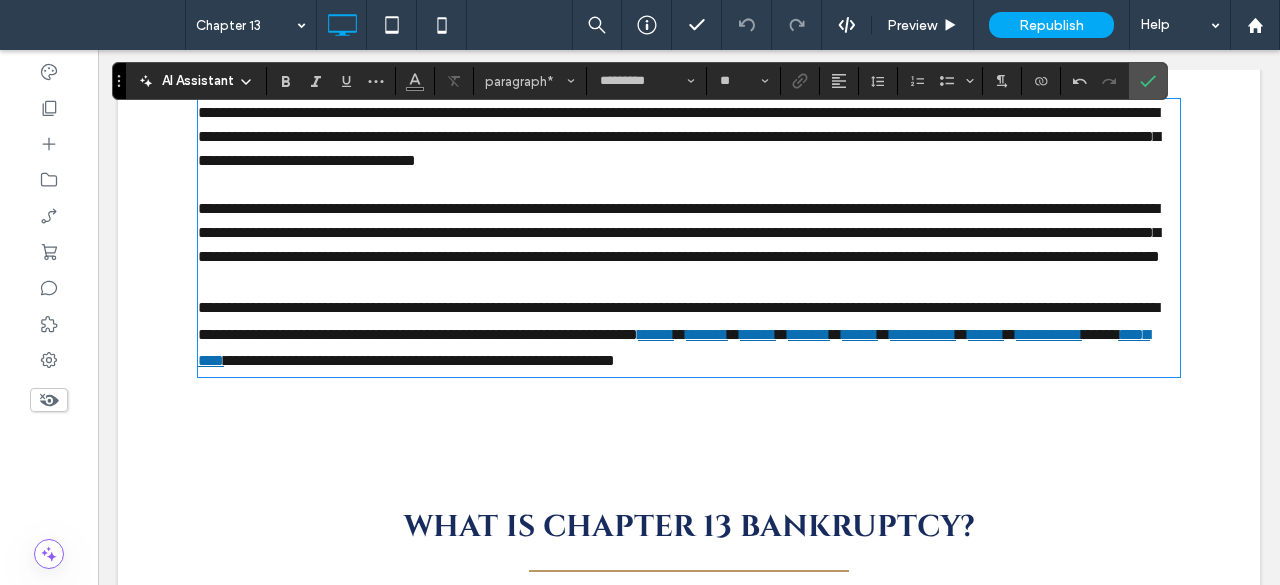 click on "**********" at bounding box center [678, 320] 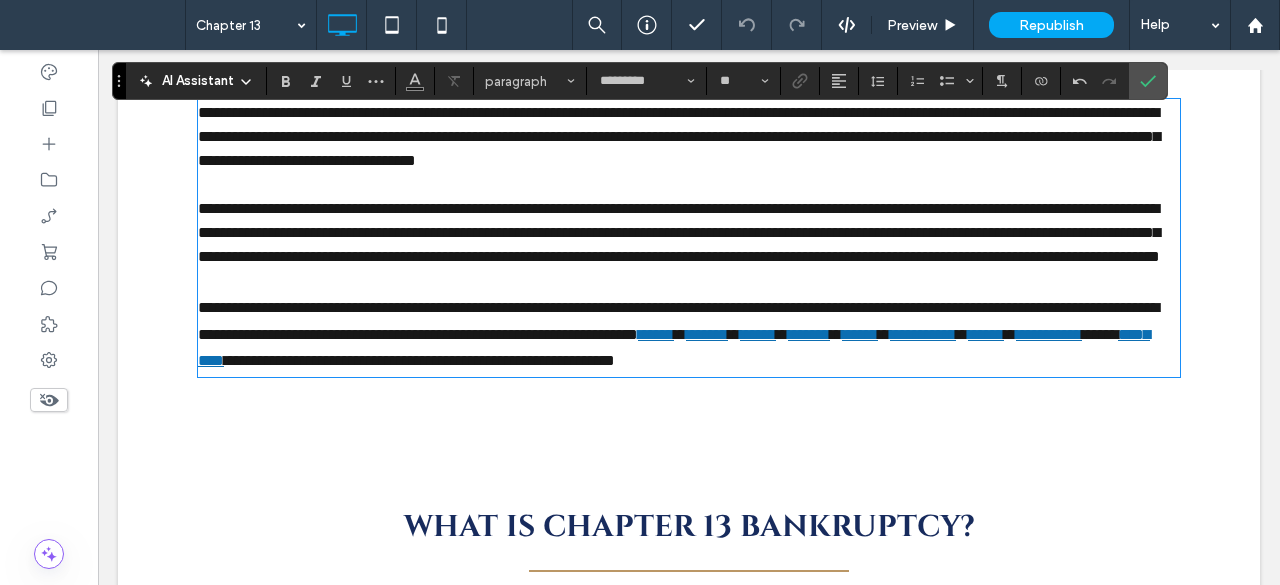 click on "**********" at bounding box center [678, 320] 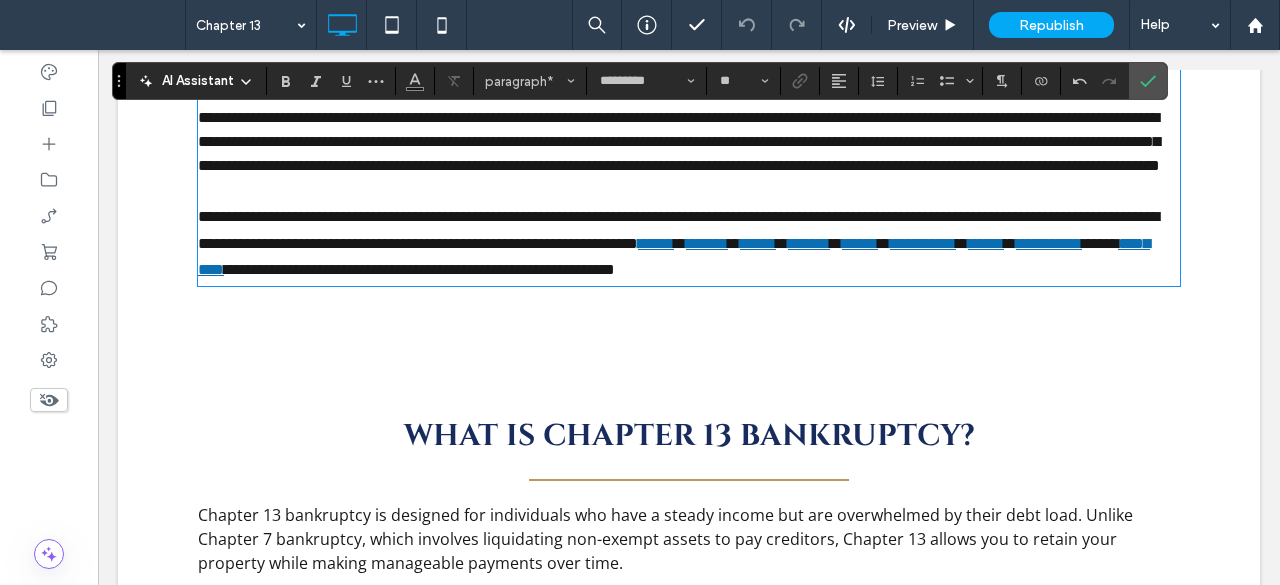 scroll, scrollTop: 700, scrollLeft: 0, axis: vertical 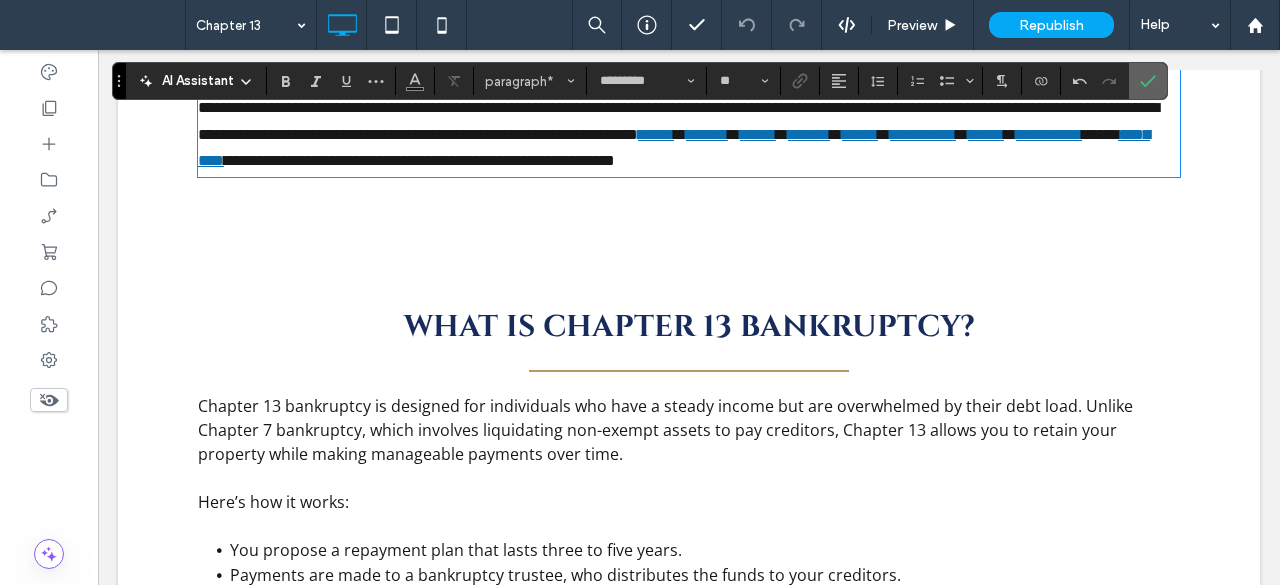 click at bounding box center (1148, 81) 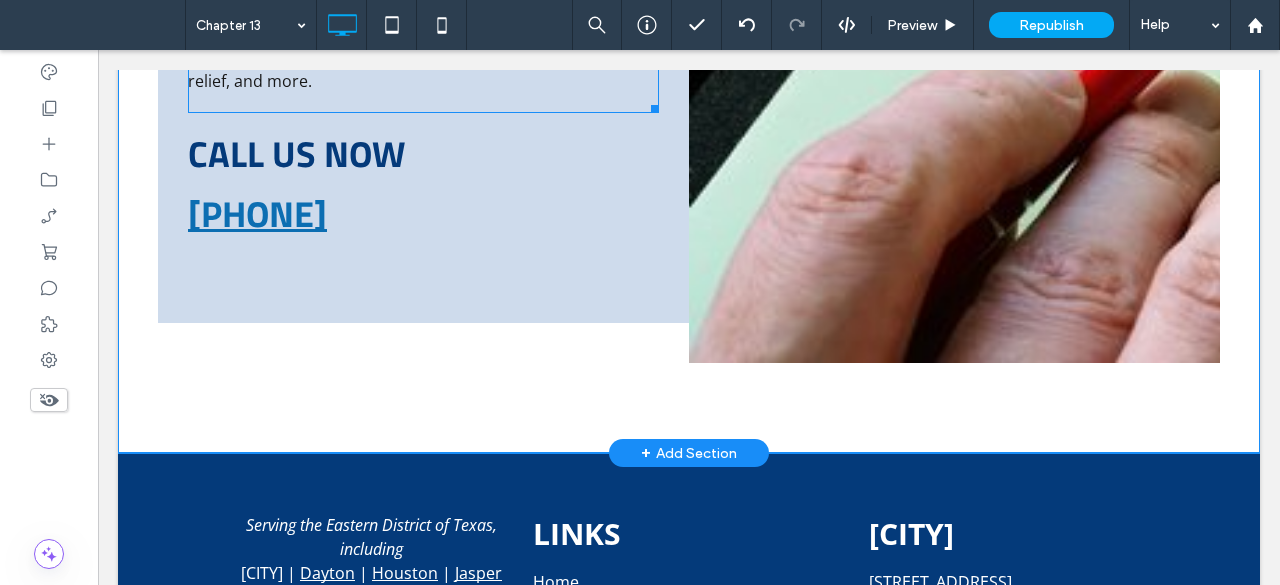 scroll, scrollTop: 3400, scrollLeft: 0, axis: vertical 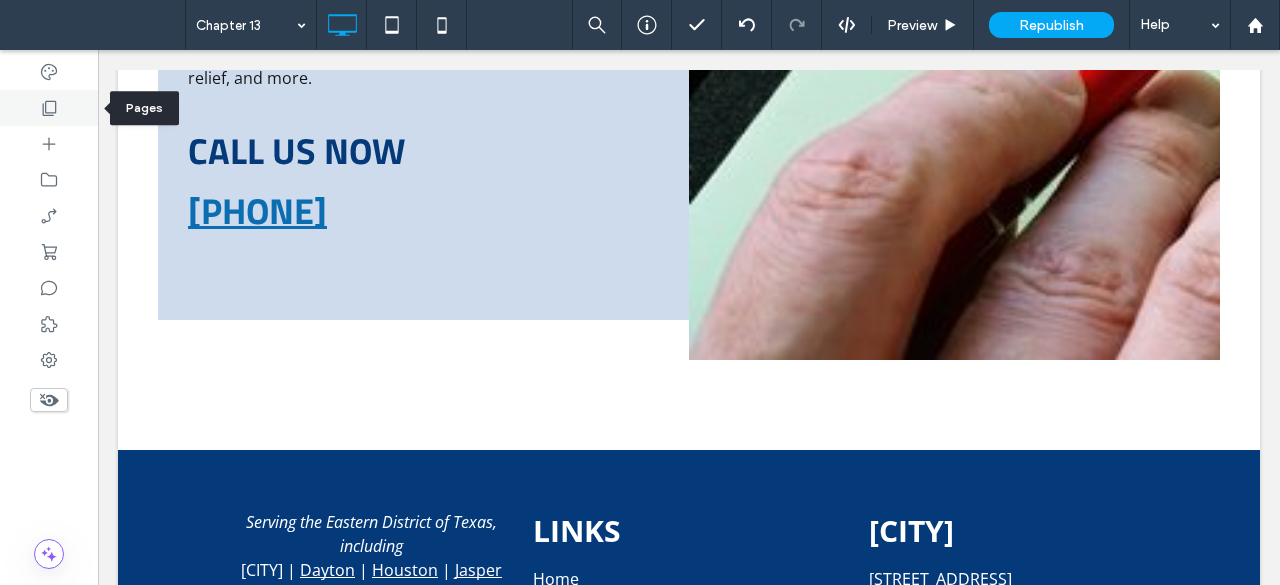 click 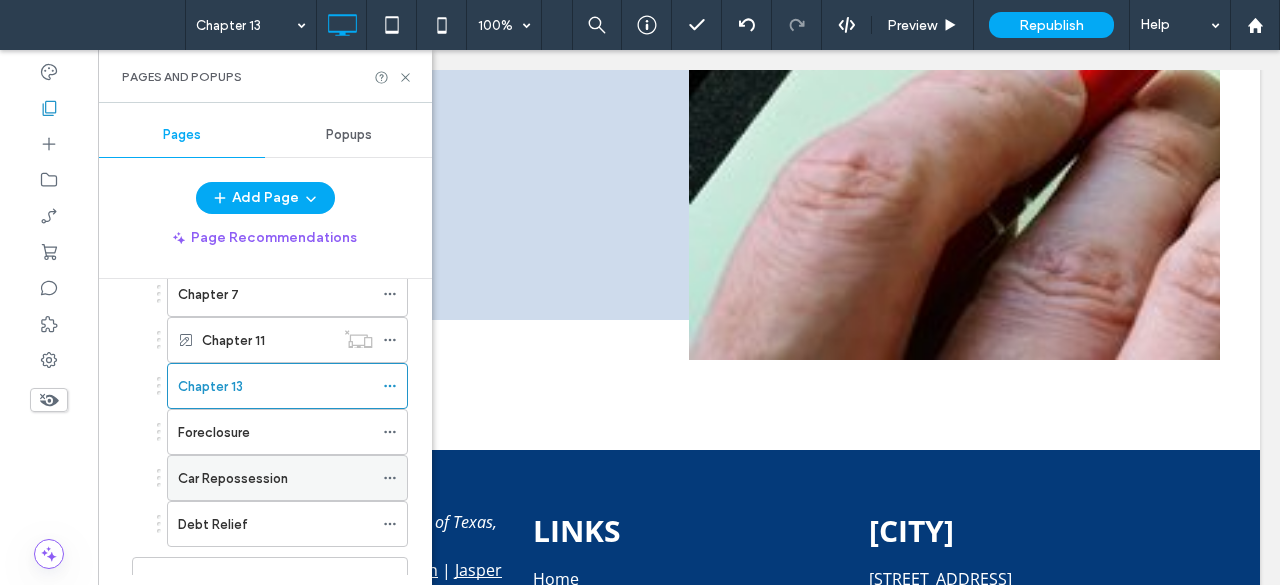 scroll, scrollTop: 300, scrollLeft: 0, axis: vertical 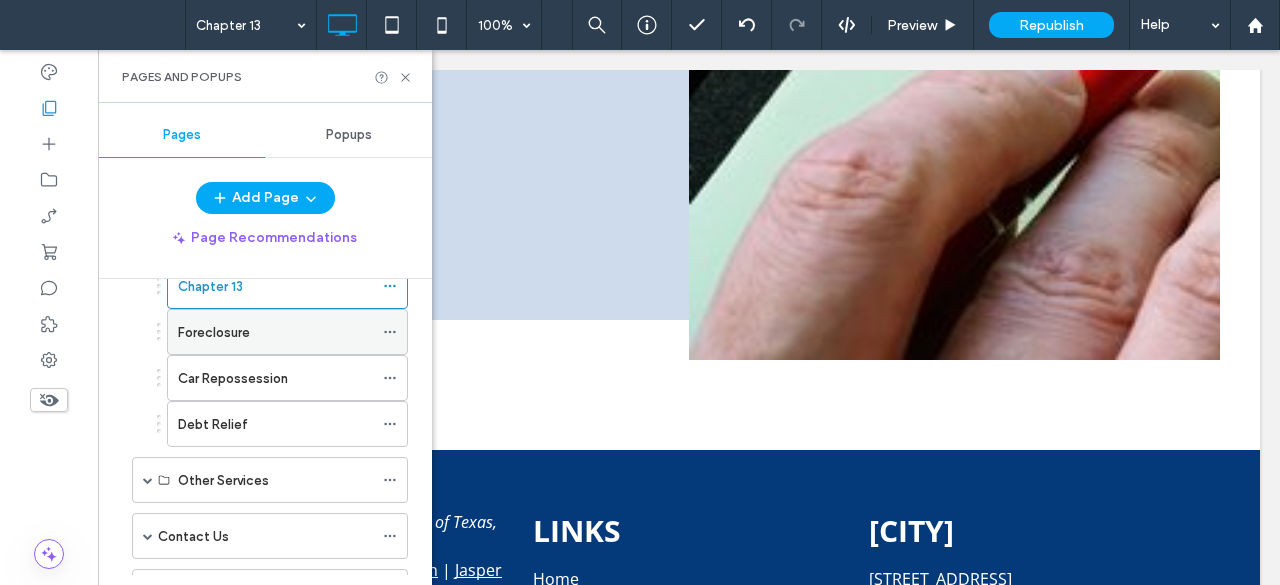click on "Foreclosure" at bounding box center (214, 332) 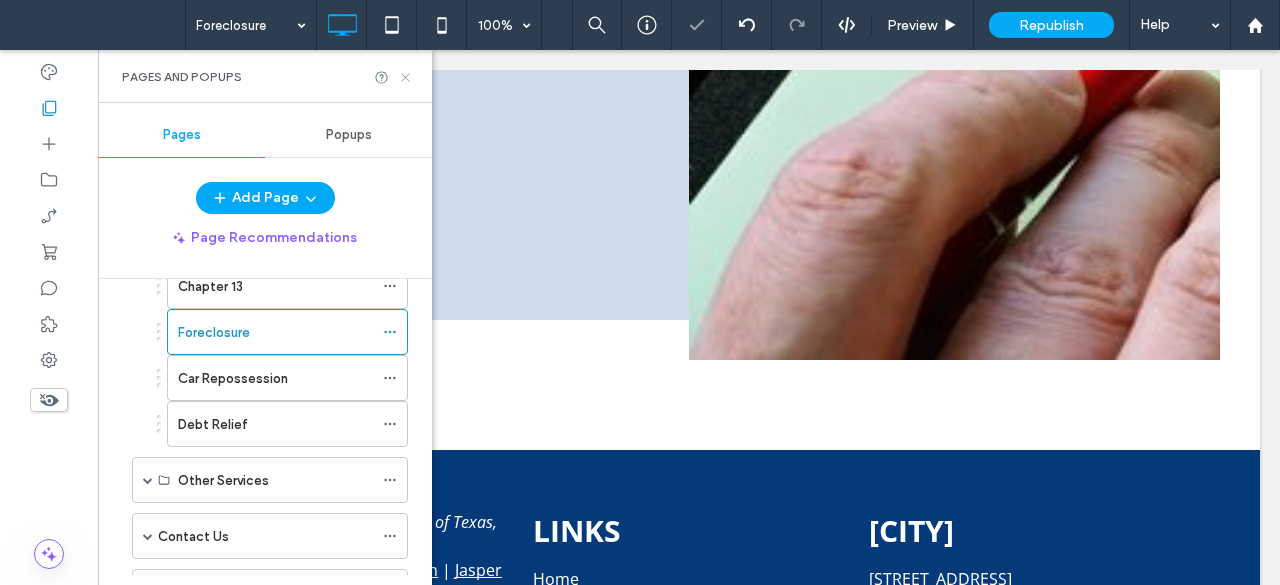 click 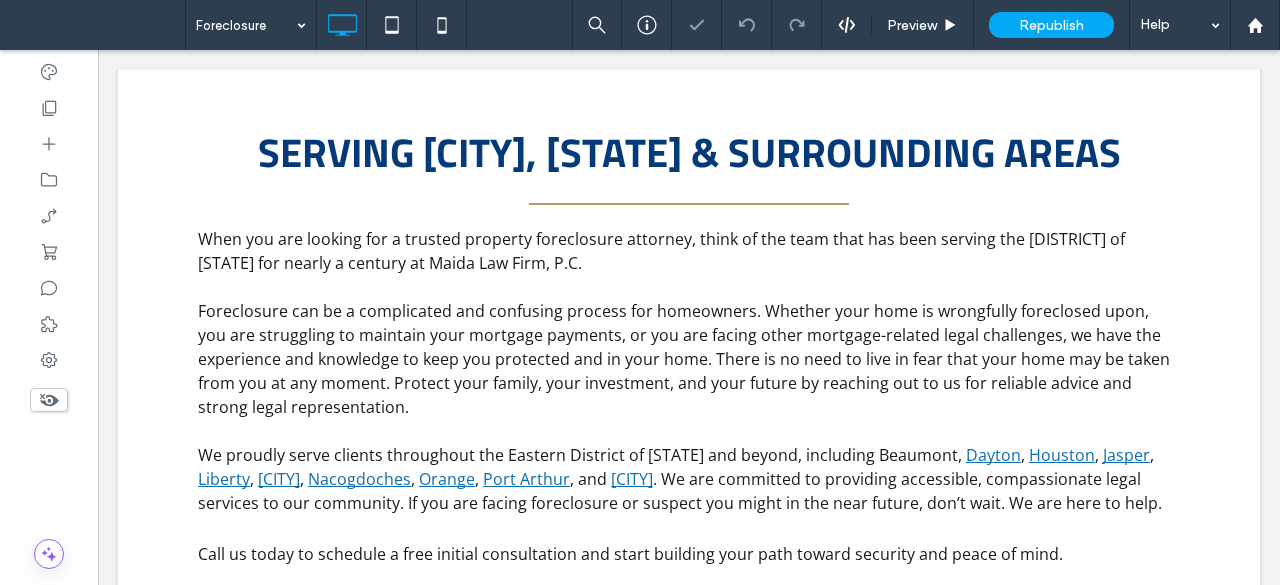 scroll, scrollTop: 400, scrollLeft: 0, axis: vertical 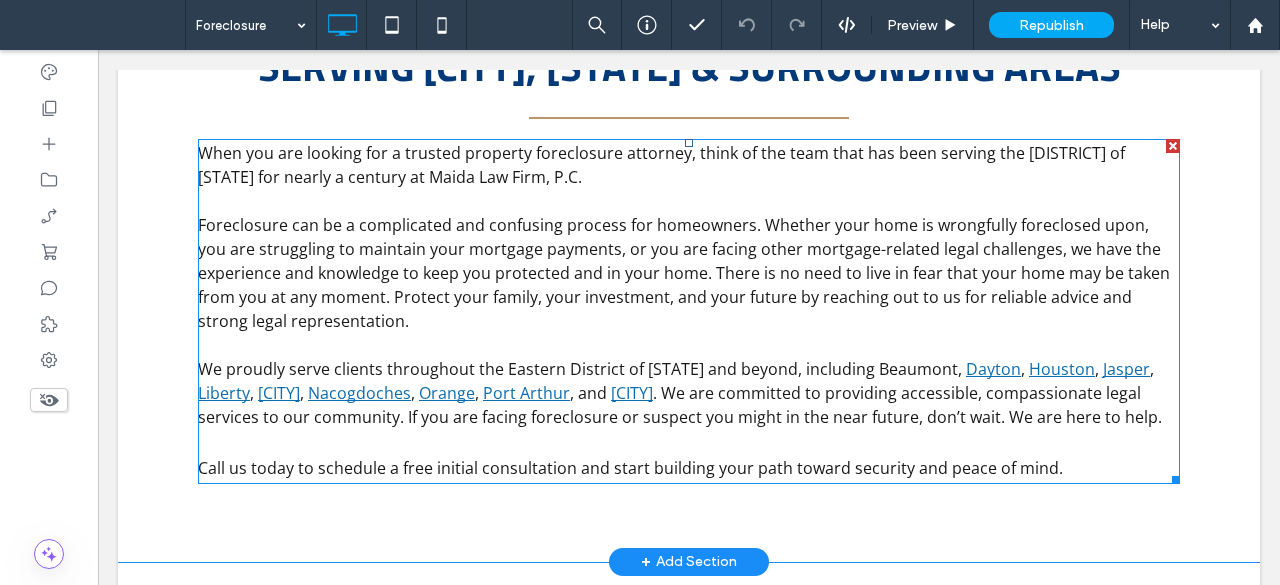 click on "Foreclosure can be a complicated and confusing process for homeowners. Whether your home is wrongfully foreclosed upon, you are struggling to maintain your mortgage payments, or you are facing other mortgage-related legal challenges, we have the experience and knowledge to keep you protected and in your home. There is no need to live in fear that your home may be taken from you at any moment. Protect your family, your investment, and your future by reaching out to us for reliable advice and strong legal representation." at bounding box center (684, 273) 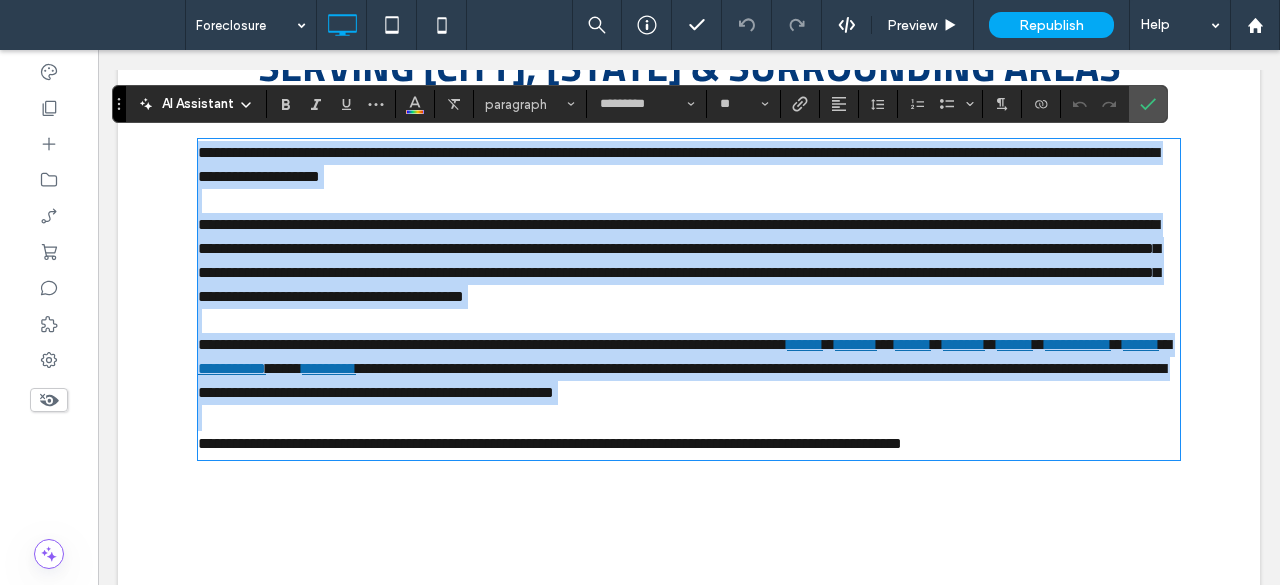 drag, startPoint x: 998, startPoint y: 279, endPoint x: 1060, endPoint y: 307, distance: 68.0294 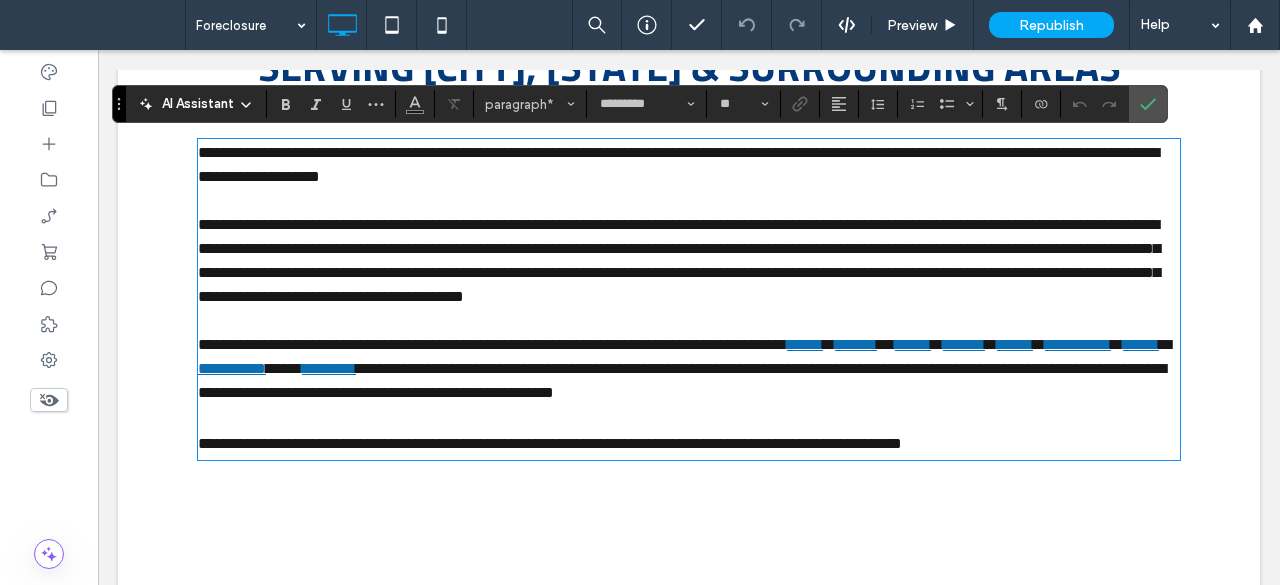 type 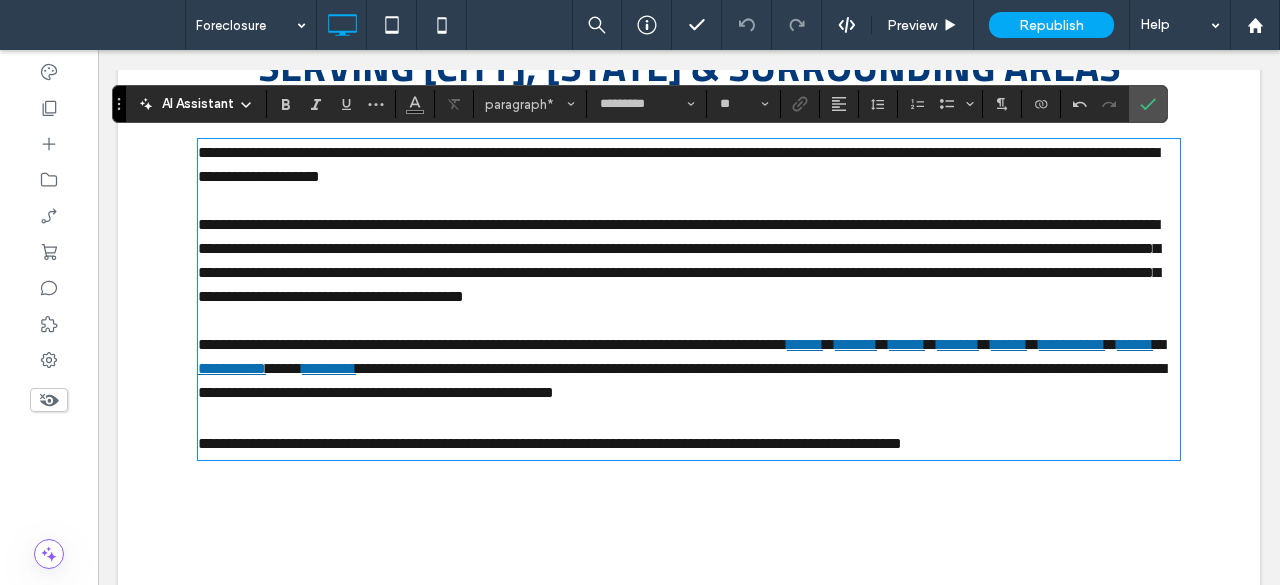 click on "**********" at bounding box center (689, 357) 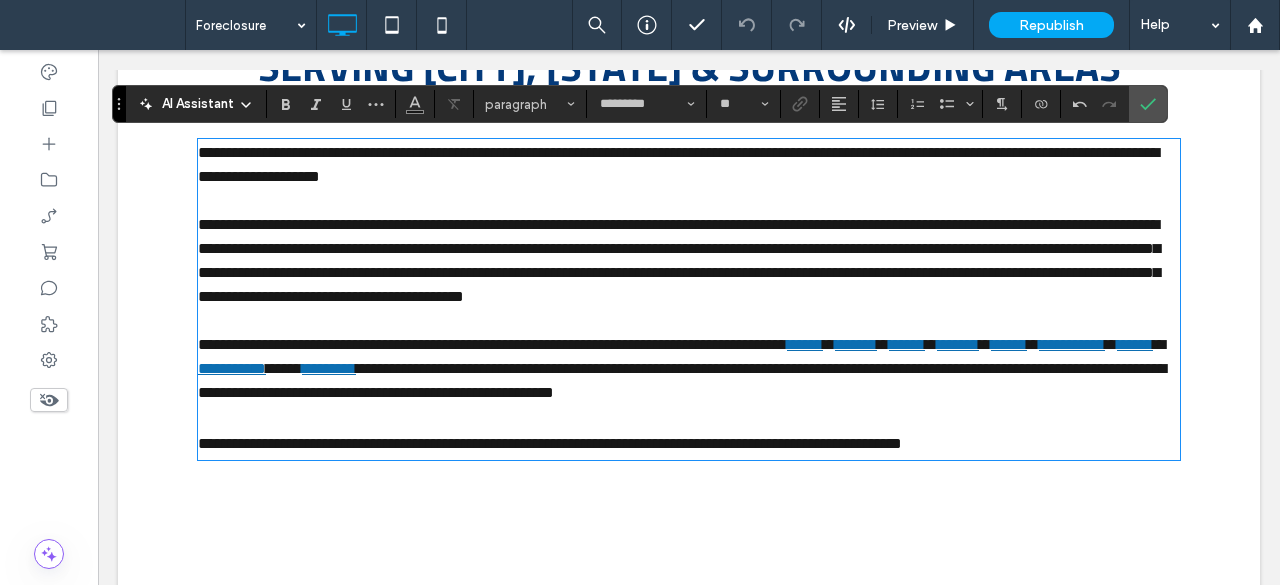 click on "**********" at bounding box center (689, 249) 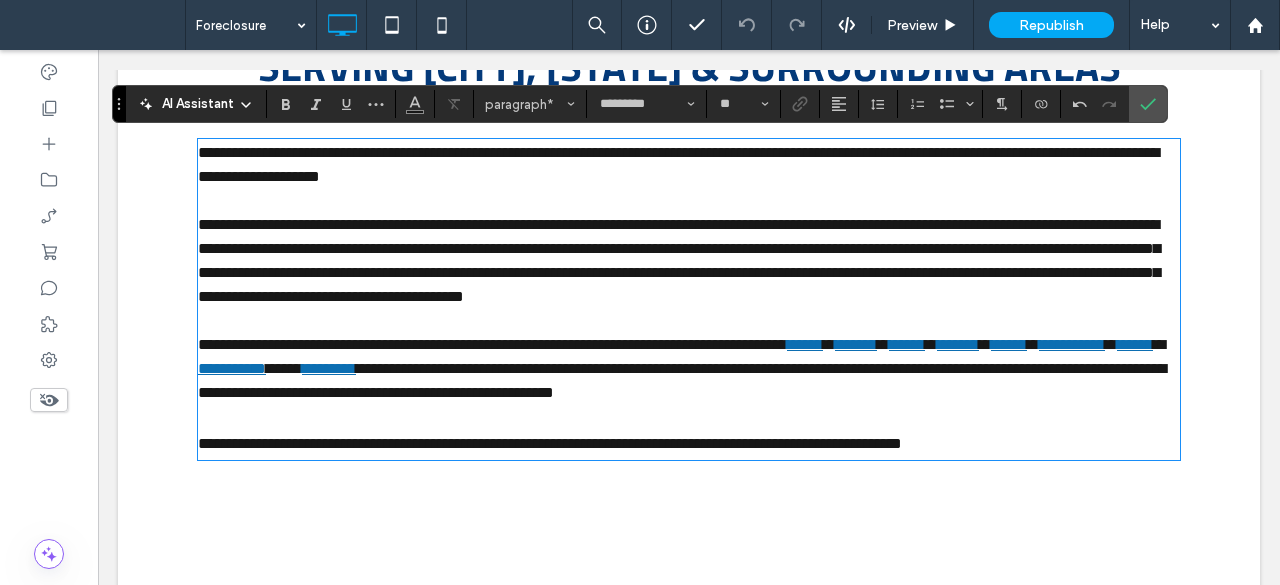scroll, scrollTop: 500, scrollLeft: 0, axis: vertical 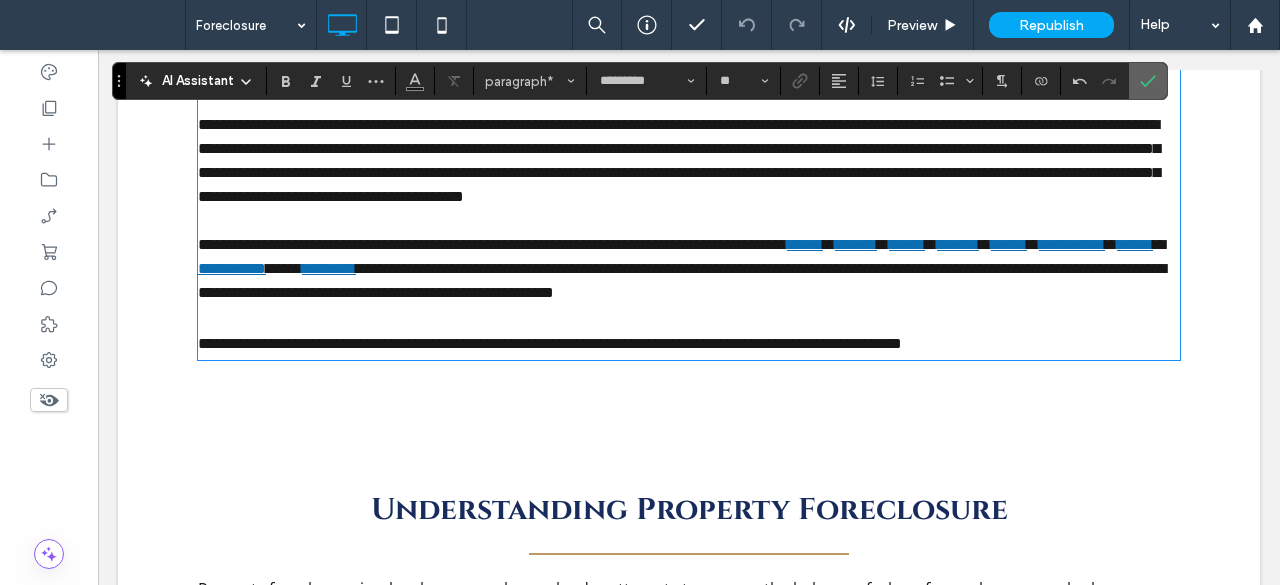 click 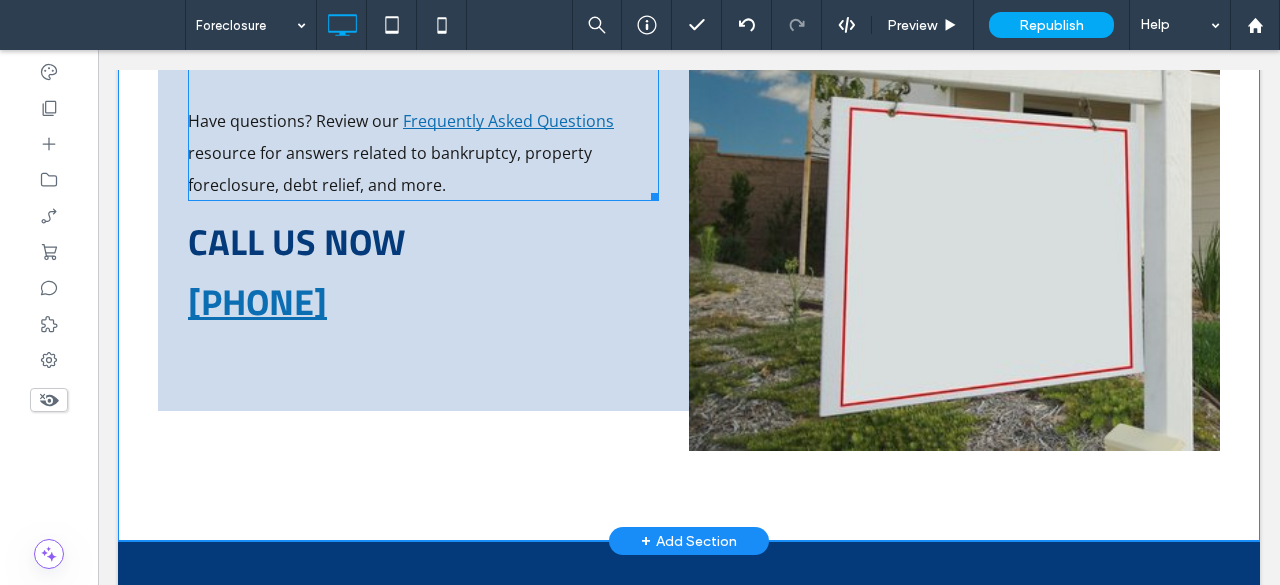 scroll, scrollTop: 2900, scrollLeft: 0, axis: vertical 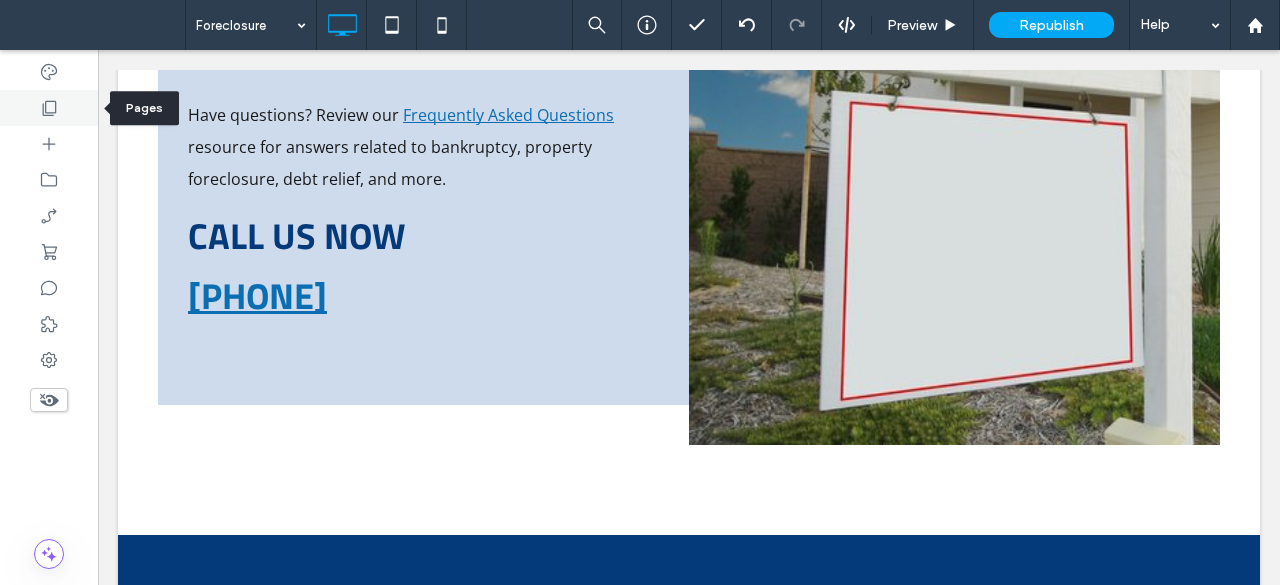 click at bounding box center (49, 108) 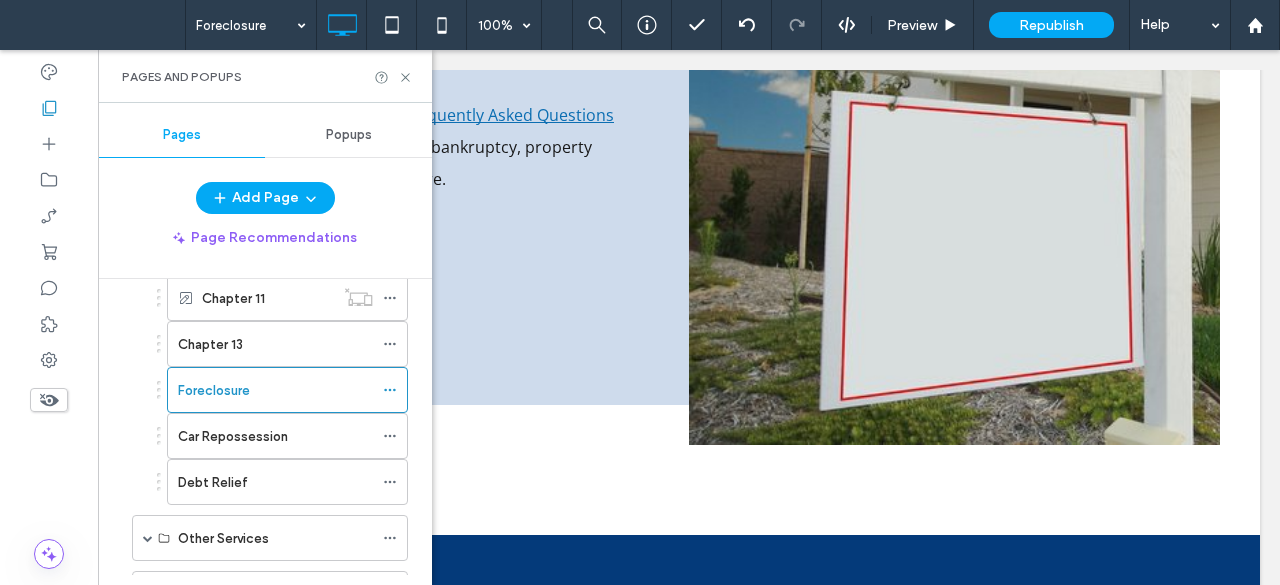 scroll, scrollTop: 300, scrollLeft: 0, axis: vertical 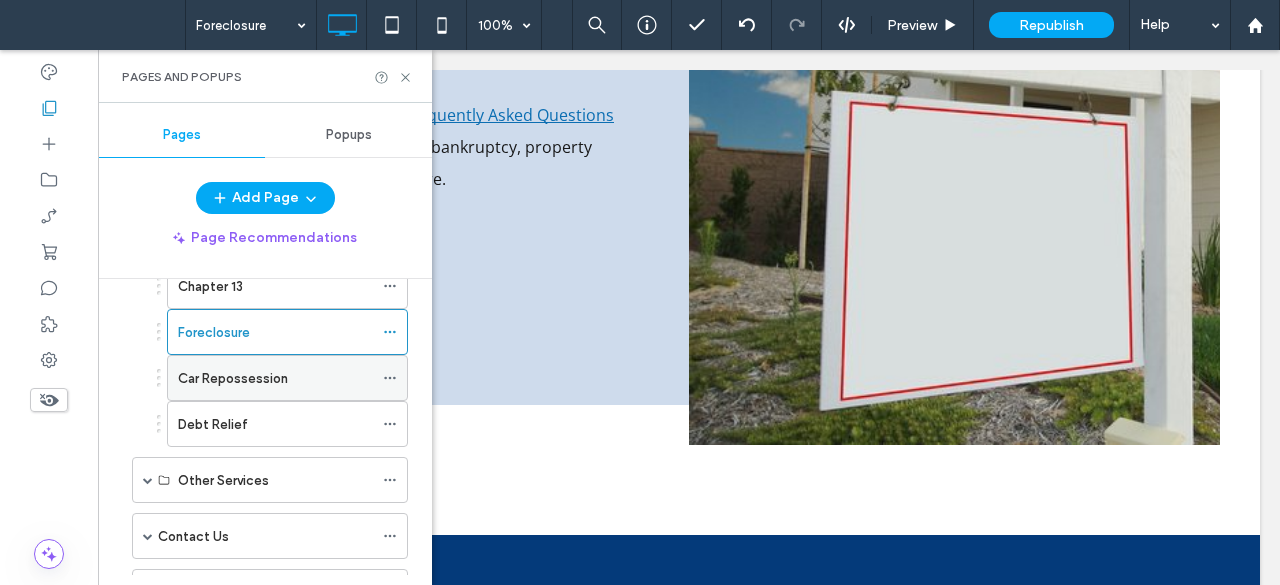 click on "Car Repossession" at bounding box center [233, 378] 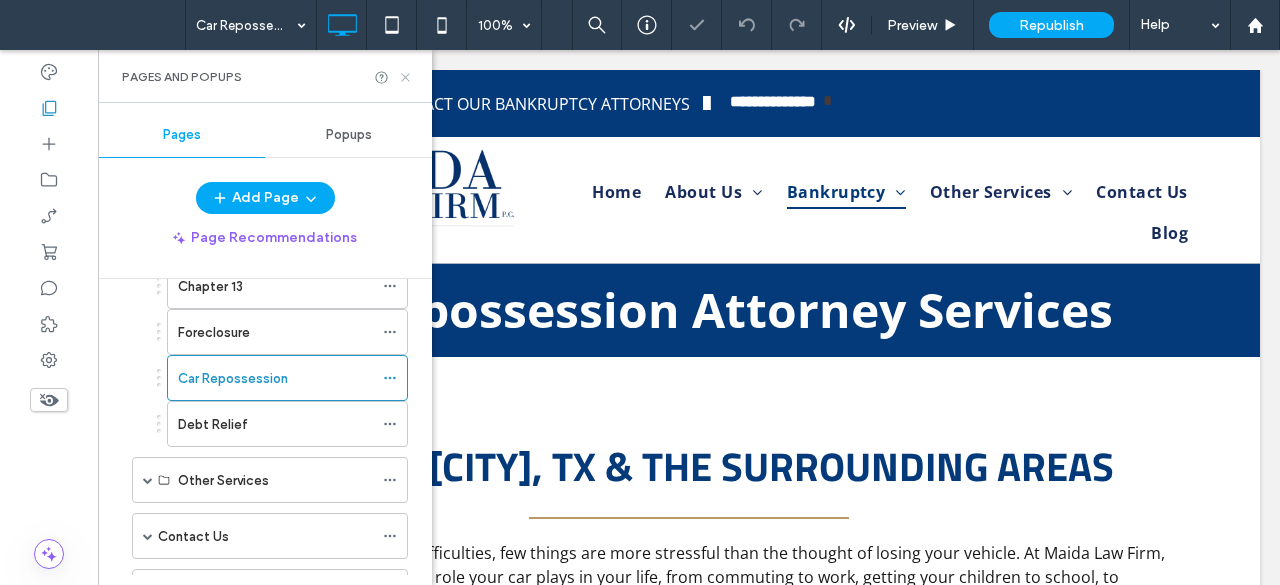 scroll, scrollTop: 0, scrollLeft: 0, axis: both 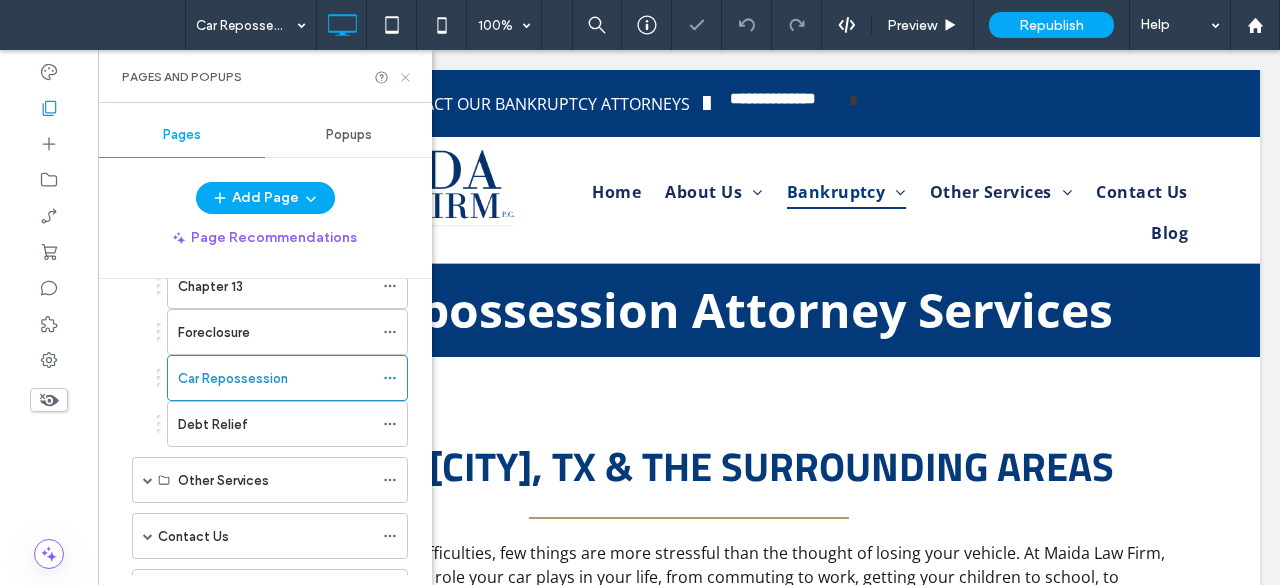 click 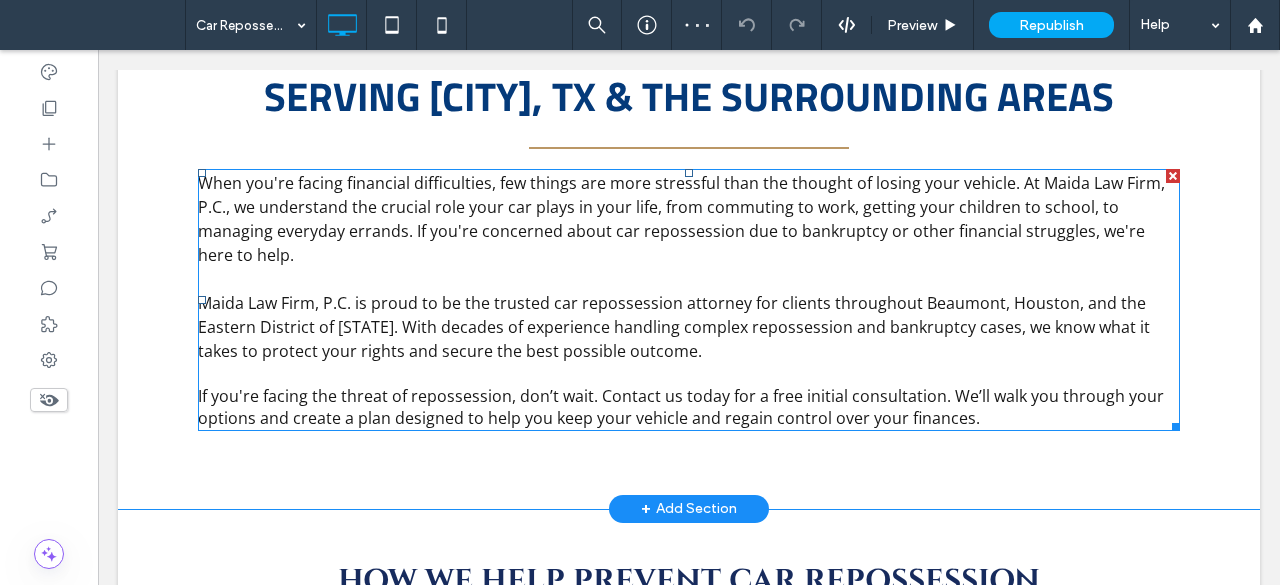 scroll, scrollTop: 400, scrollLeft: 0, axis: vertical 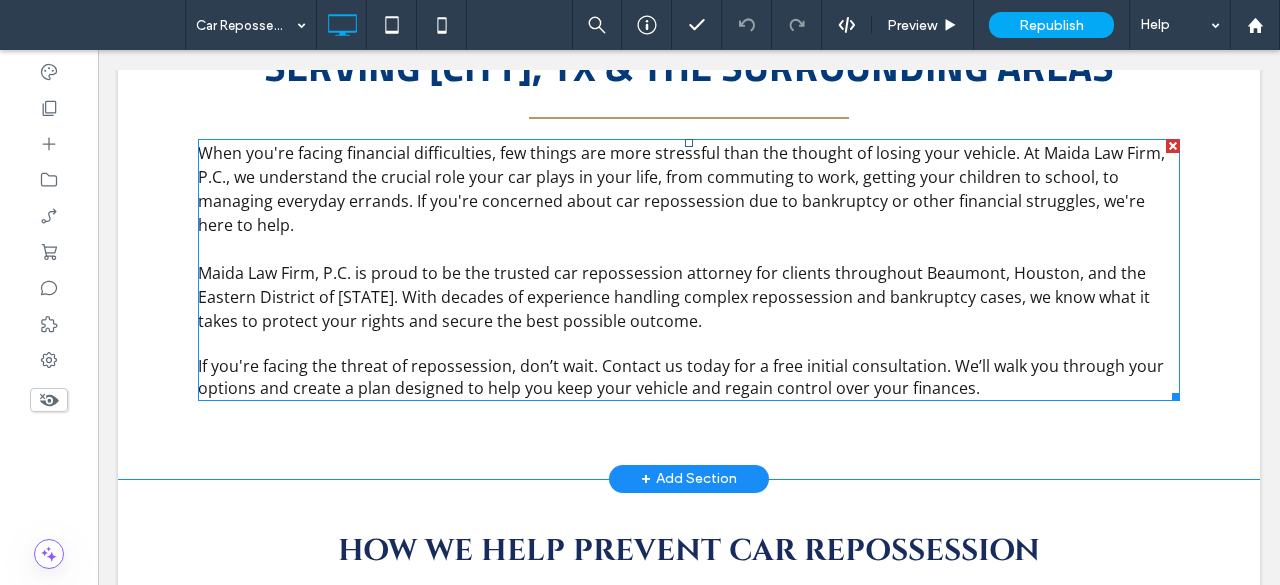 click on "When you're facing financial difficulties, few things are more stressful than the thought of losing your vehicle. At Maida Law Firm, P.C., we understand the crucial role your car plays in your life, from commuting to work, getting your children to school, to managing everyday errands. If you're concerned about car repossession due to bankruptcy or other financial struggles, we're here to help." at bounding box center (681, 189) 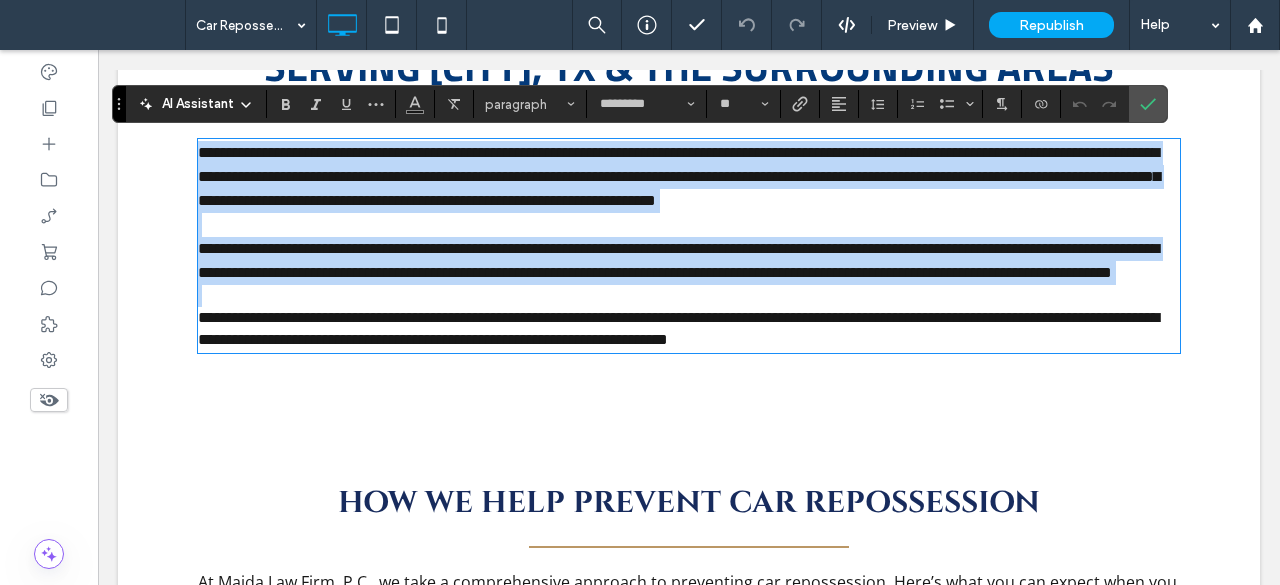 click on "**********" at bounding box center (679, 176) 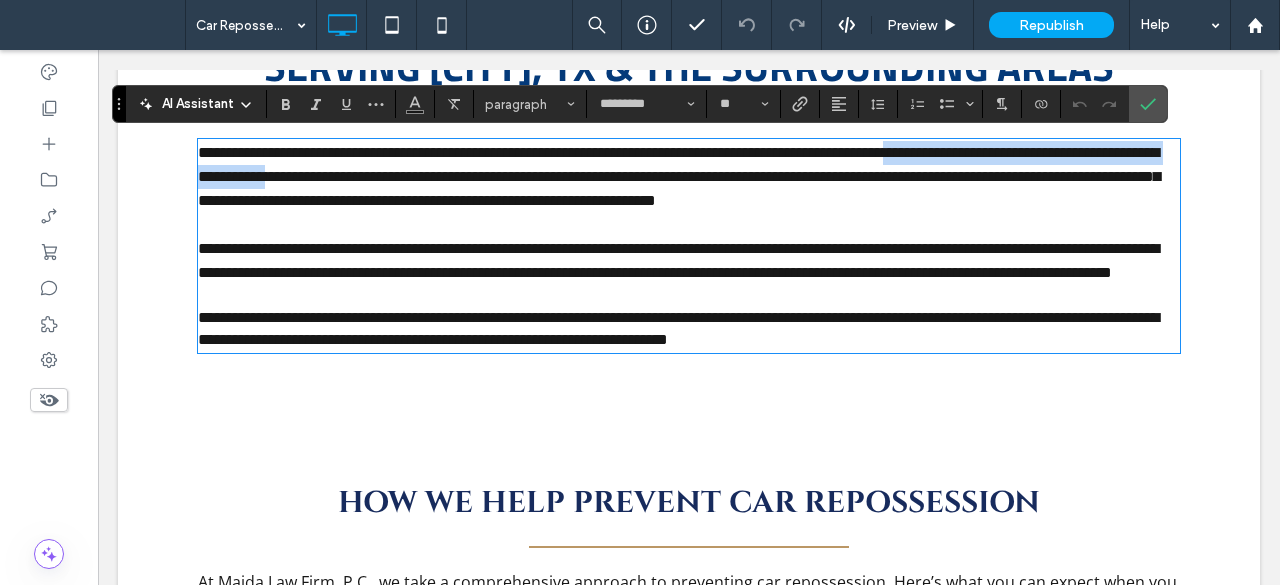 drag, startPoint x: 1012, startPoint y: 147, endPoint x: 474, endPoint y: 179, distance: 538.9508 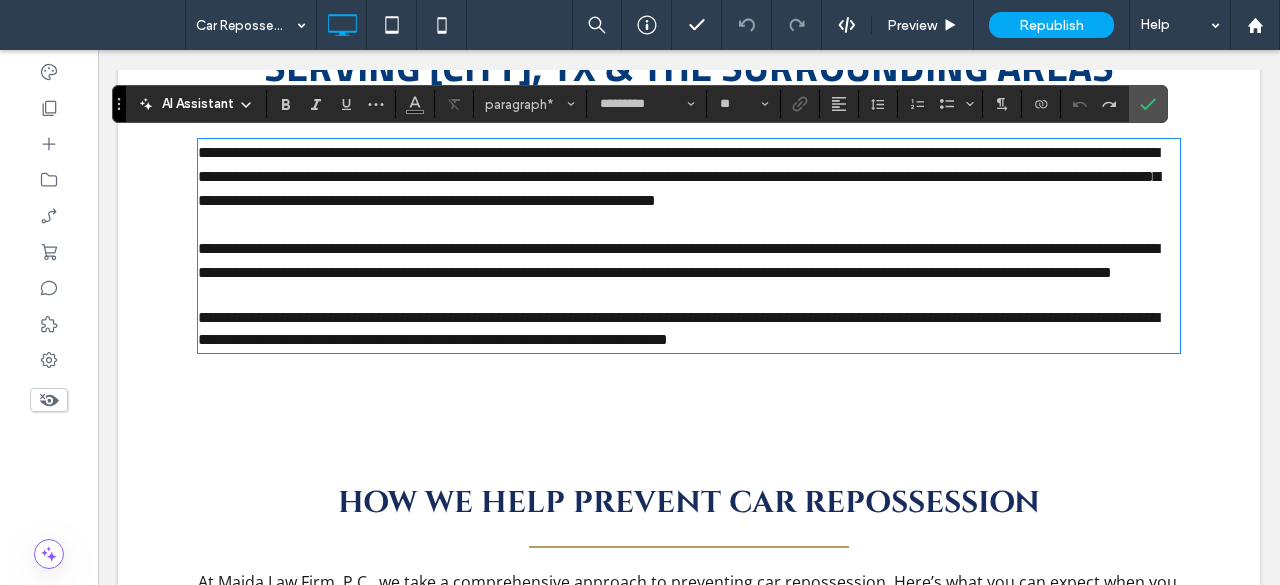 click on "**********" at bounding box center (679, 176) 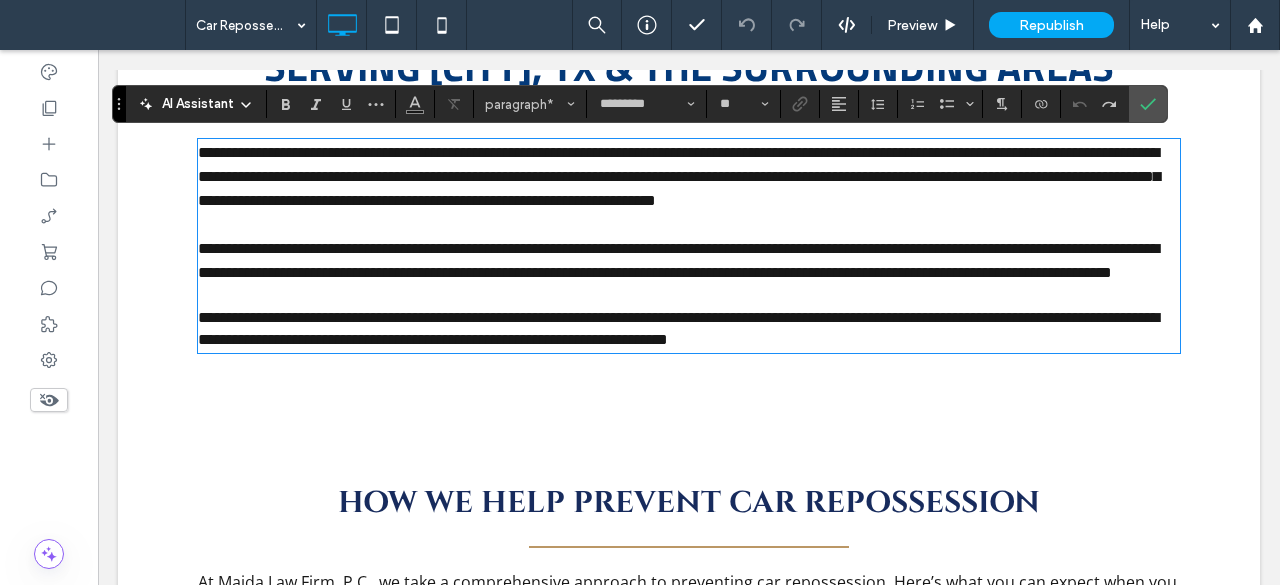 click on "**********" at bounding box center [689, 249] 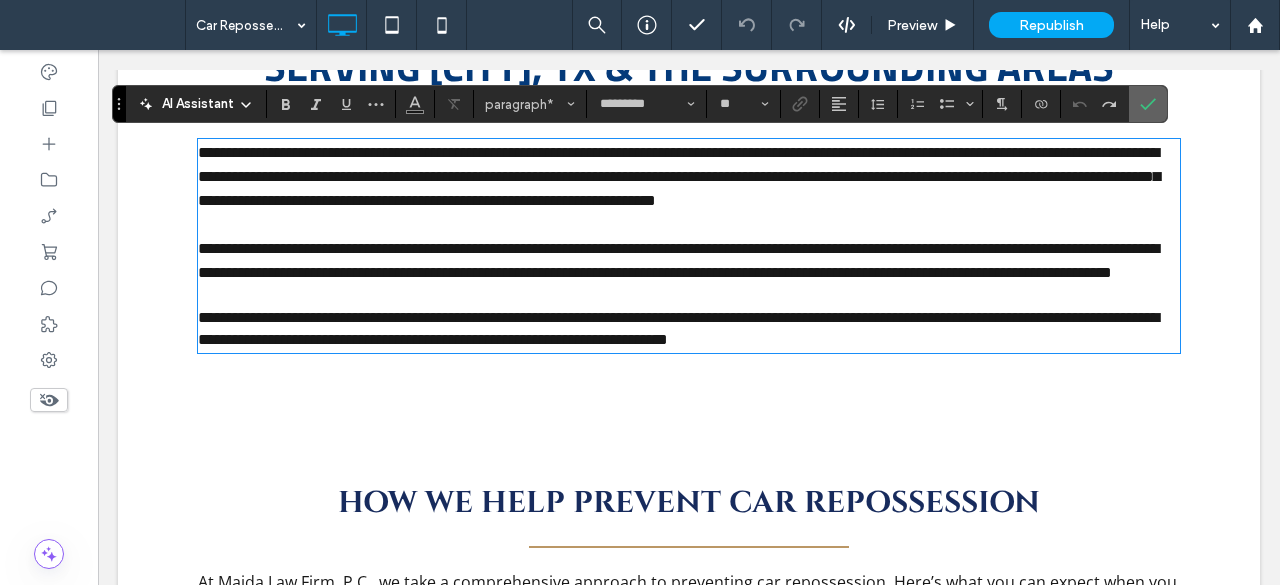 click at bounding box center [1144, 104] 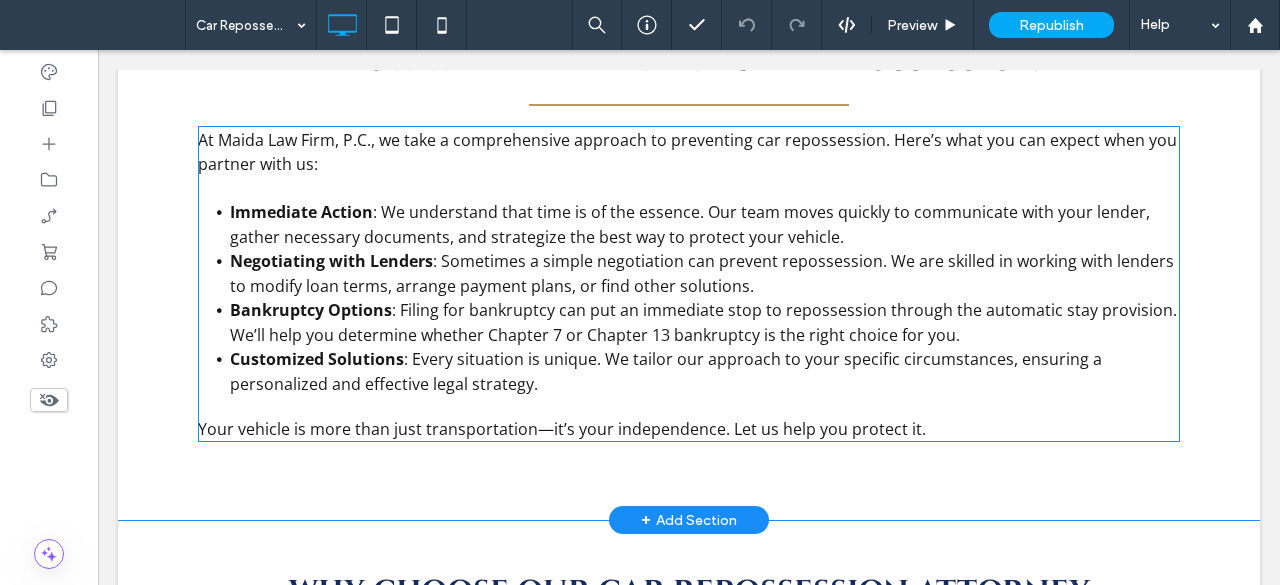 scroll, scrollTop: 900, scrollLeft: 0, axis: vertical 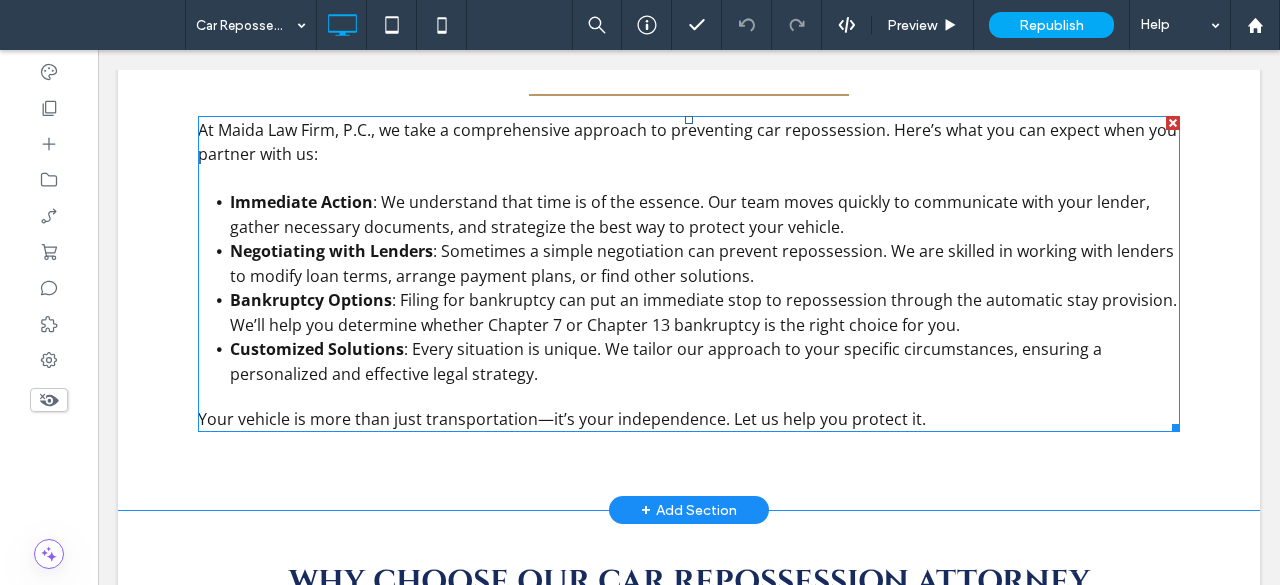 click on "Bankruptcy Options : Filing for bankruptcy can put an immediate stop to repossession through the automatic stay provision. We’ll help you determine whether Chapter 7 or Chapter 13 bankruptcy is the right choice for you." at bounding box center [705, 312] 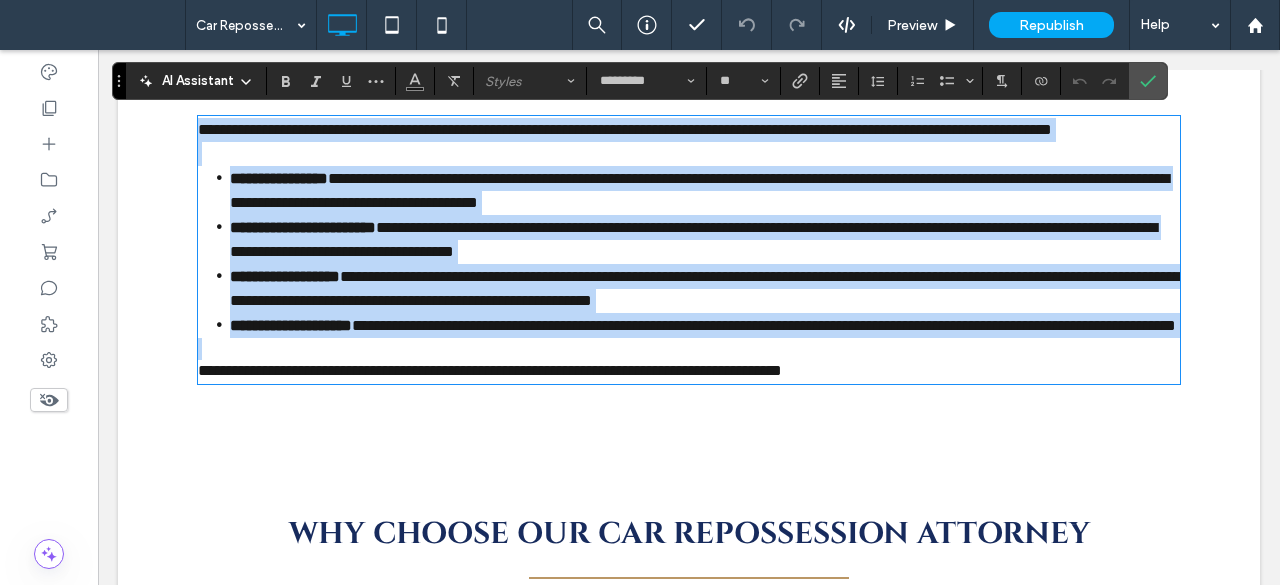 click on "**********" at bounding box center (689, 360) 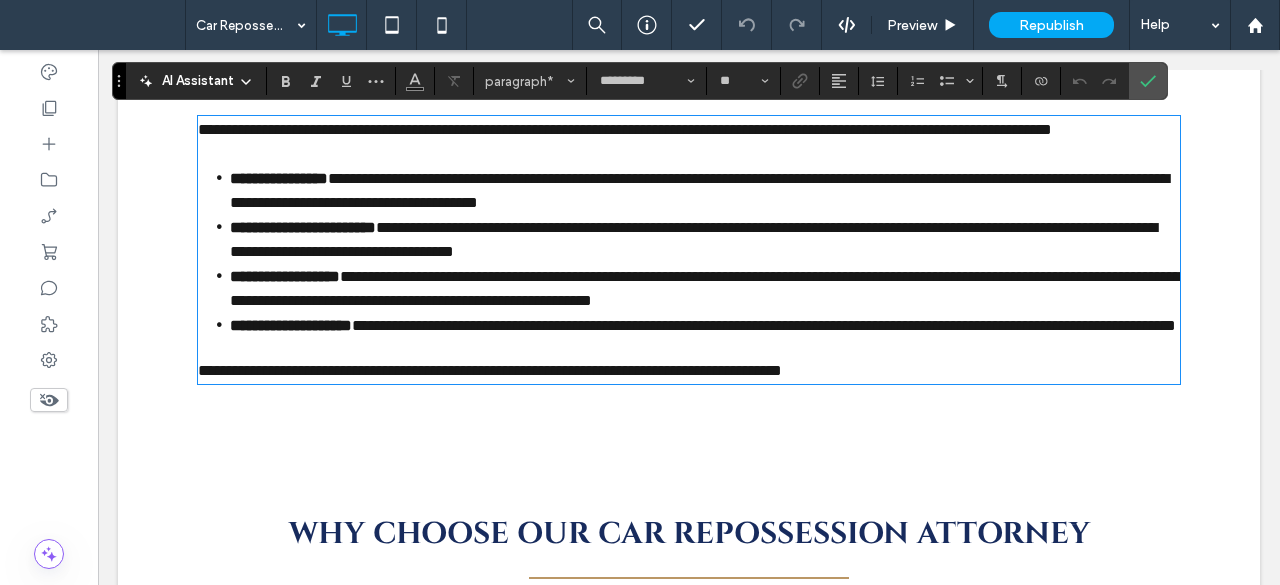 drag, startPoint x: 546, startPoint y: 417, endPoint x: 558, endPoint y: 382, distance: 37 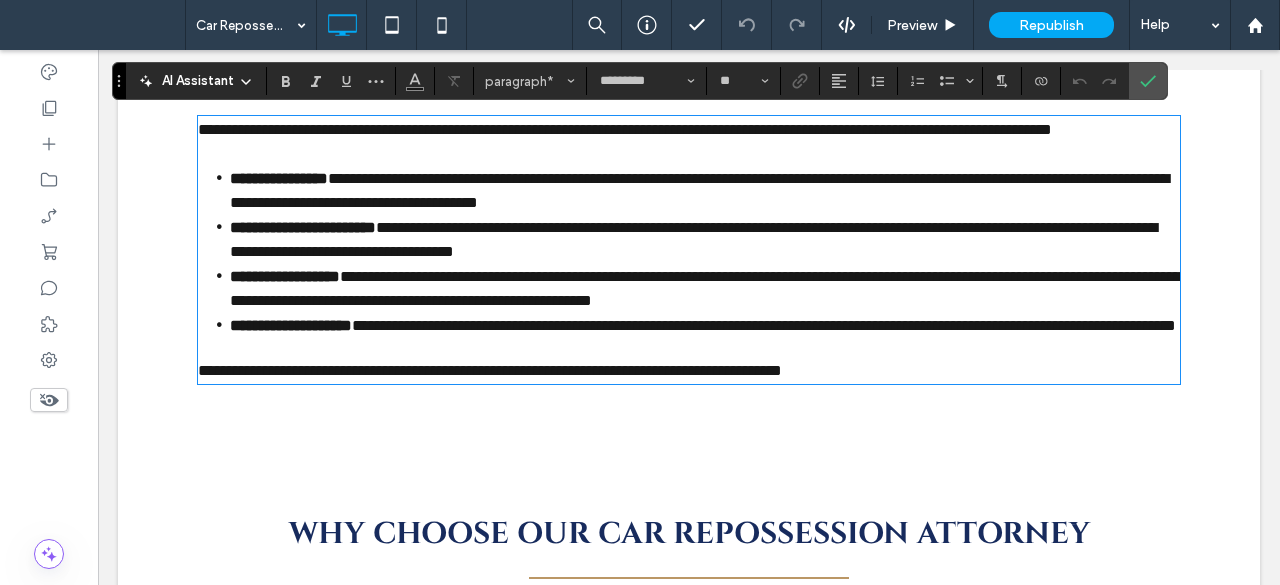 type 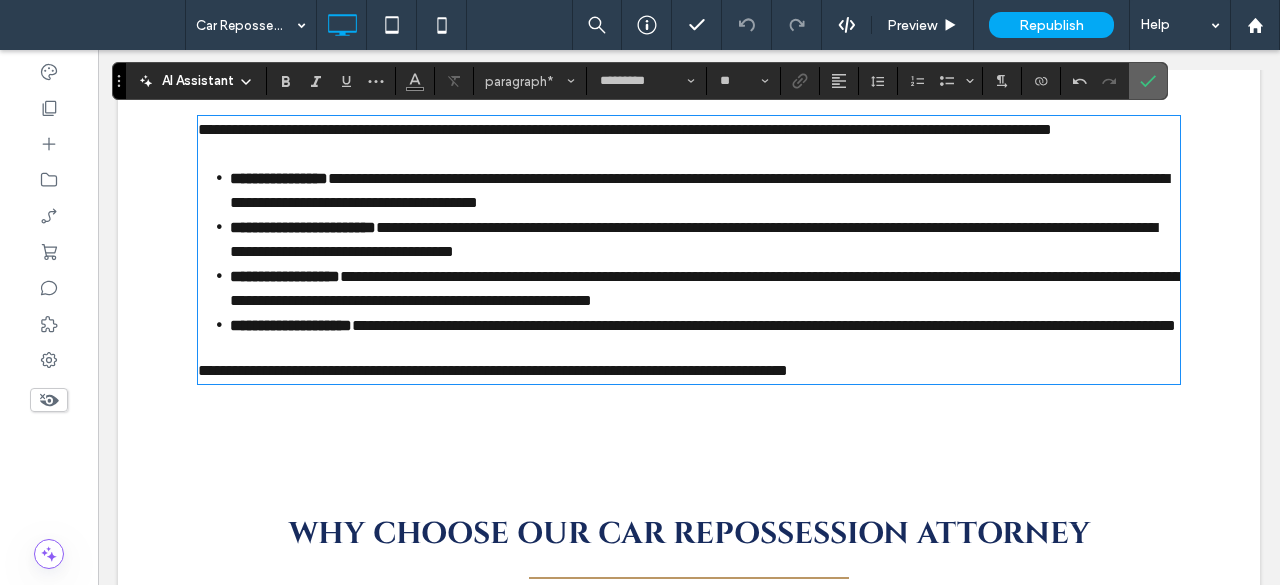 click 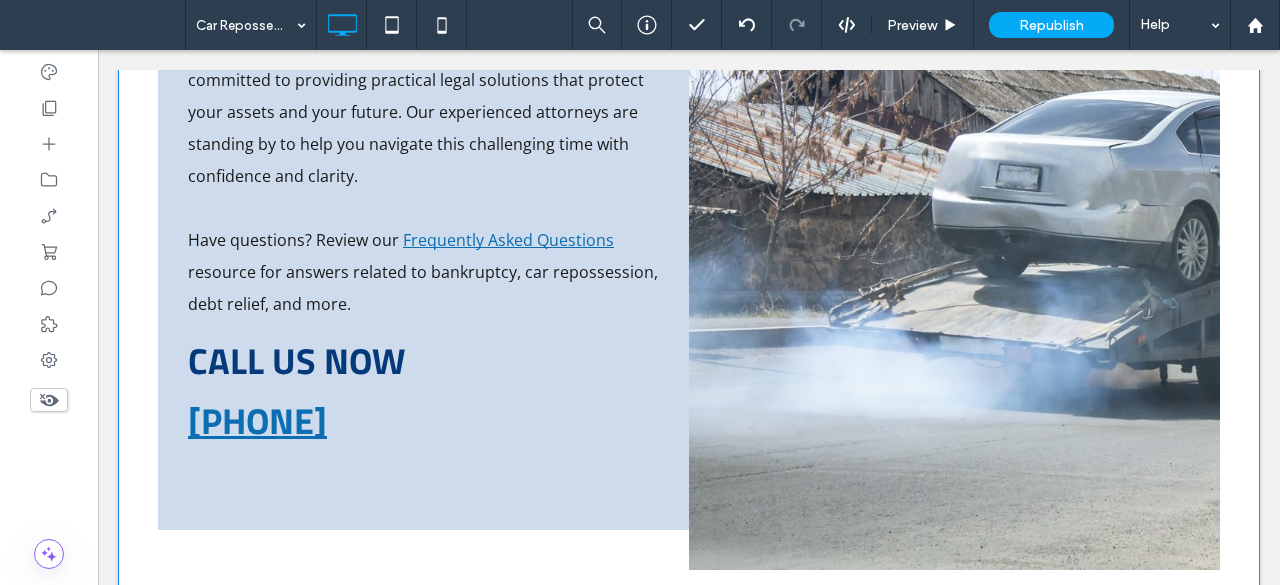 scroll, scrollTop: 2900, scrollLeft: 0, axis: vertical 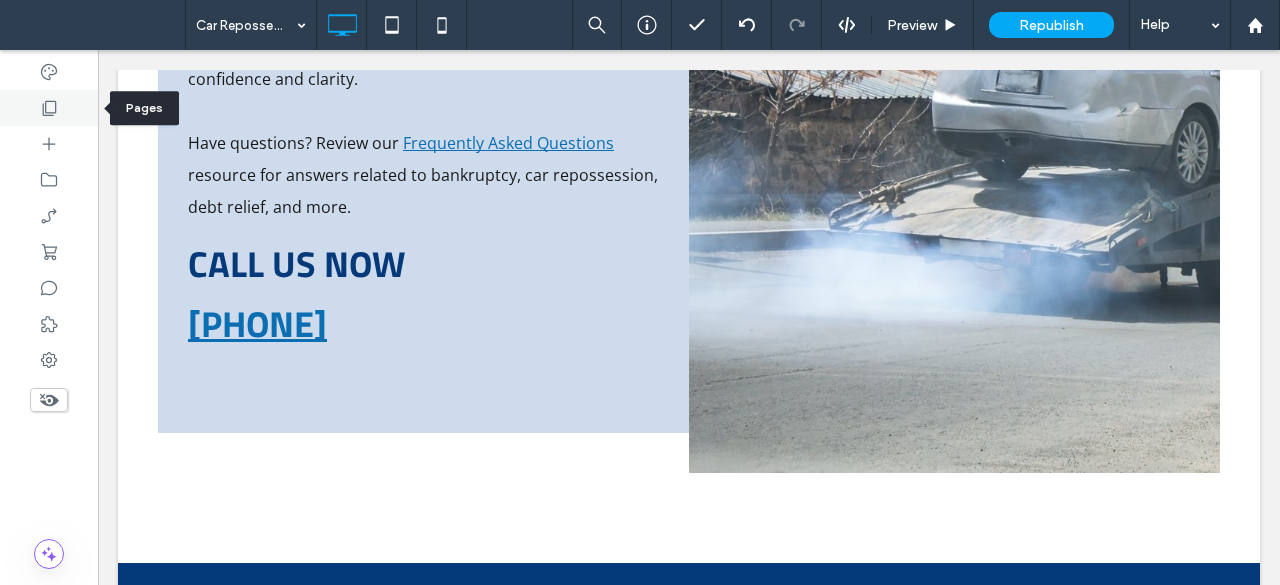click 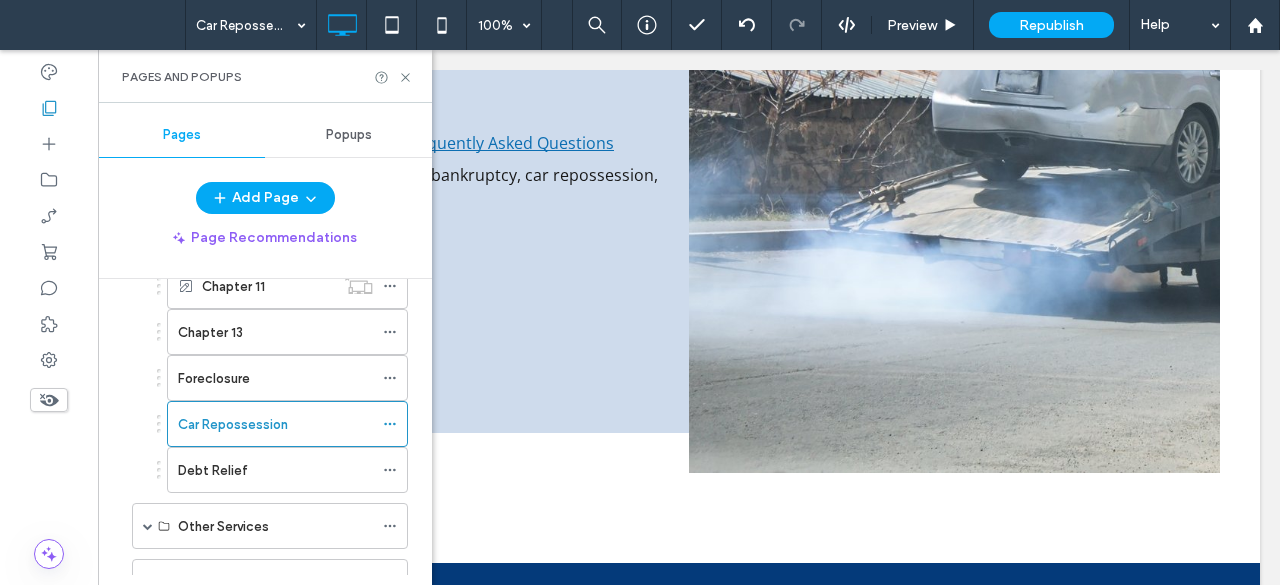 scroll, scrollTop: 300, scrollLeft: 0, axis: vertical 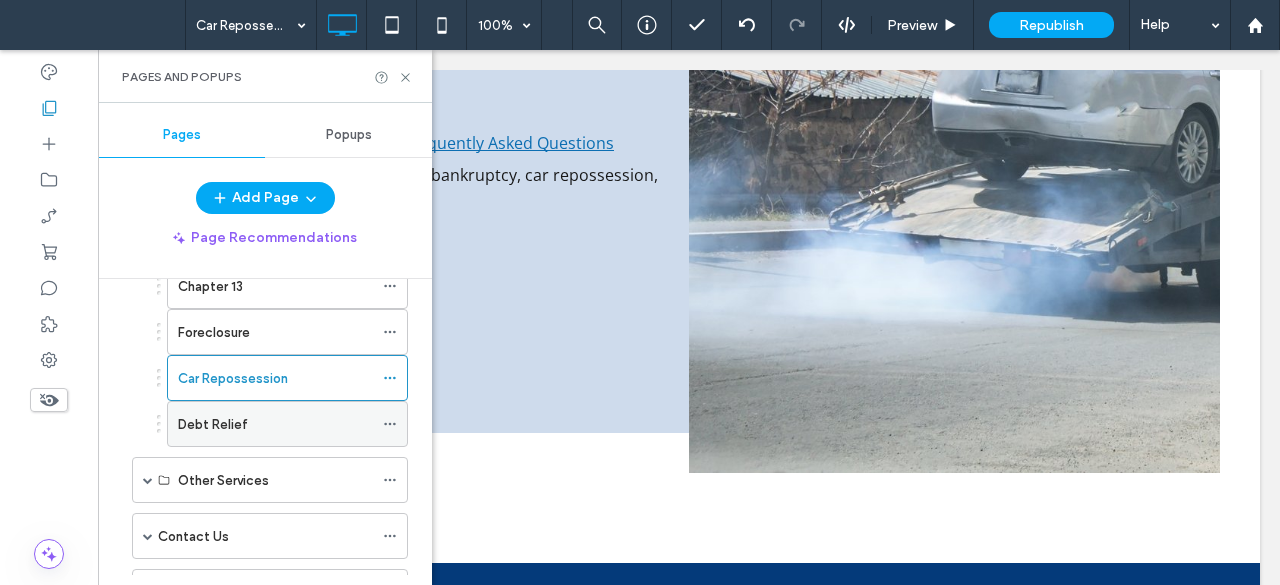 click on "Debt Relief" at bounding box center (275, 424) 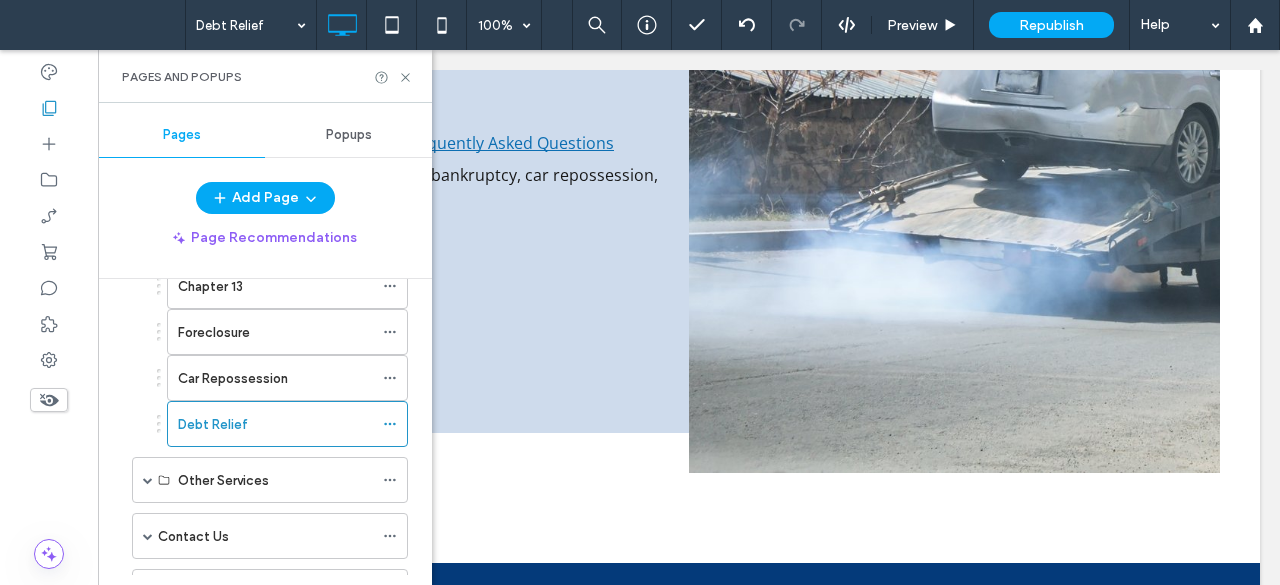 click 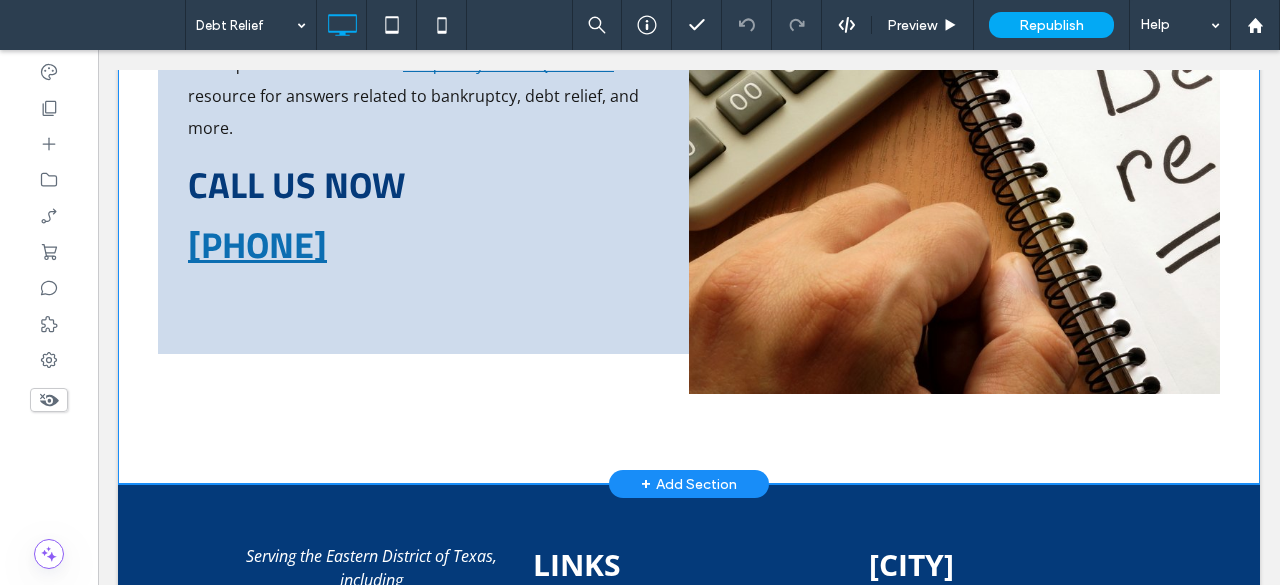 scroll, scrollTop: 2600, scrollLeft: 0, axis: vertical 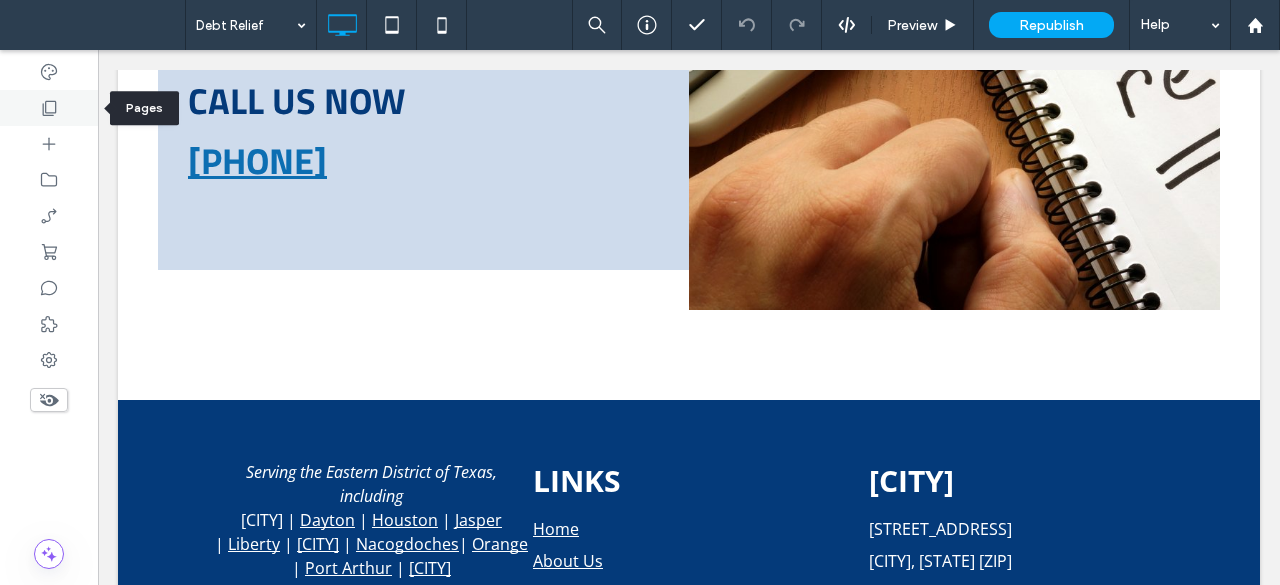 click 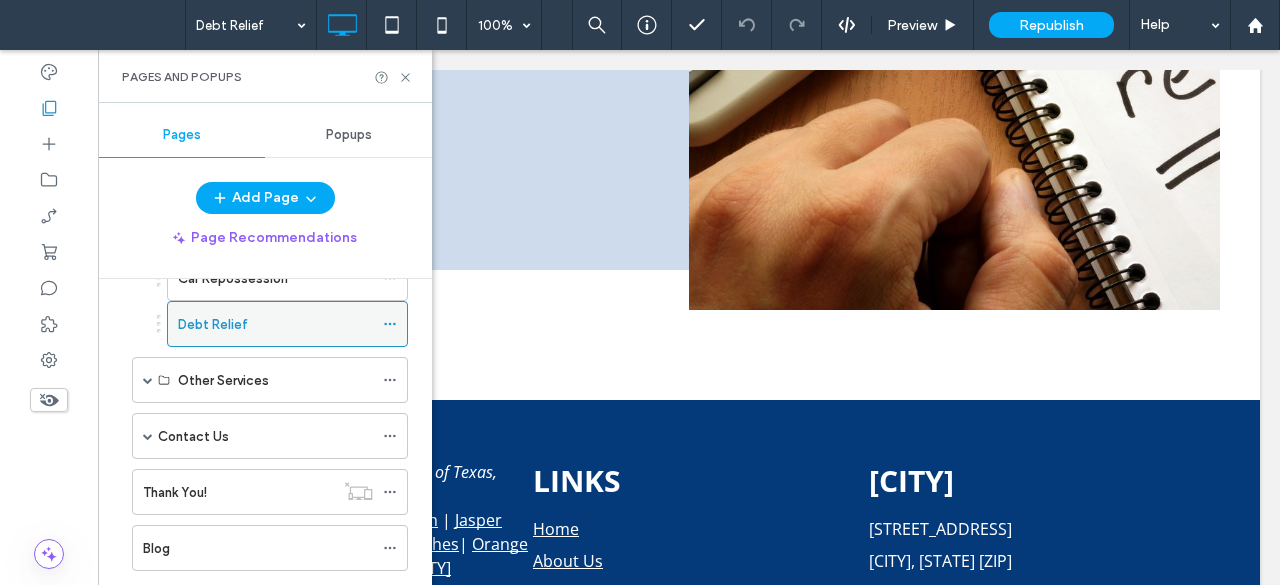 scroll, scrollTop: 436, scrollLeft: 0, axis: vertical 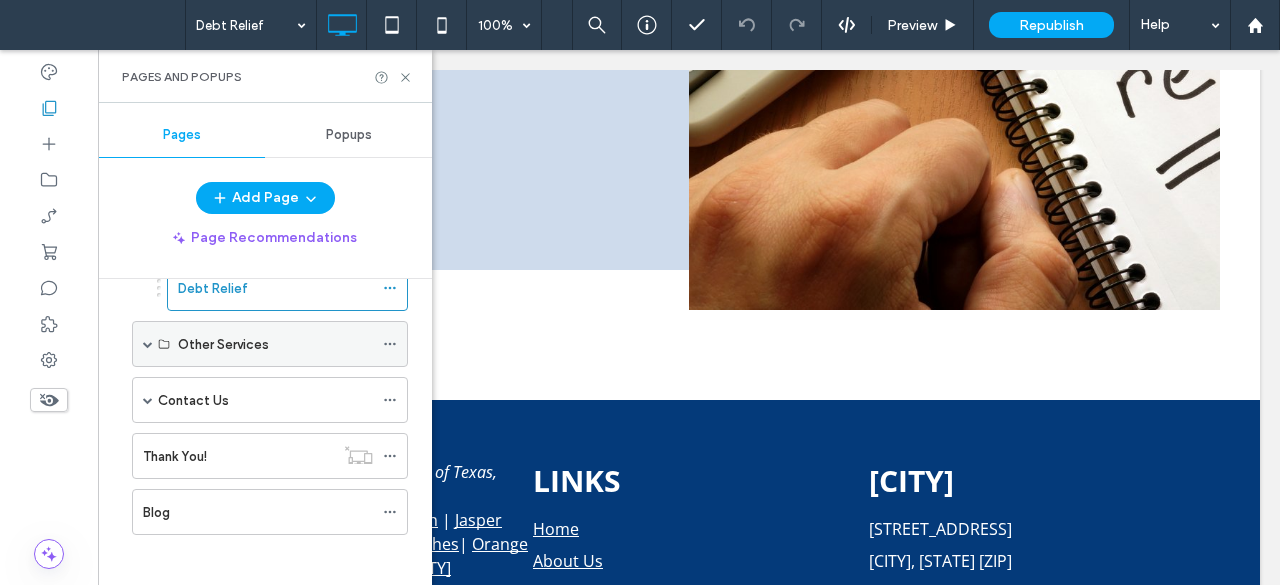 click on "Other Services" at bounding box center (223, 344) 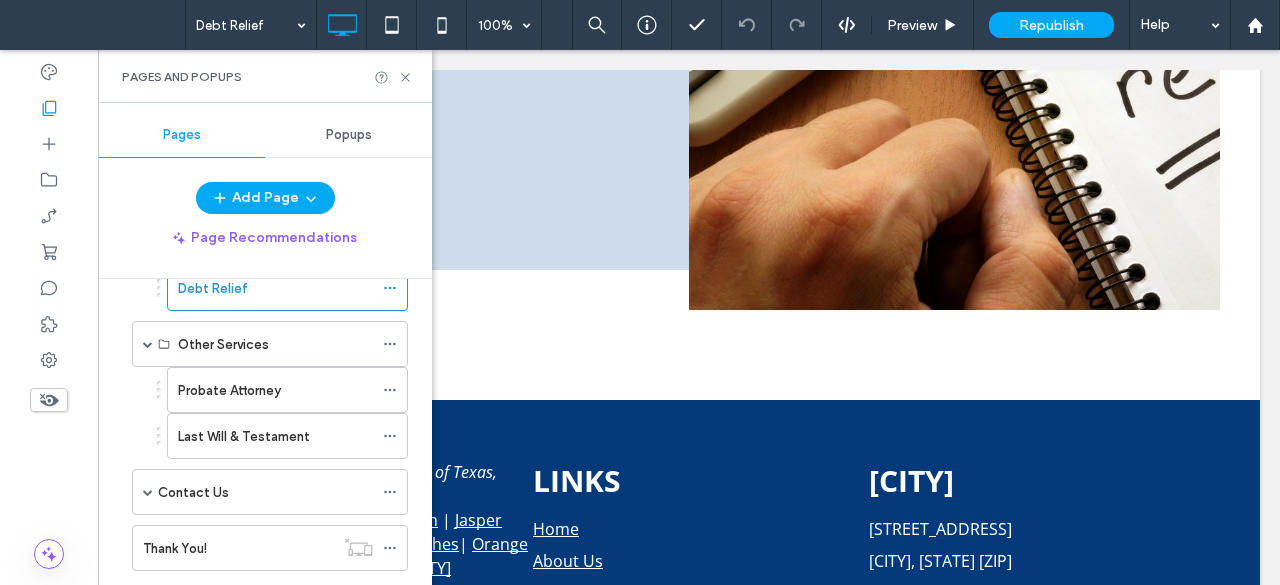 click on "Probate Attorney" at bounding box center [275, 390] 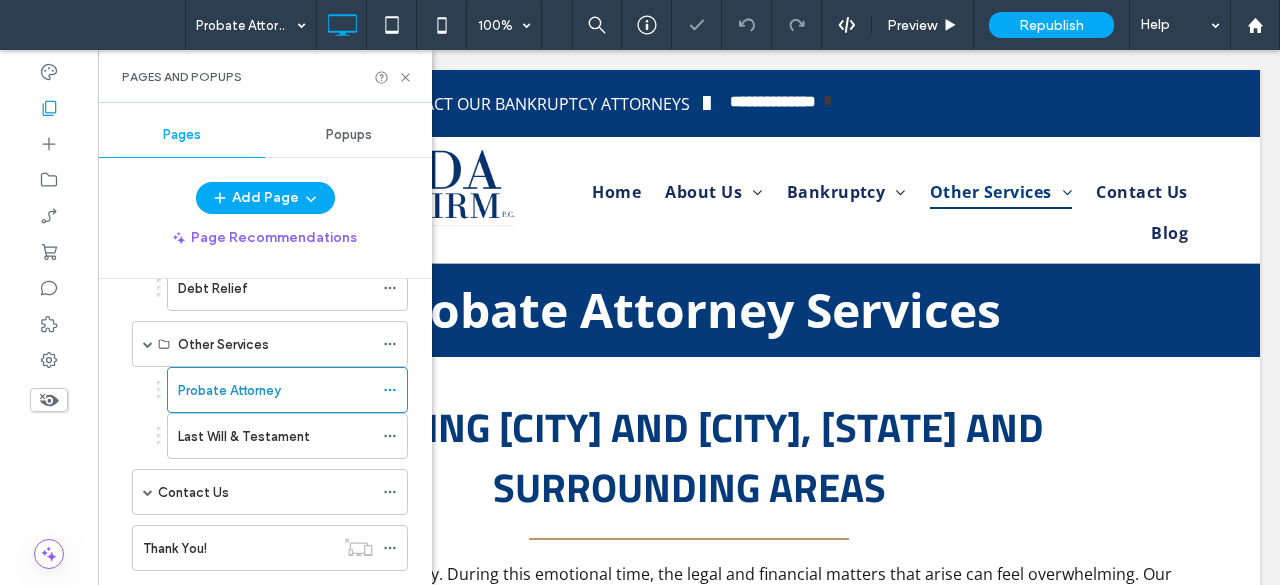 scroll, scrollTop: 0, scrollLeft: 0, axis: both 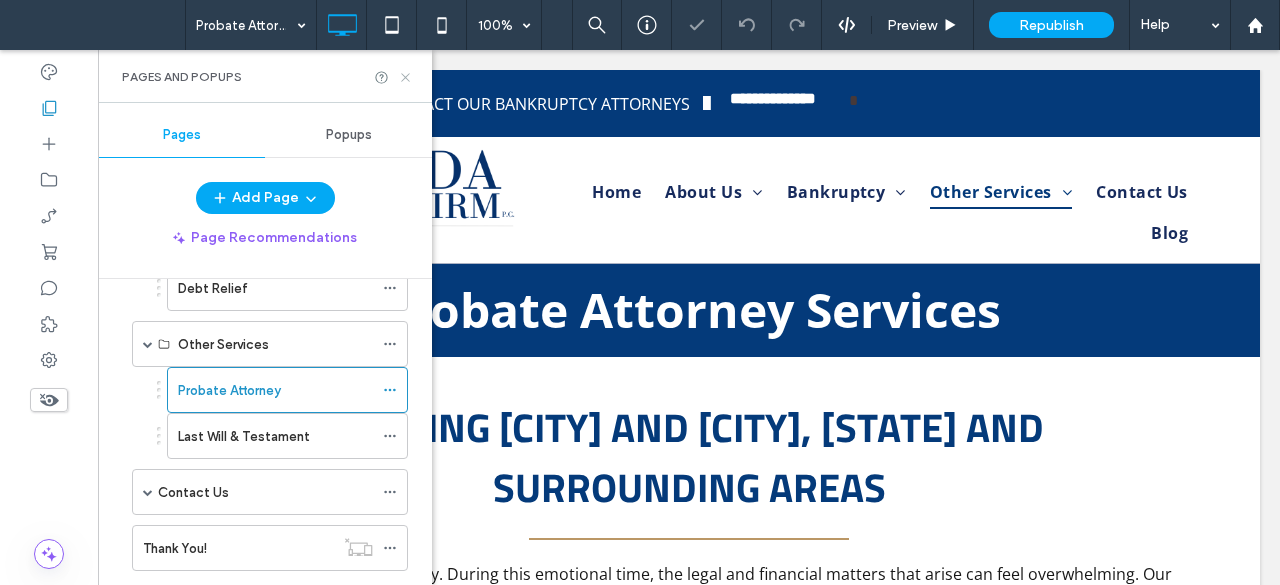 drag, startPoint x: 312, startPoint y: 28, endPoint x: 410, endPoint y: 78, distance: 110.01818 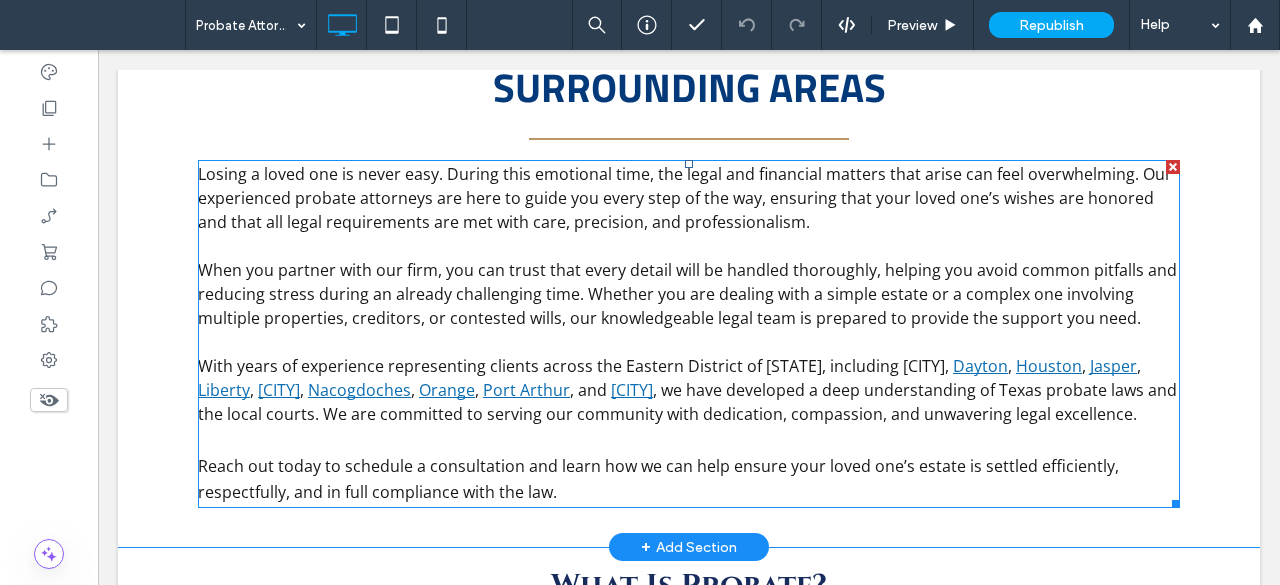scroll, scrollTop: 500, scrollLeft: 0, axis: vertical 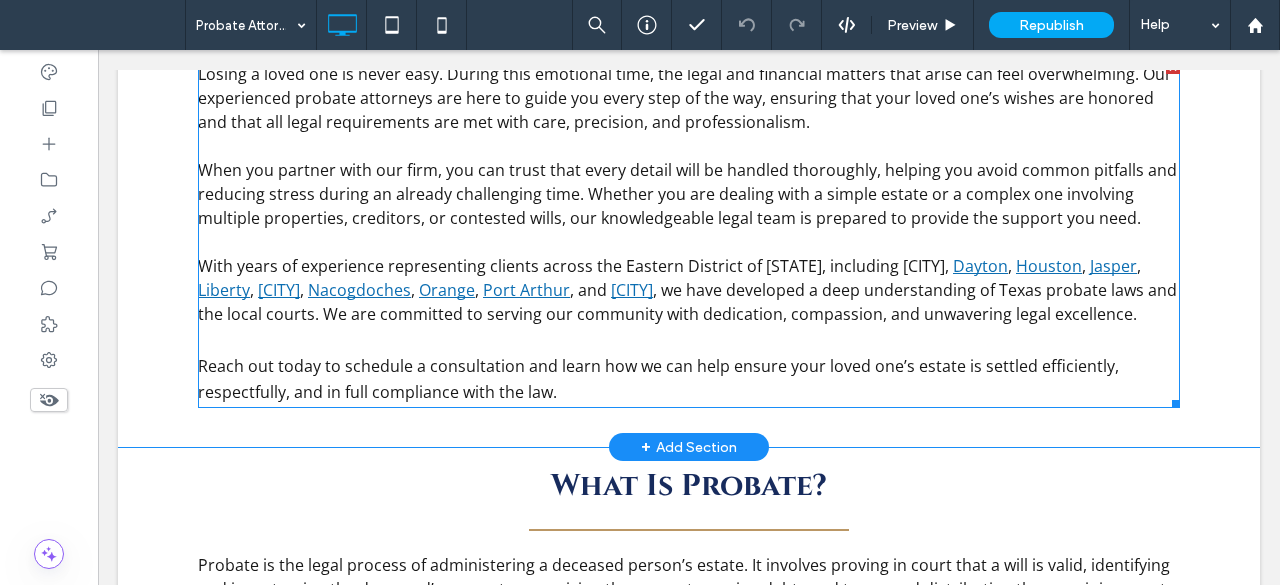 click on "When you partner with our firm, you can trust that every detail will be handled thoroughly, helping you avoid common pitfalls and reducing stress during an already challenging time. Whether you are dealing with a simple estate or a complex one involving multiple properties, creditors, or contested wills, our knowledgeable legal team is prepared to provide the support you need." at bounding box center (687, 194) 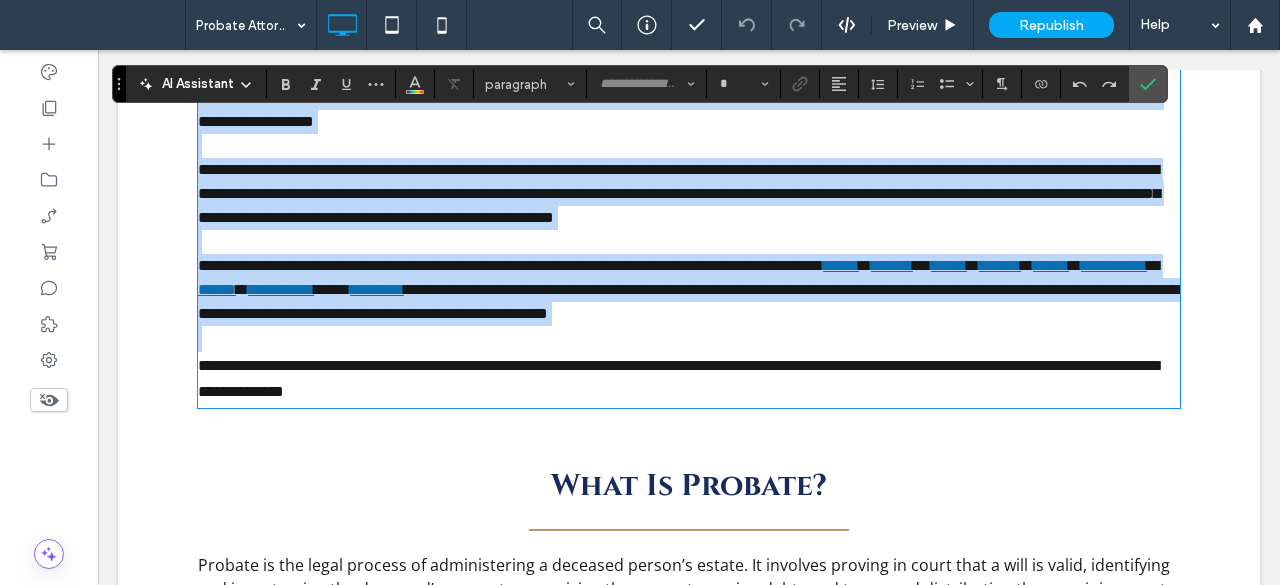 type on "*********" 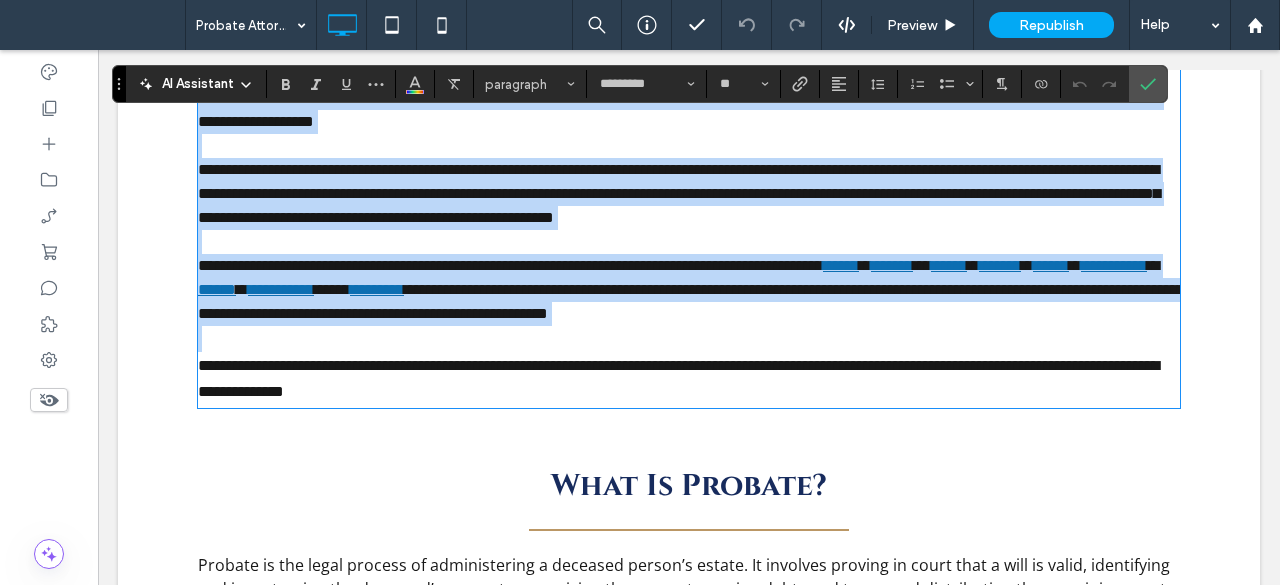 click on "**********" at bounding box center [679, 193] 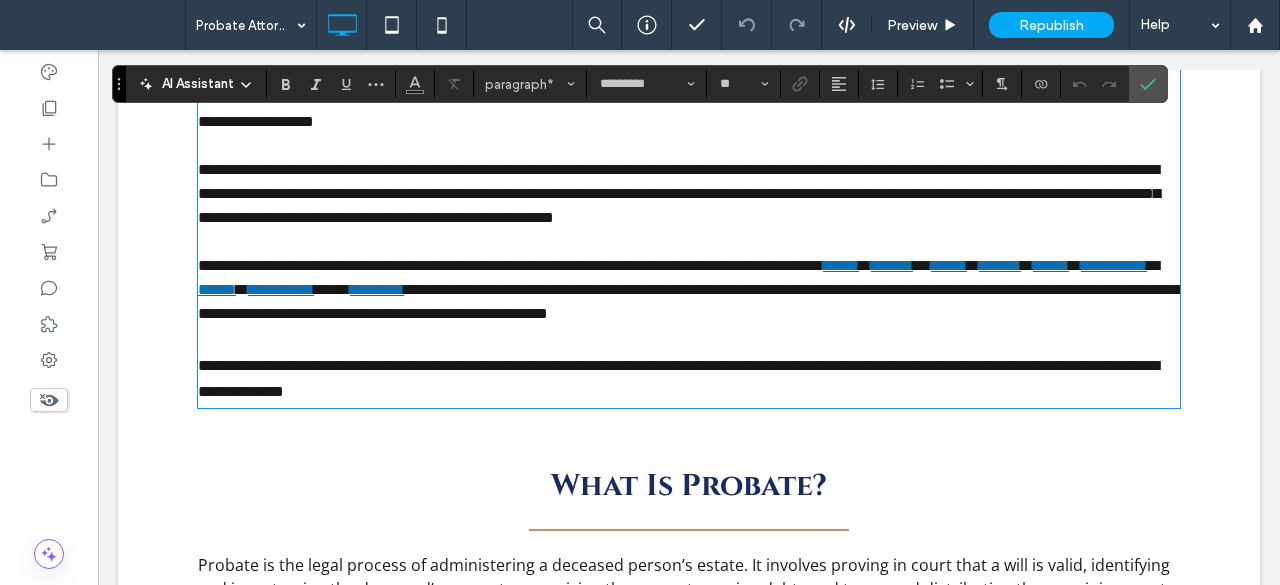 click on "*" at bounding box center [922, 265] 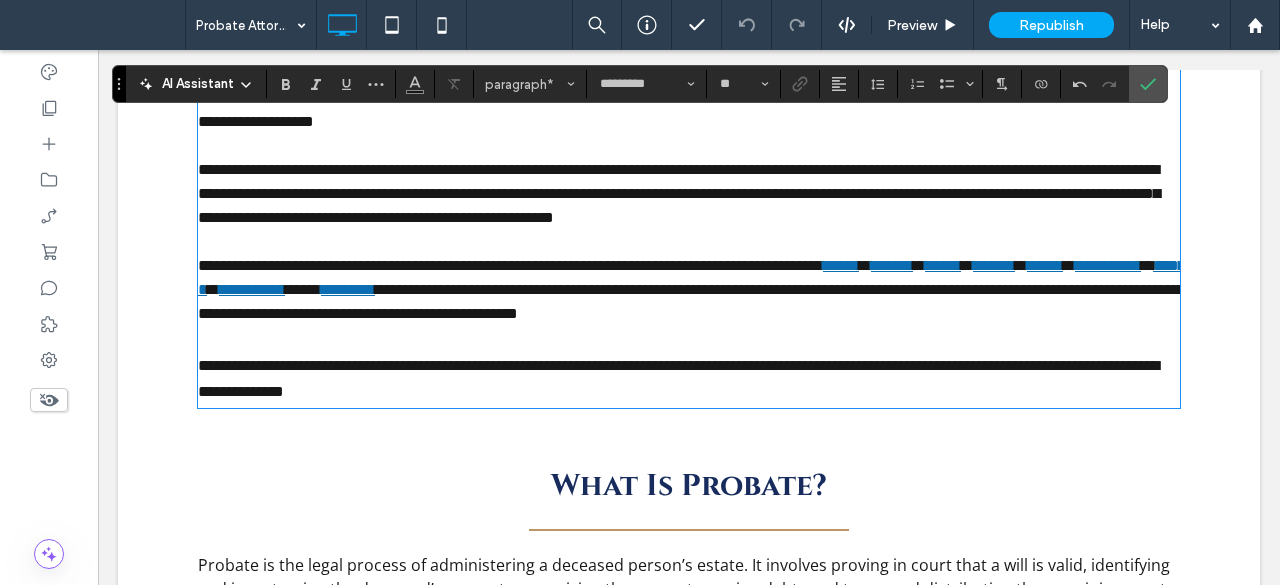click on "**********" at bounding box center [689, 278] 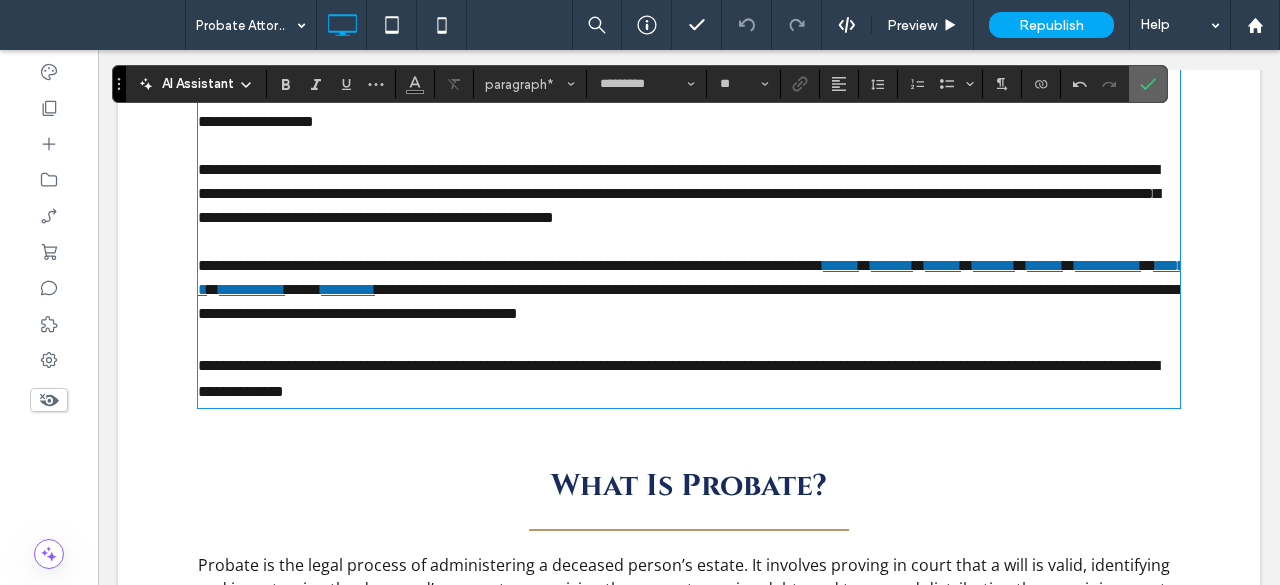 click 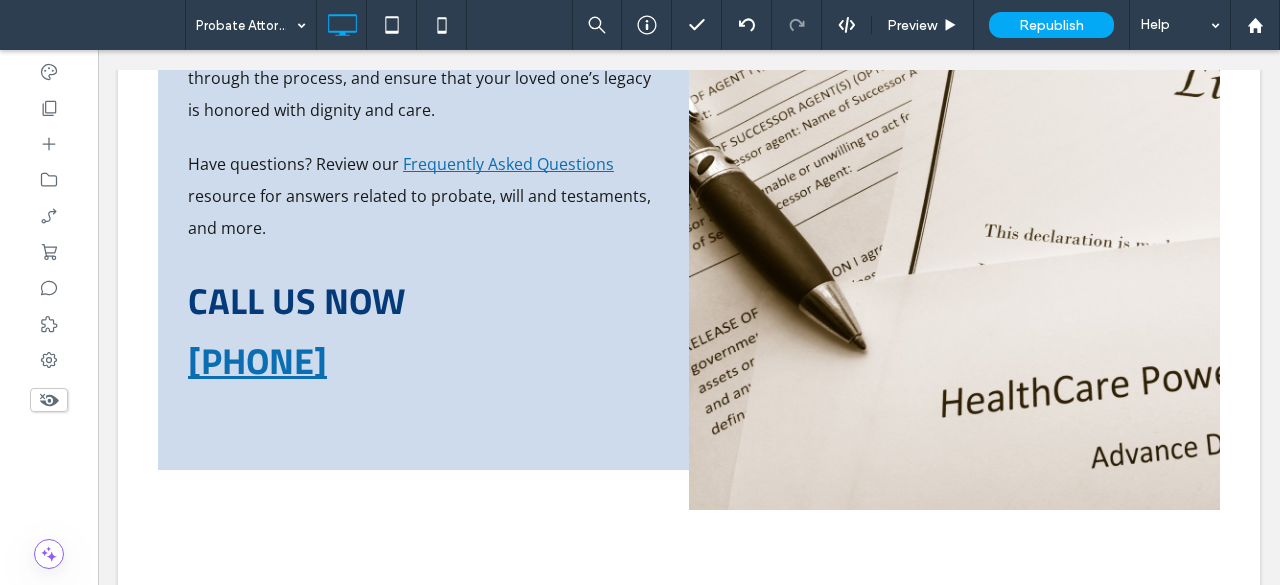 scroll, scrollTop: 2700, scrollLeft: 0, axis: vertical 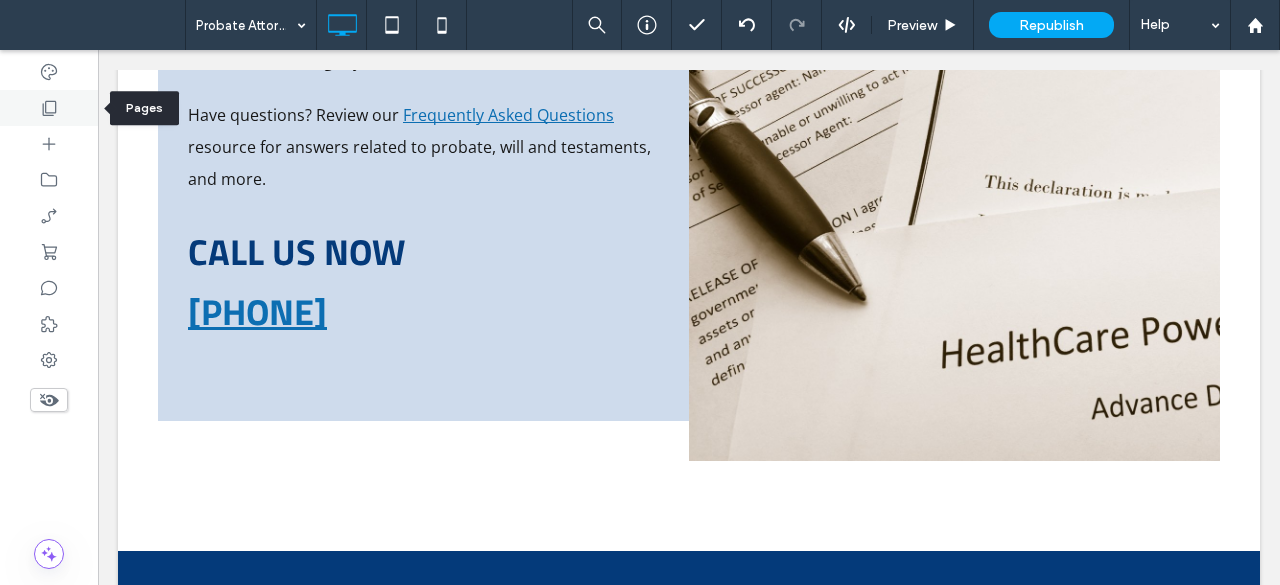 click at bounding box center (49, 108) 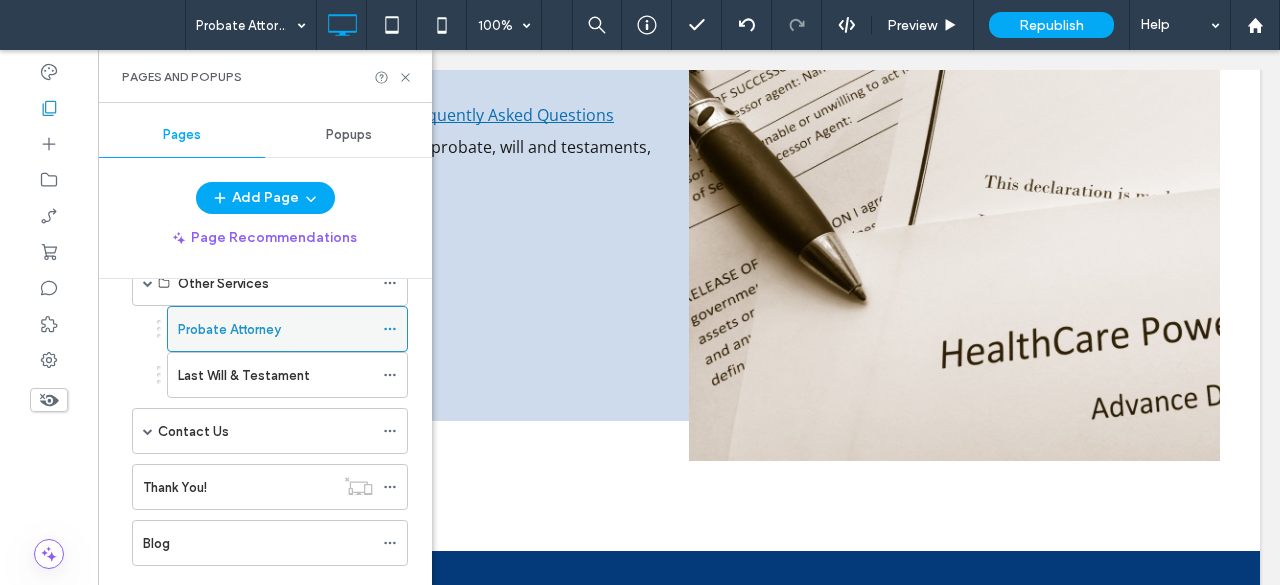 scroll, scrollTop: 500, scrollLeft: 0, axis: vertical 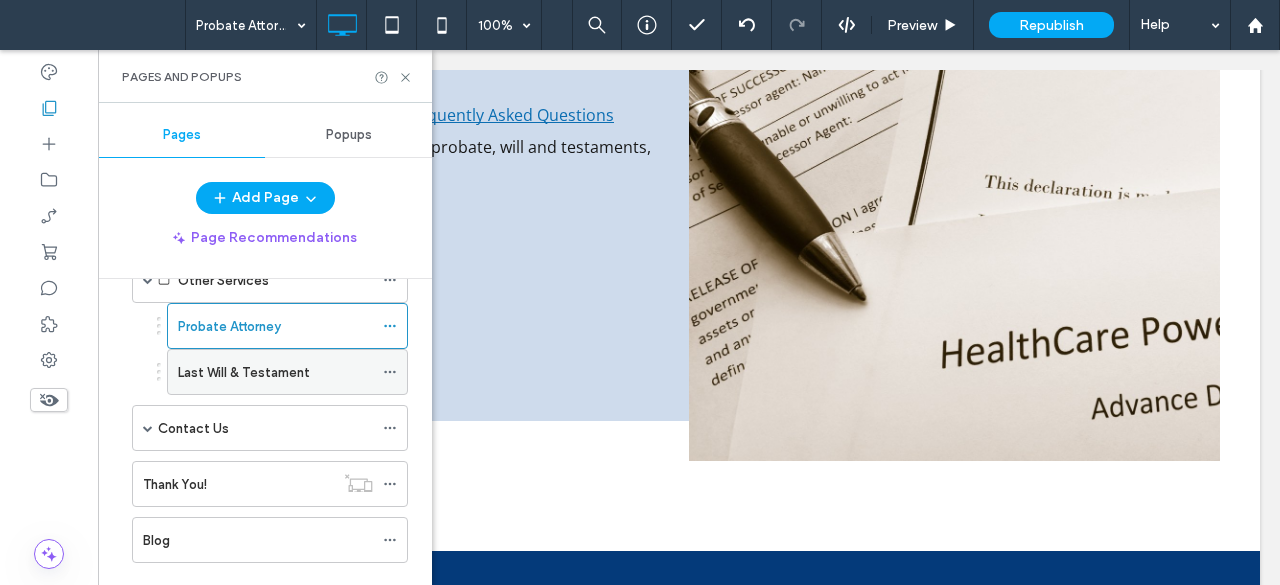 click on "Last Will & Testament" at bounding box center [244, 372] 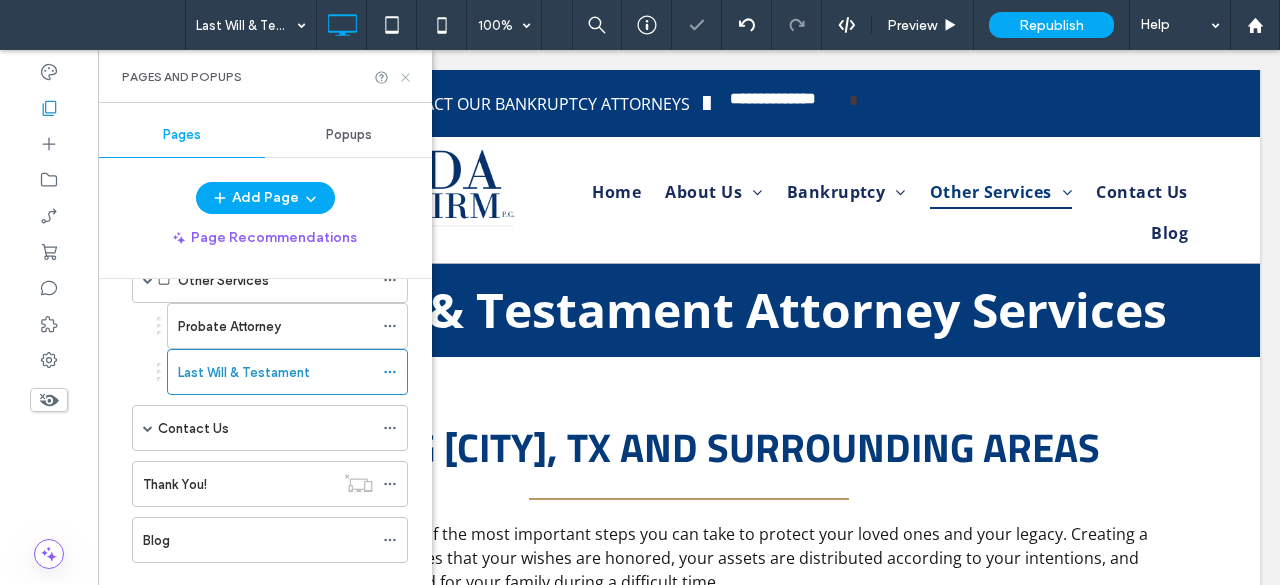 scroll, scrollTop: 0, scrollLeft: 0, axis: both 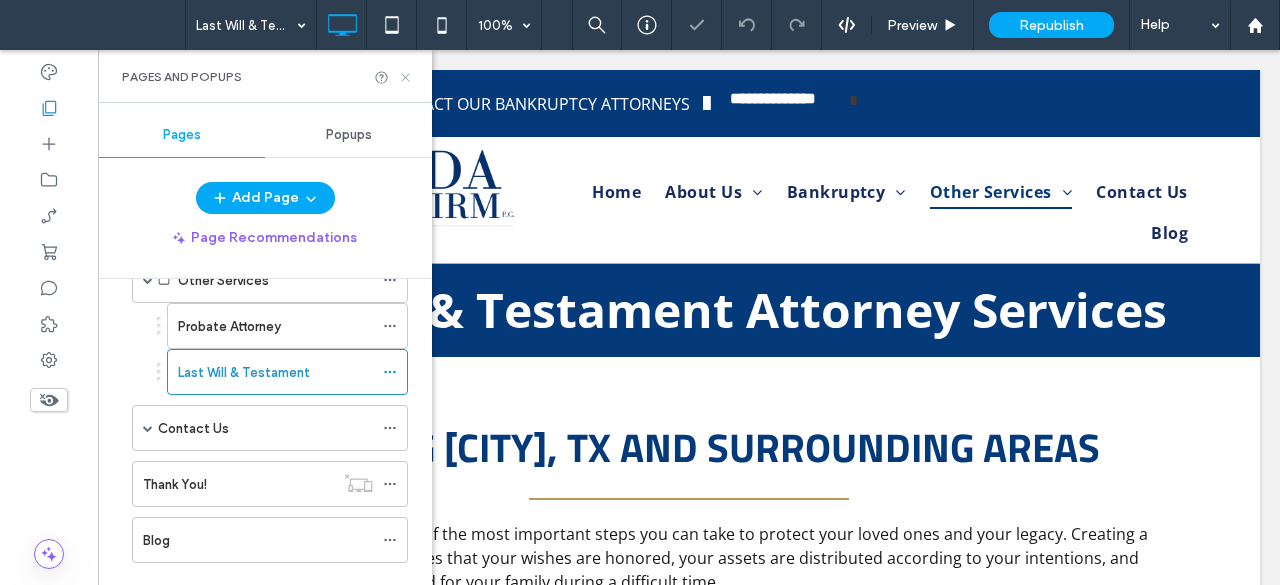 click 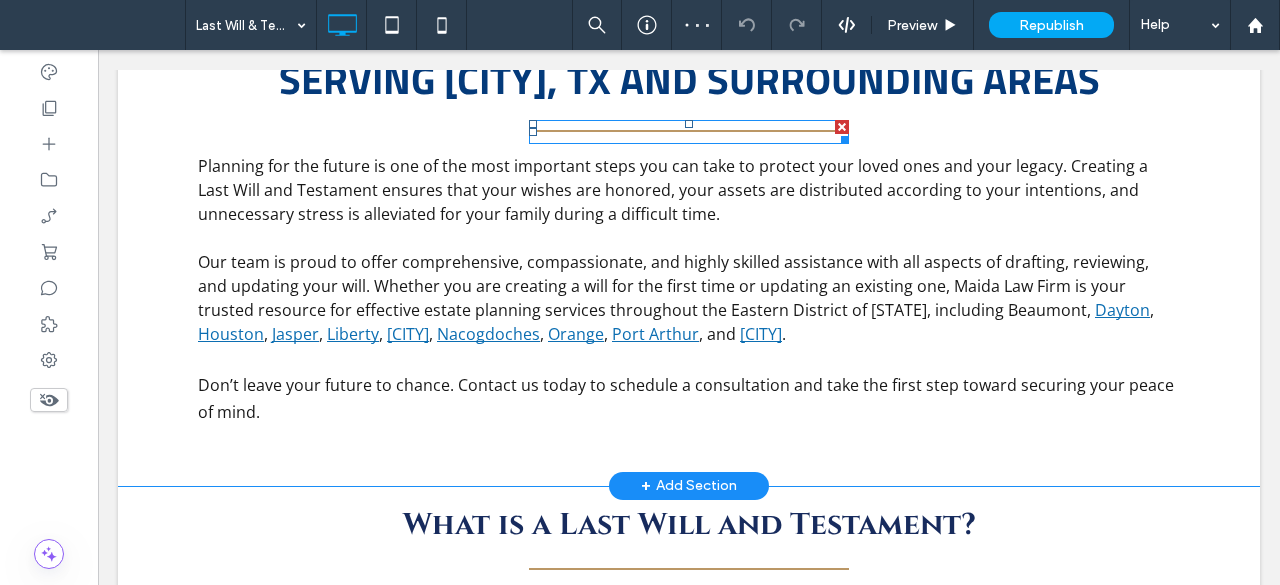 scroll, scrollTop: 400, scrollLeft: 0, axis: vertical 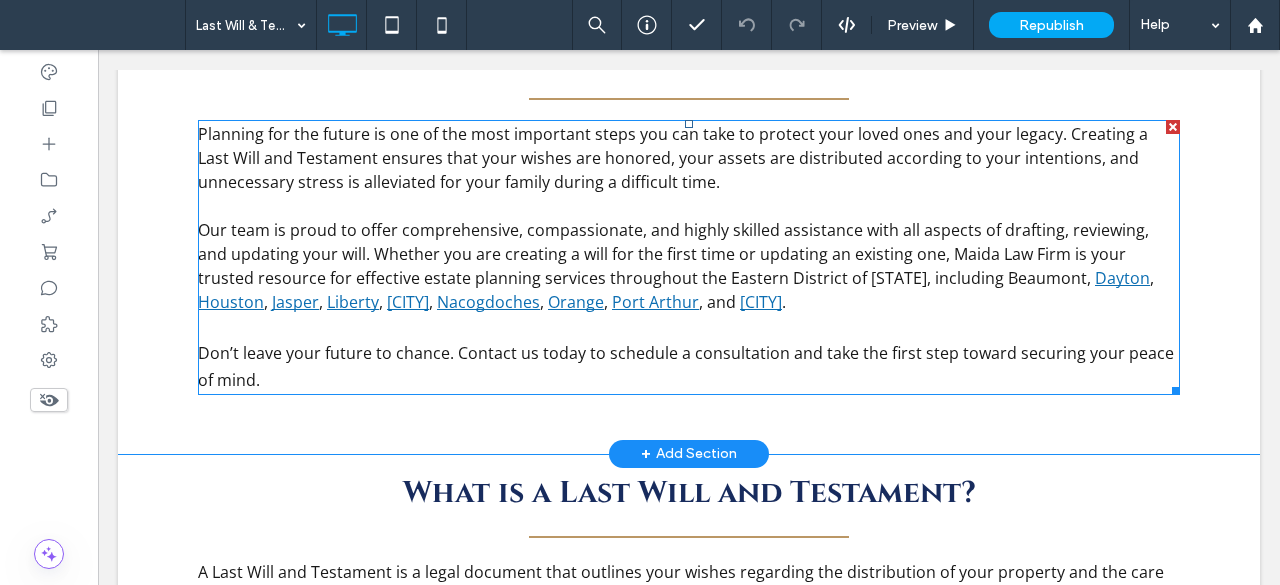 click on "Our team is proud to offer comprehensive, compassionate, and highly skilled assistance with all aspects of drafting, reviewing, and updating your will. Whether you are creating a will for the first time or updating an existing one, Maida Law Firm is your trusted resource for effective estate planning services throughout the Eastern District of [STATE], including Beaumont," at bounding box center [673, 254] 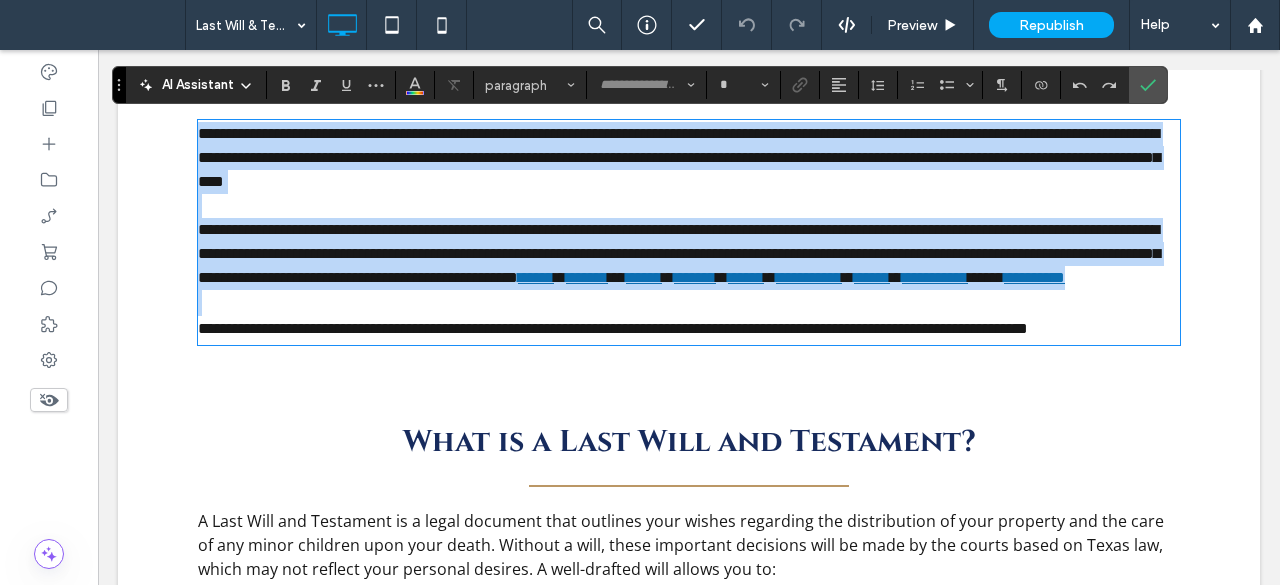 type on "*********" 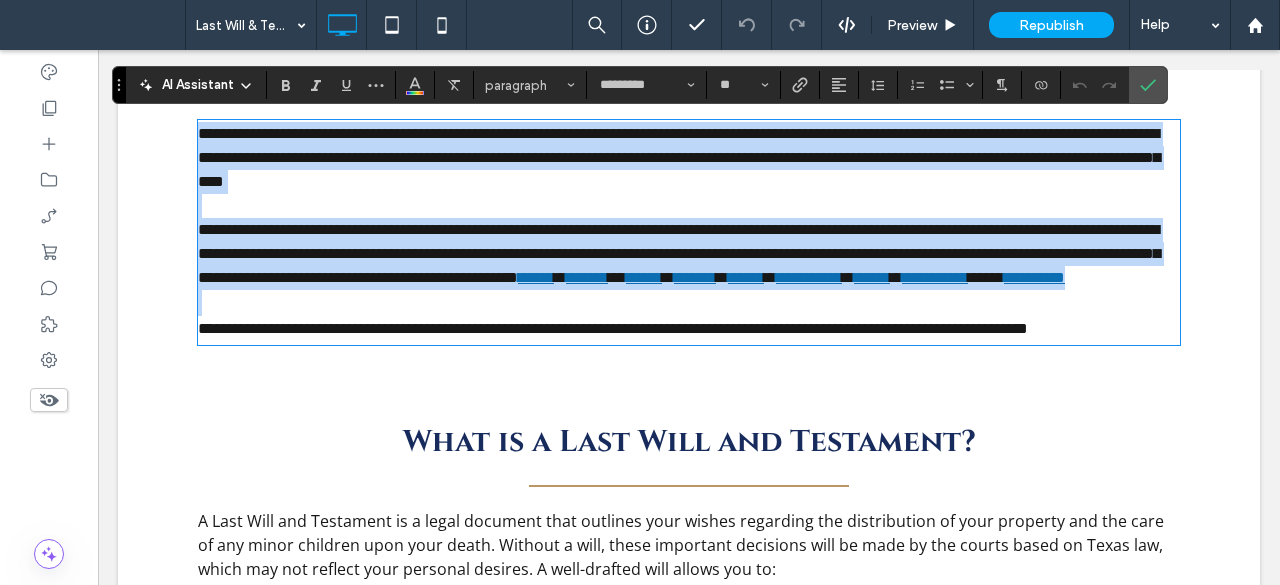 click on "**********" at bounding box center (679, 253) 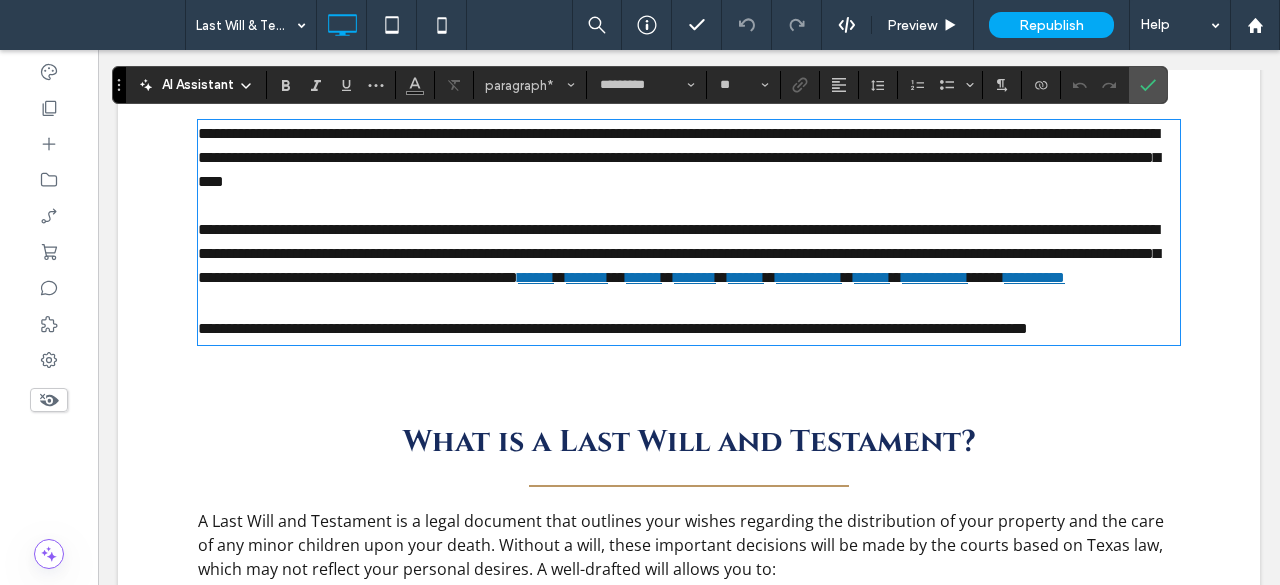 click on "*" at bounding box center (617, 277) 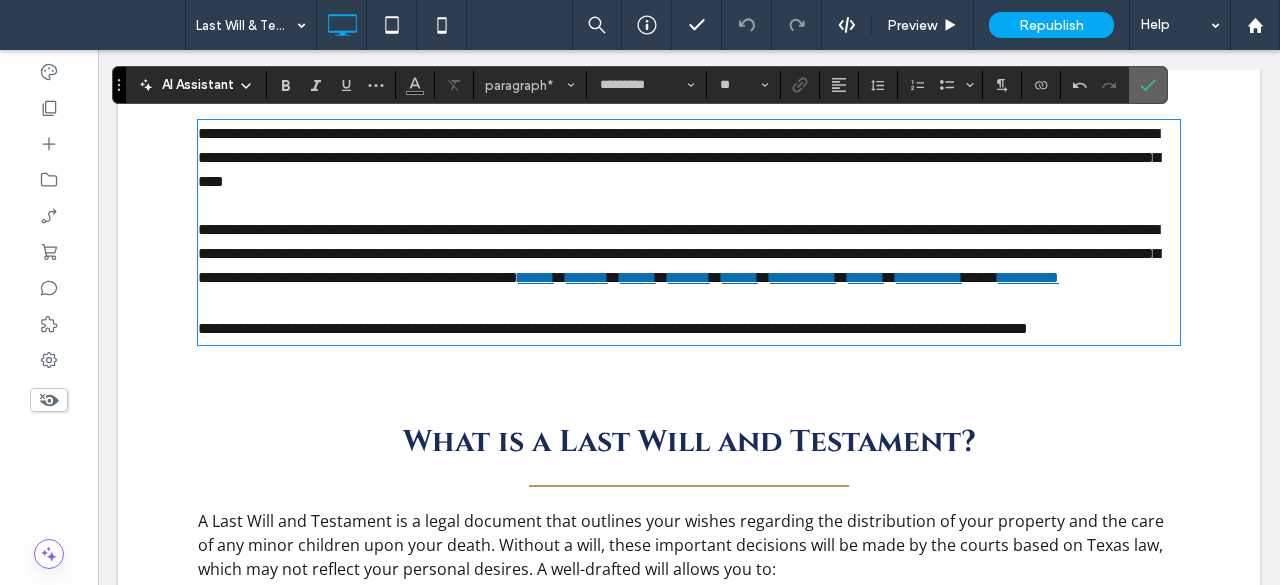 click 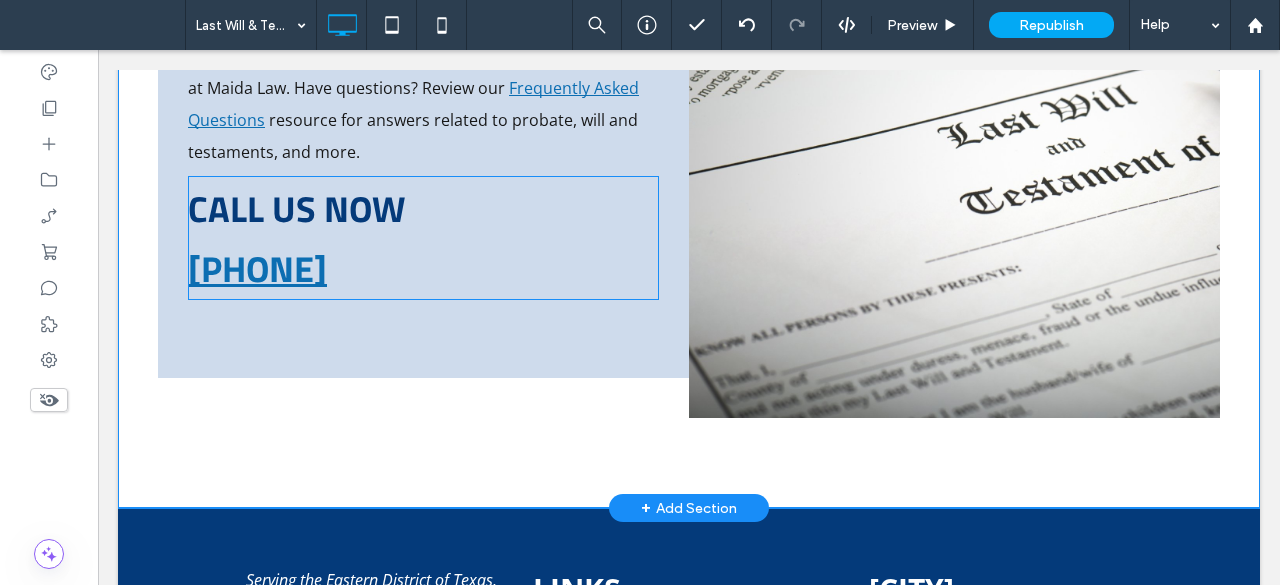 scroll, scrollTop: 2800, scrollLeft: 0, axis: vertical 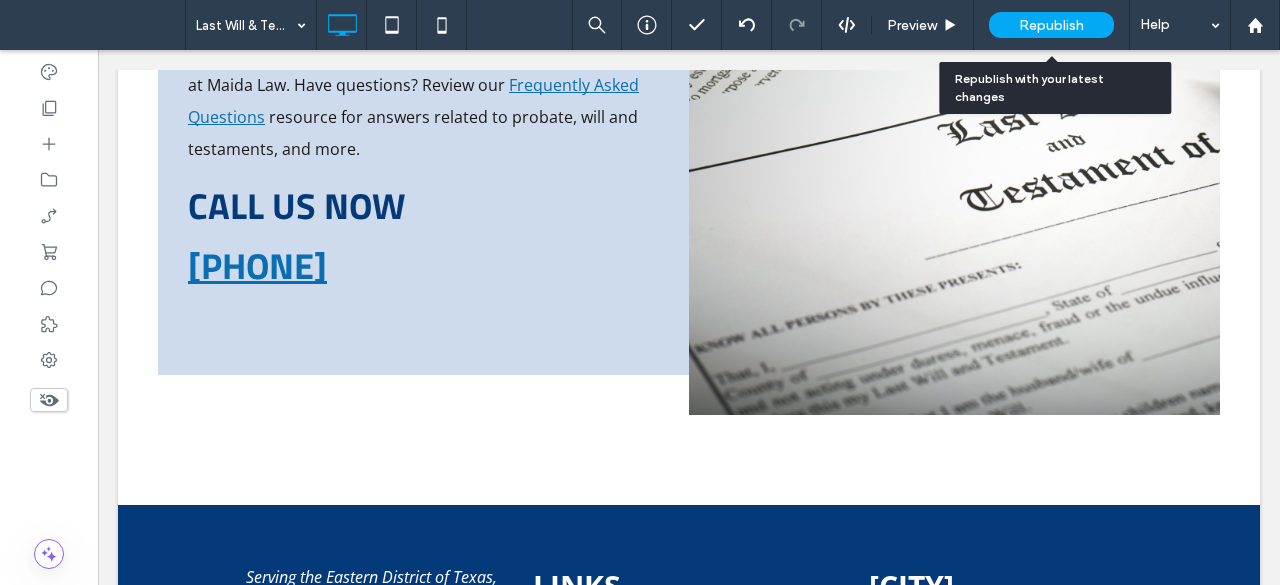 click on "Republish" at bounding box center (1051, 25) 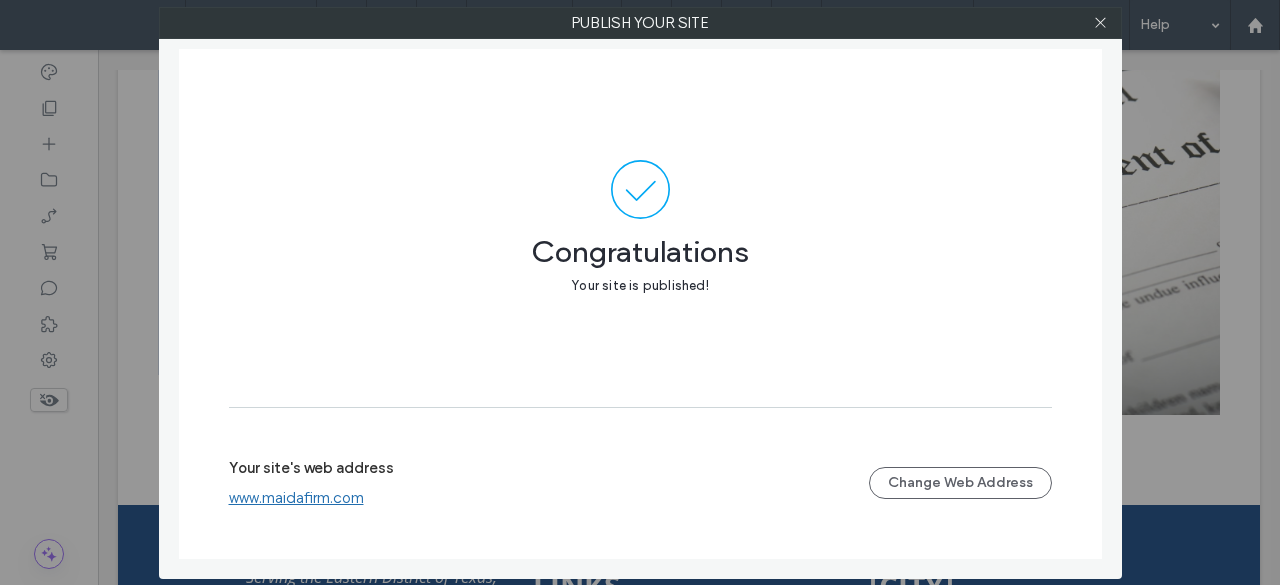 click at bounding box center [1101, 23] 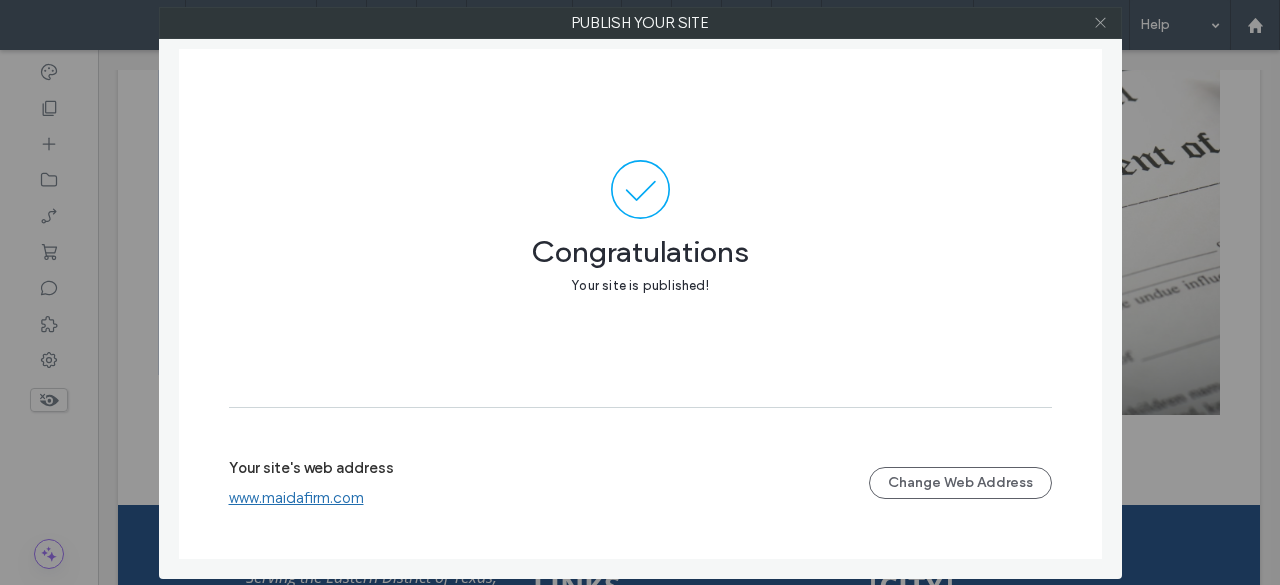 click 